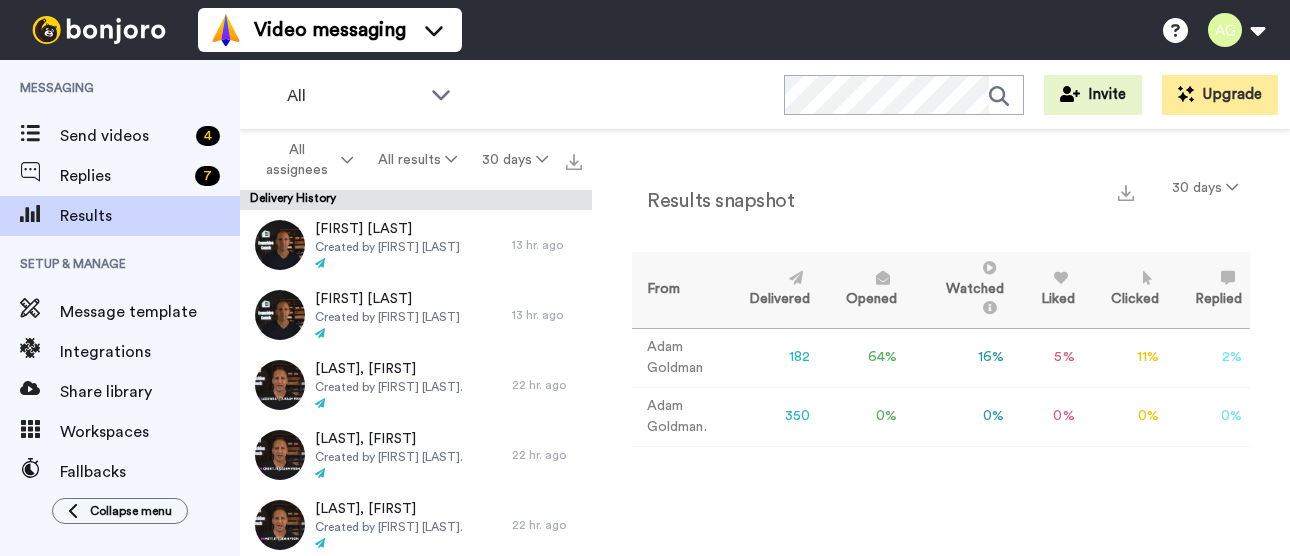 scroll, scrollTop: 0, scrollLeft: 0, axis: both 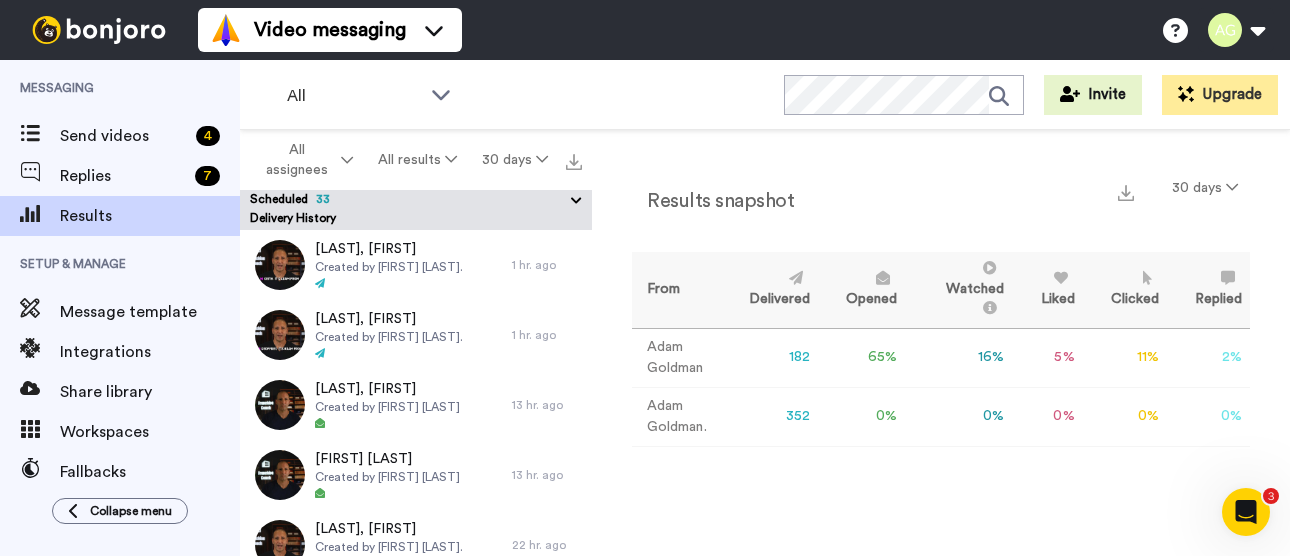 click 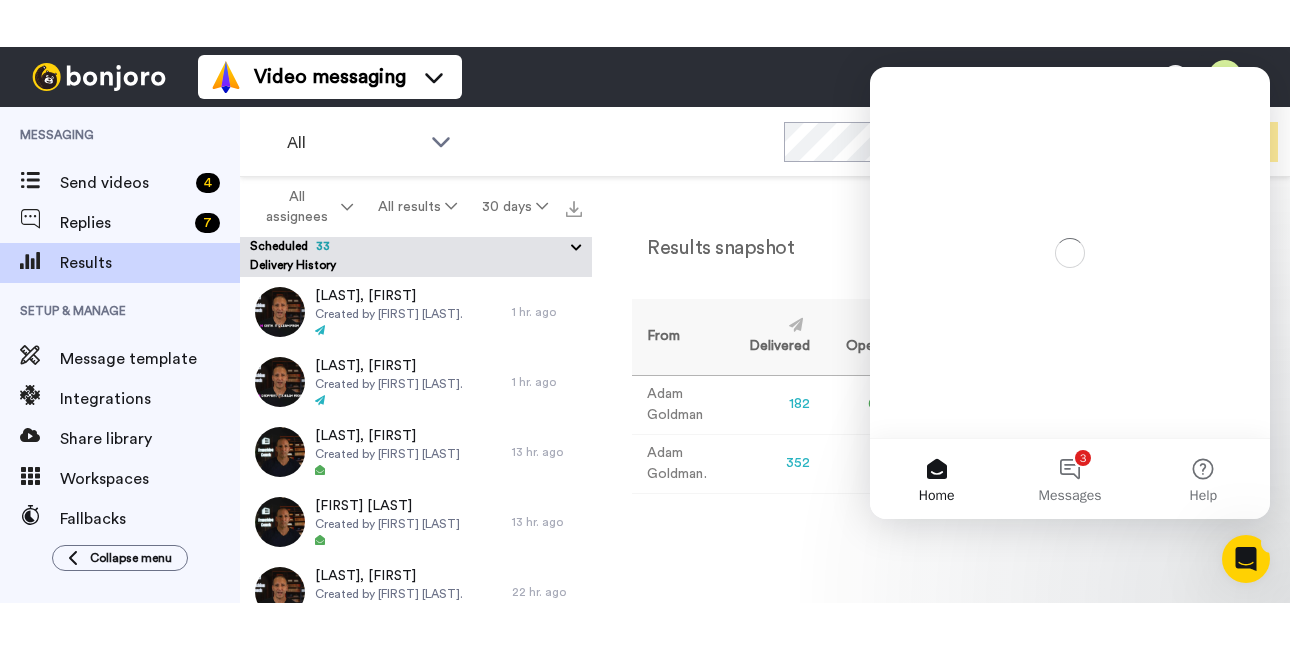 scroll, scrollTop: 0, scrollLeft: 0, axis: both 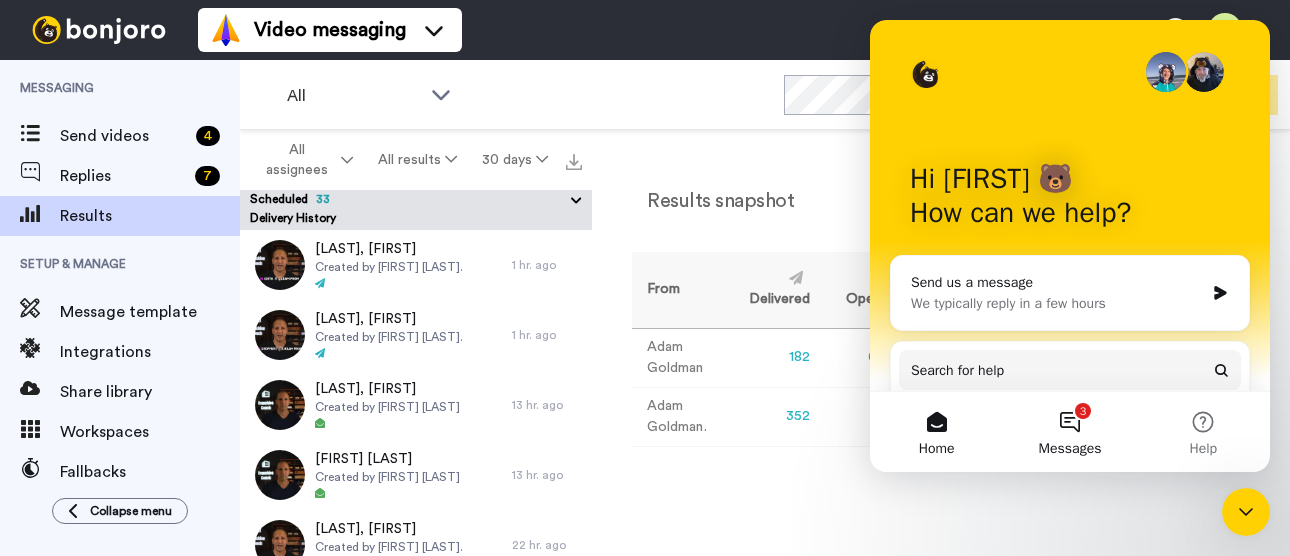 click on "3 Messages" at bounding box center (1069, 432) 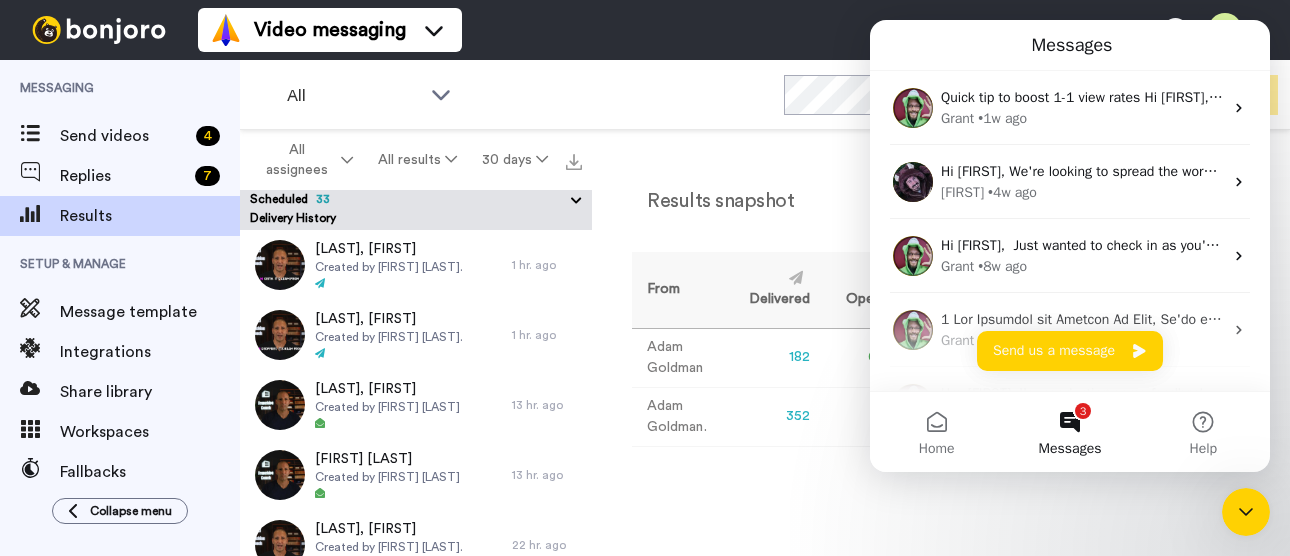 click on "Results snapshot 30 days   From Delivered Opened Watched Liked Clicked Replied Failed Adam   Goldman 182 65 % 16 % 5 % 11 % 2 % 0 Adam   Goldman. 352 0 % 0 % 0 % 0 % 0 % 0" at bounding box center (941, 342) 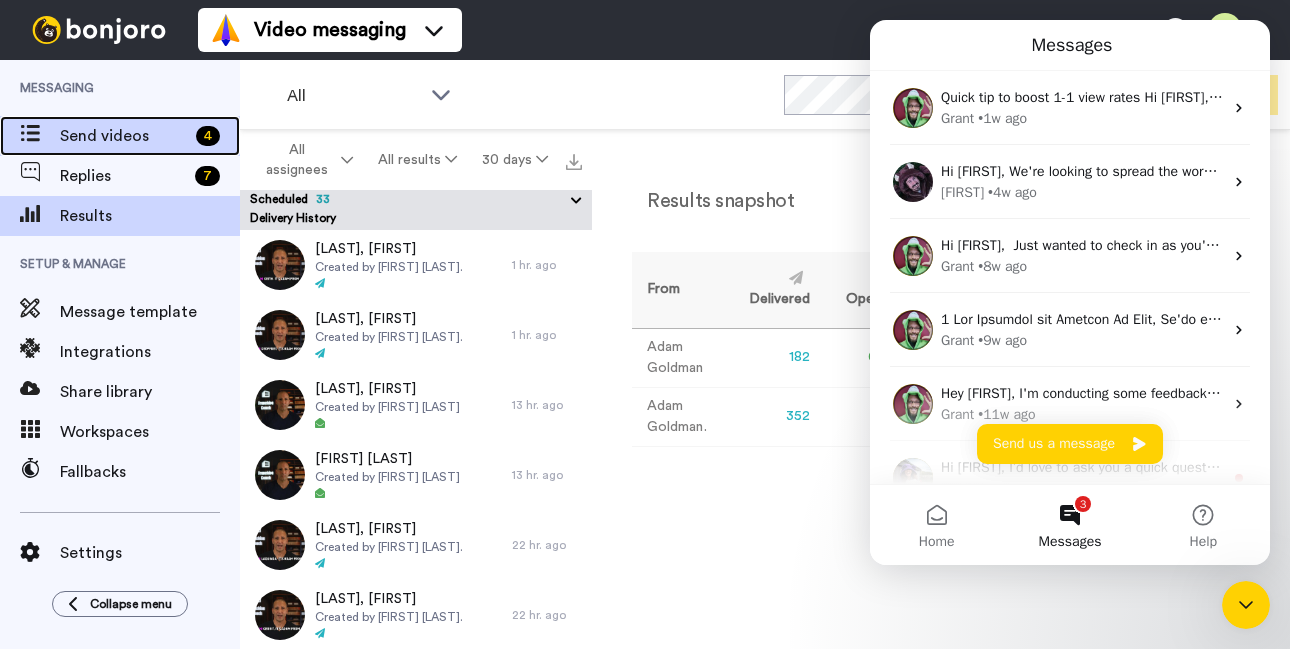 click on "Send videos" at bounding box center (124, 136) 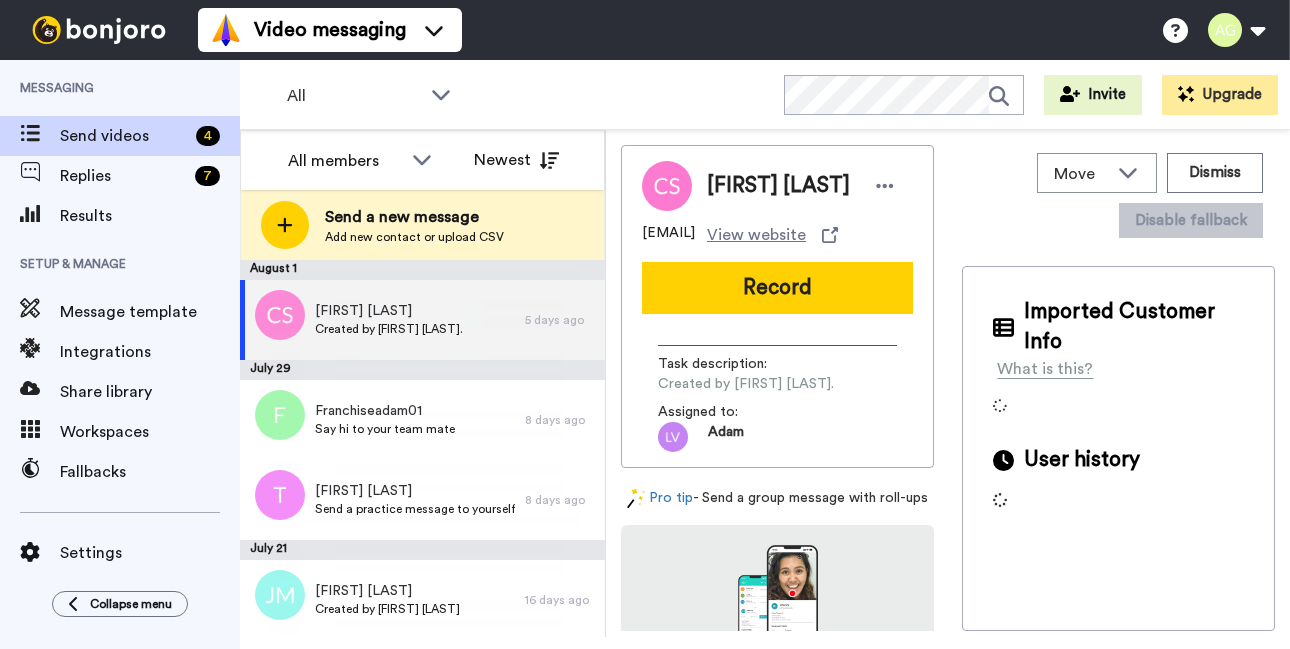 scroll, scrollTop: 0, scrollLeft: 0, axis: both 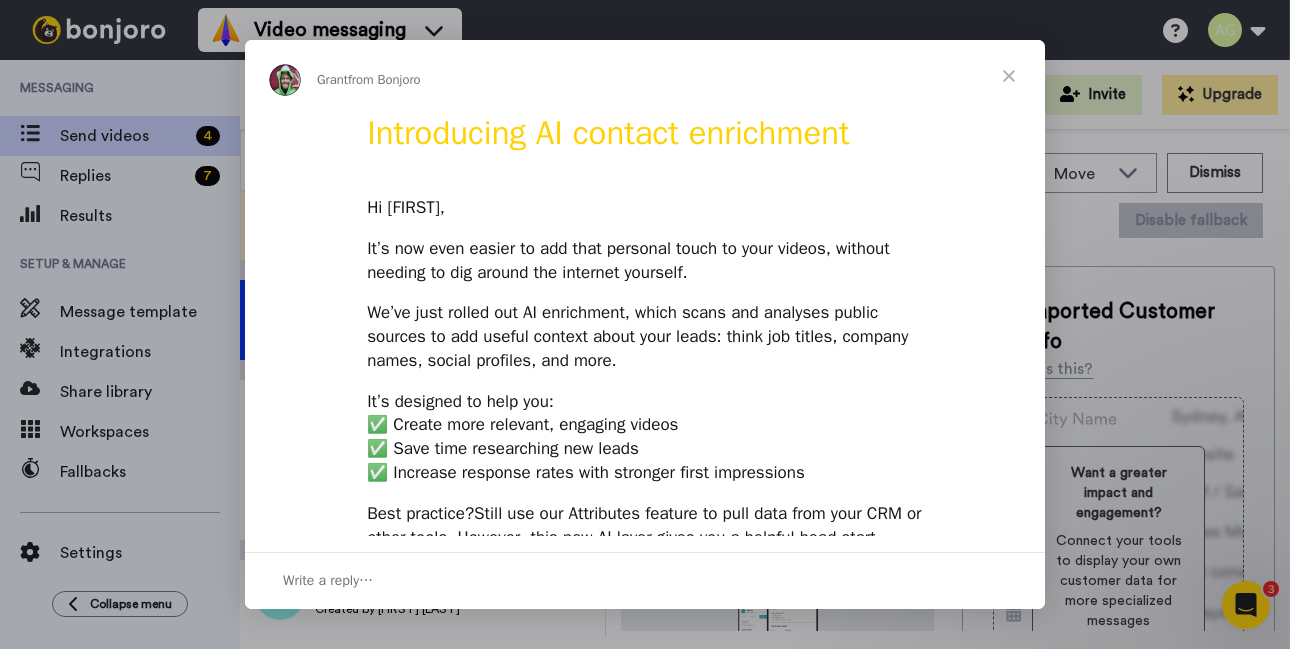 click at bounding box center [1009, 76] 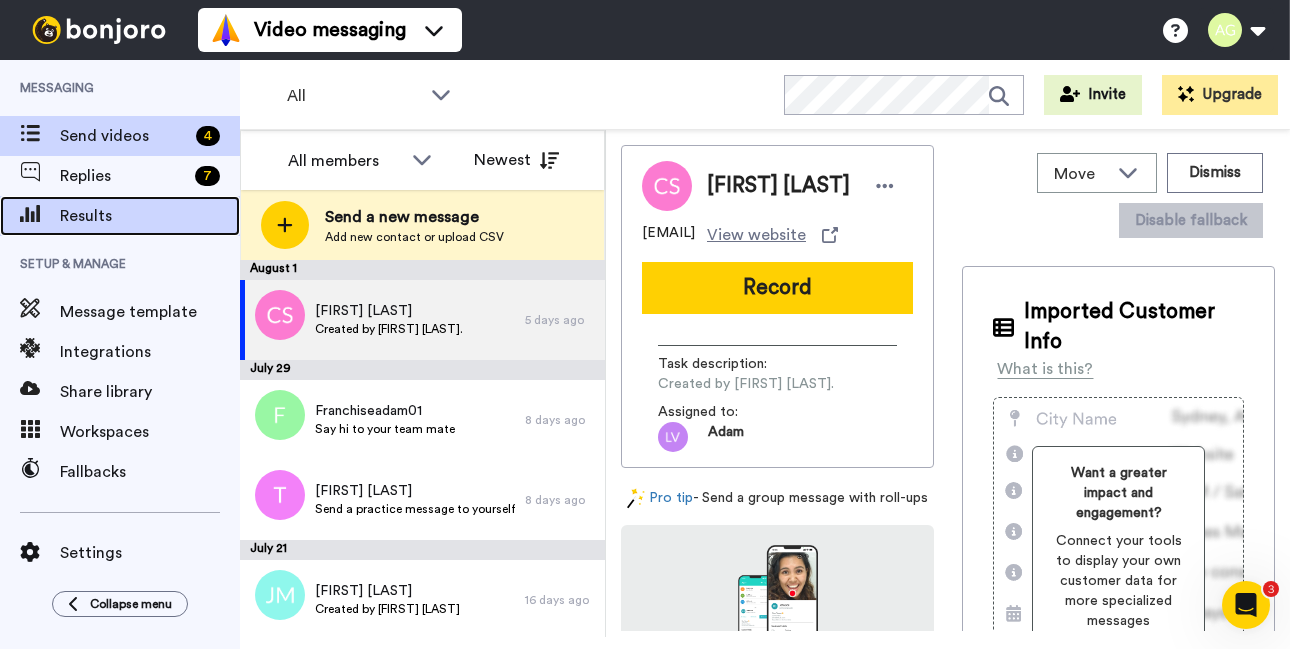 click on "Results" at bounding box center [120, 216] 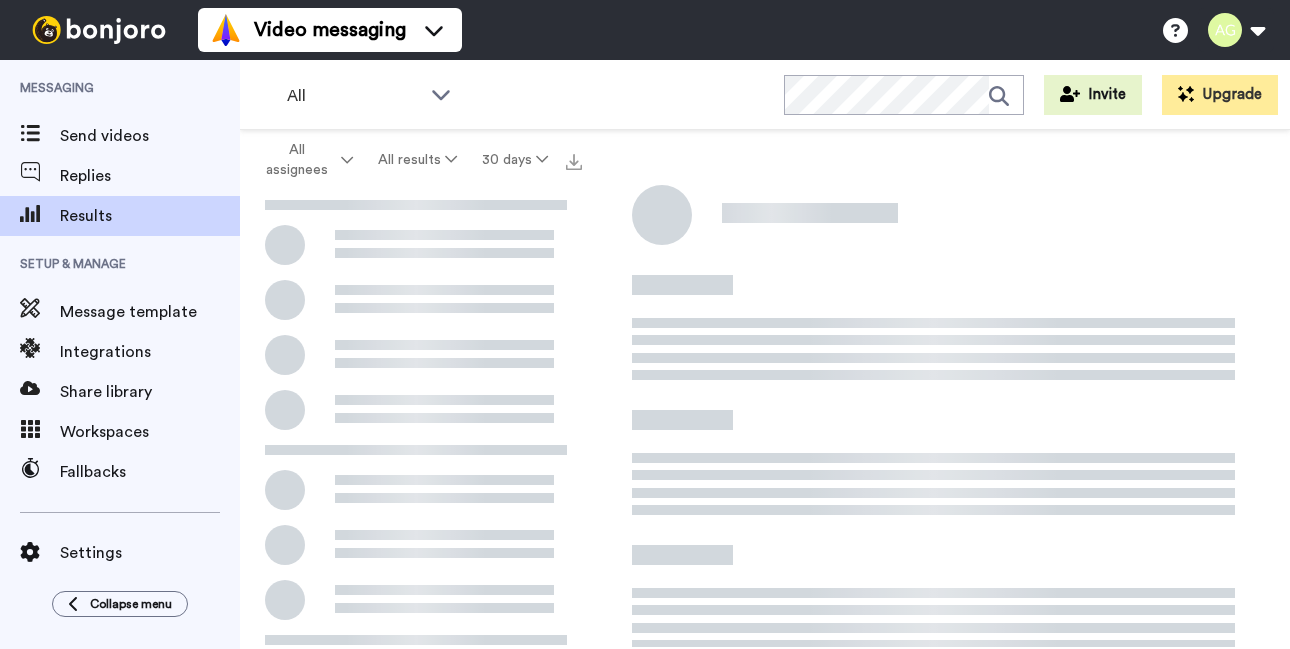 scroll, scrollTop: 0, scrollLeft: 0, axis: both 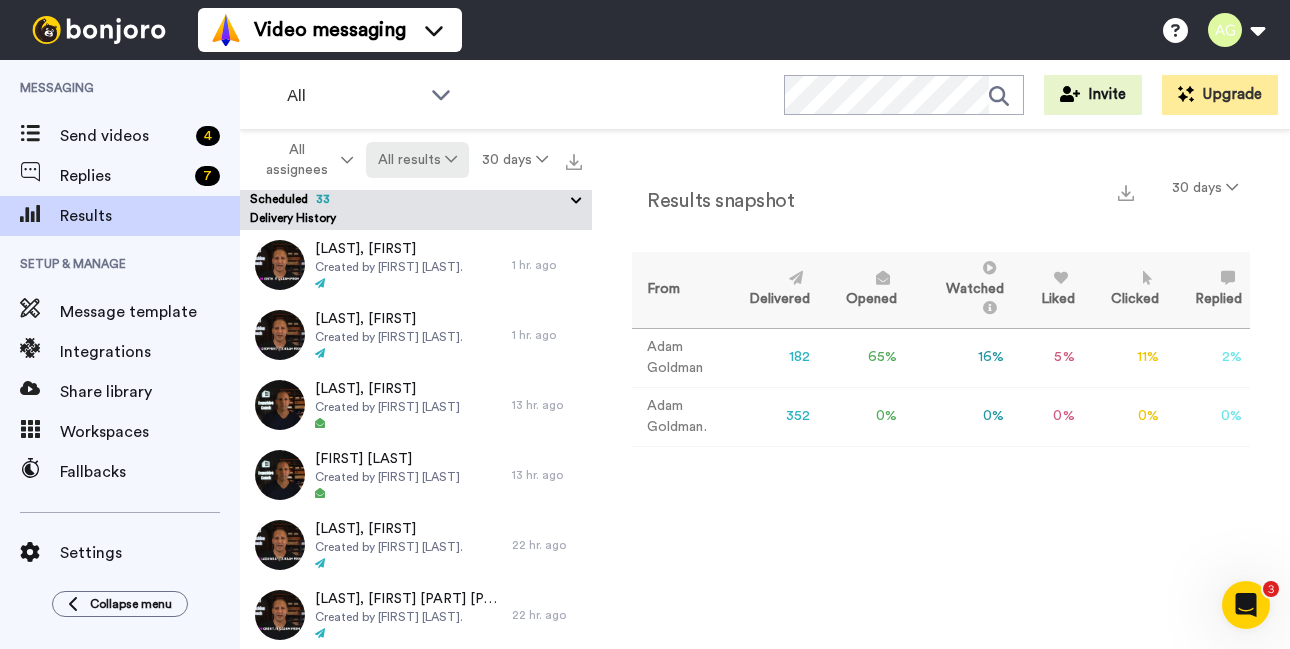 click at bounding box center (451, 159) 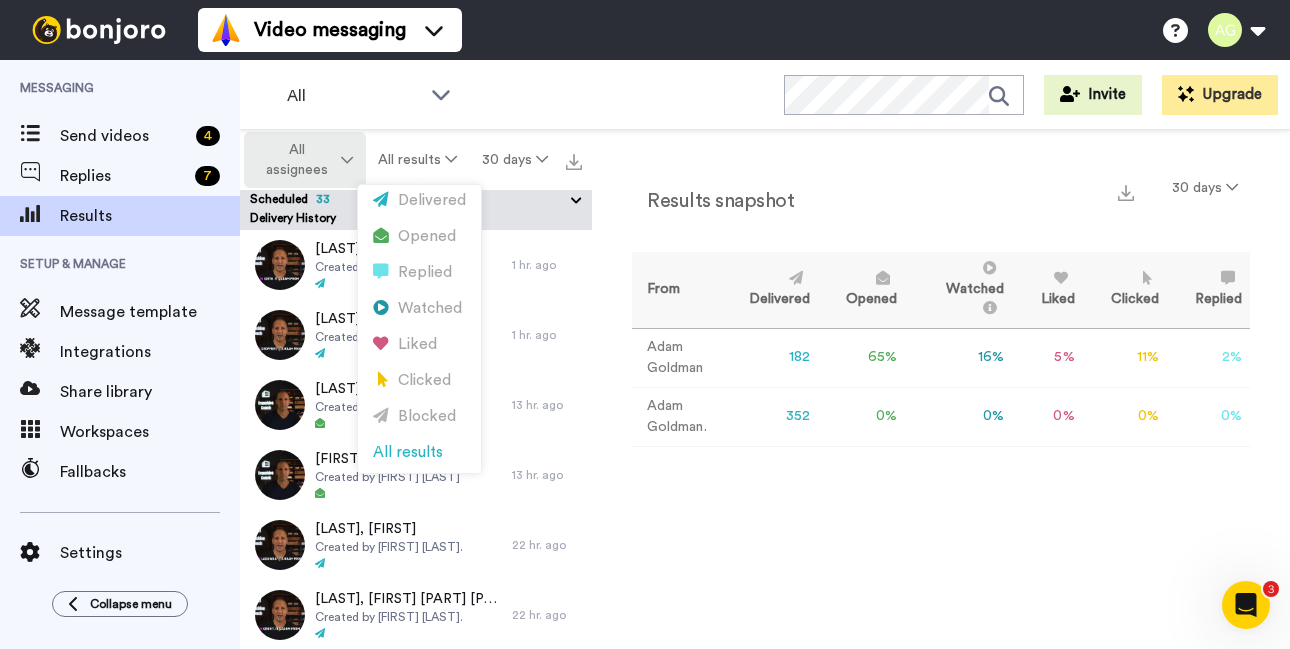 click at bounding box center (347, 160) 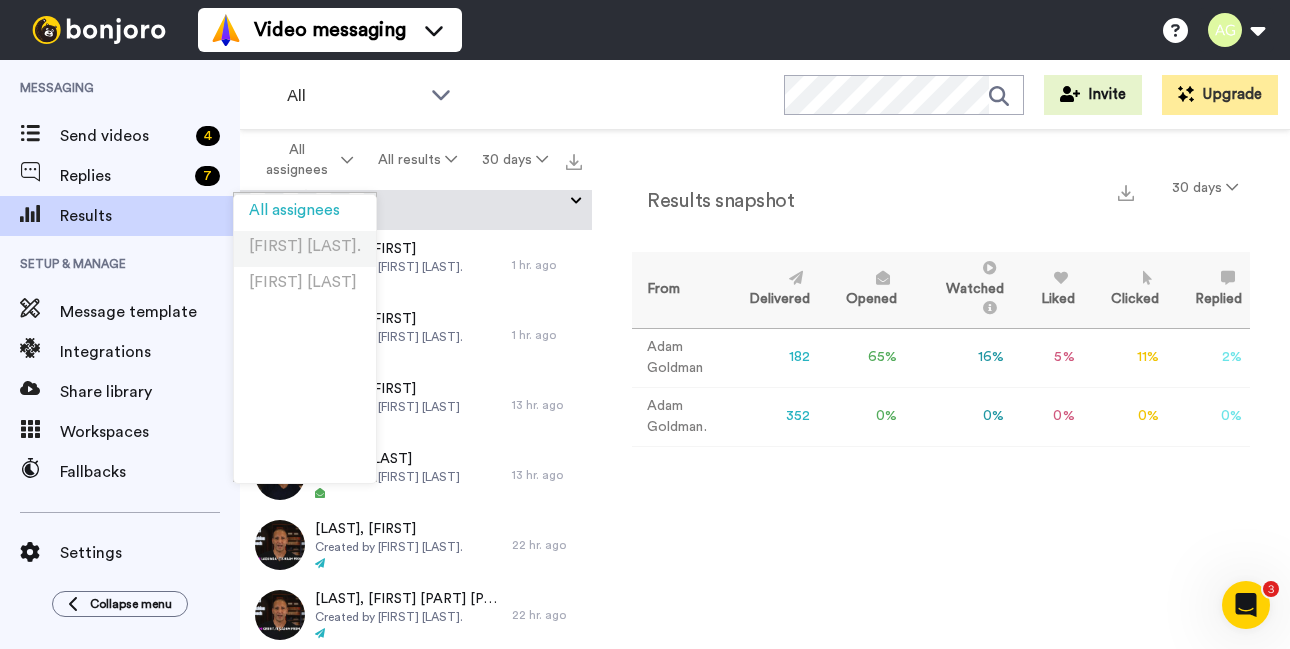 click on "[FIRST] [LAST]." at bounding box center (305, 246) 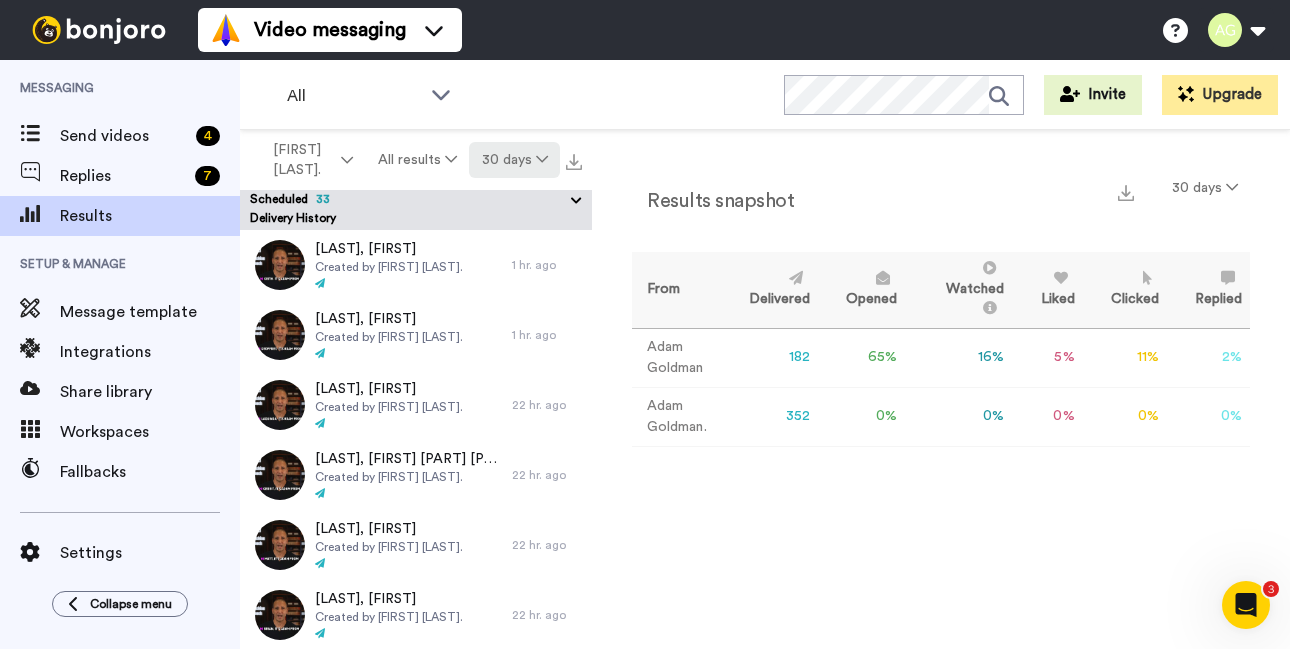 click on "30 days" at bounding box center [514, 160] 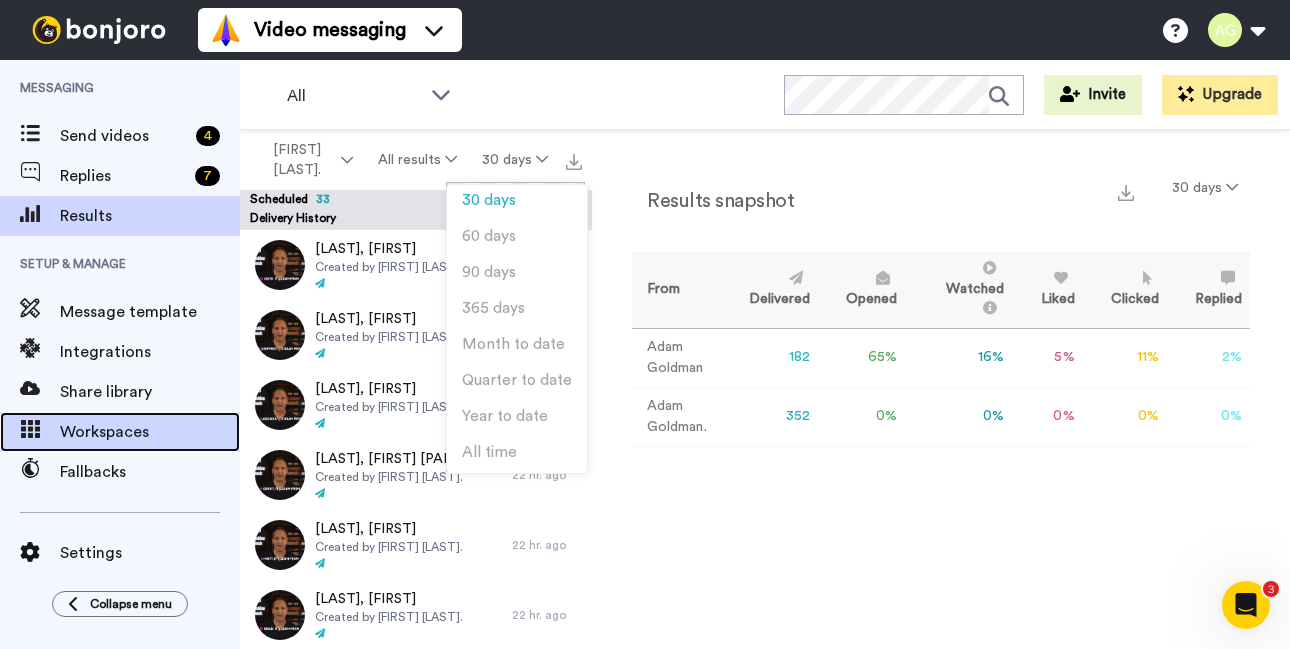 click on "Workspaces" at bounding box center (150, 432) 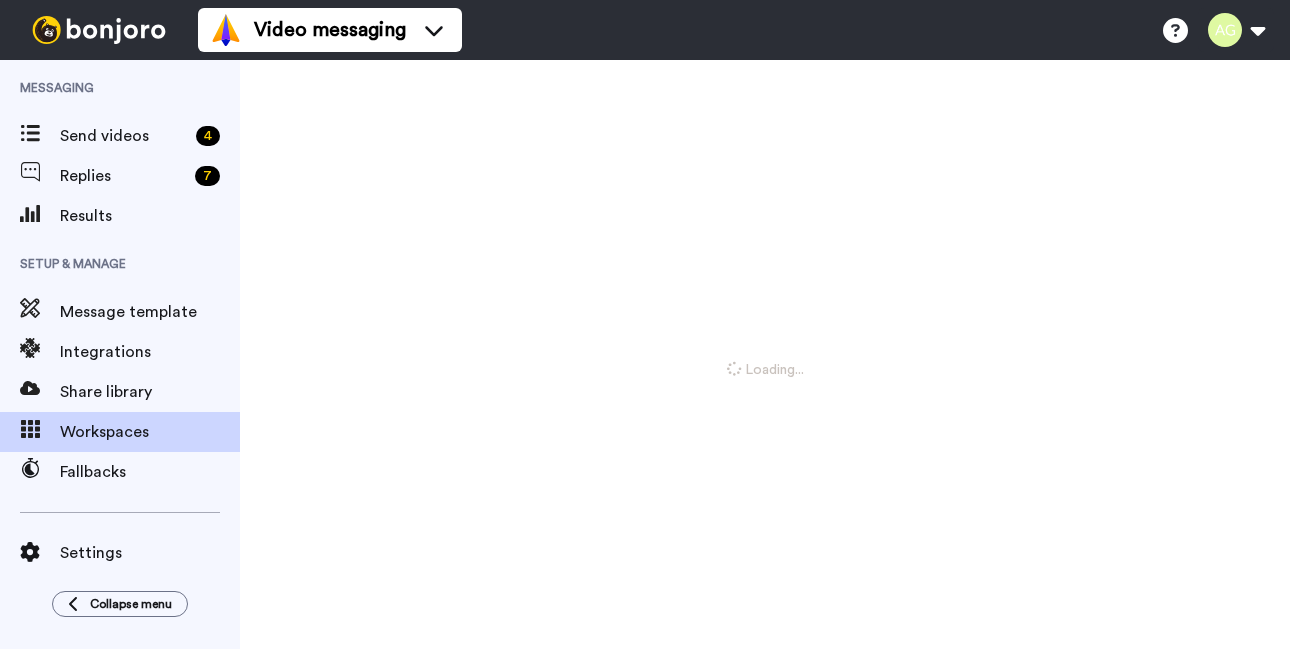 scroll, scrollTop: 0, scrollLeft: 0, axis: both 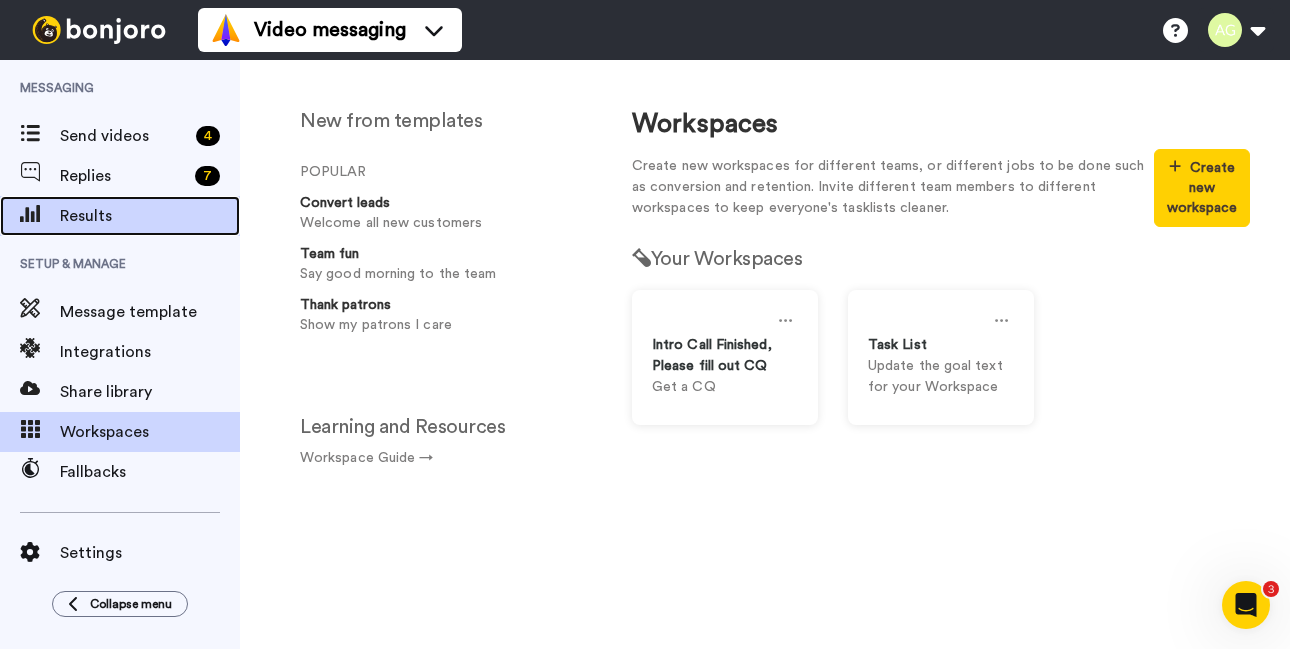 click on "Results" at bounding box center (150, 216) 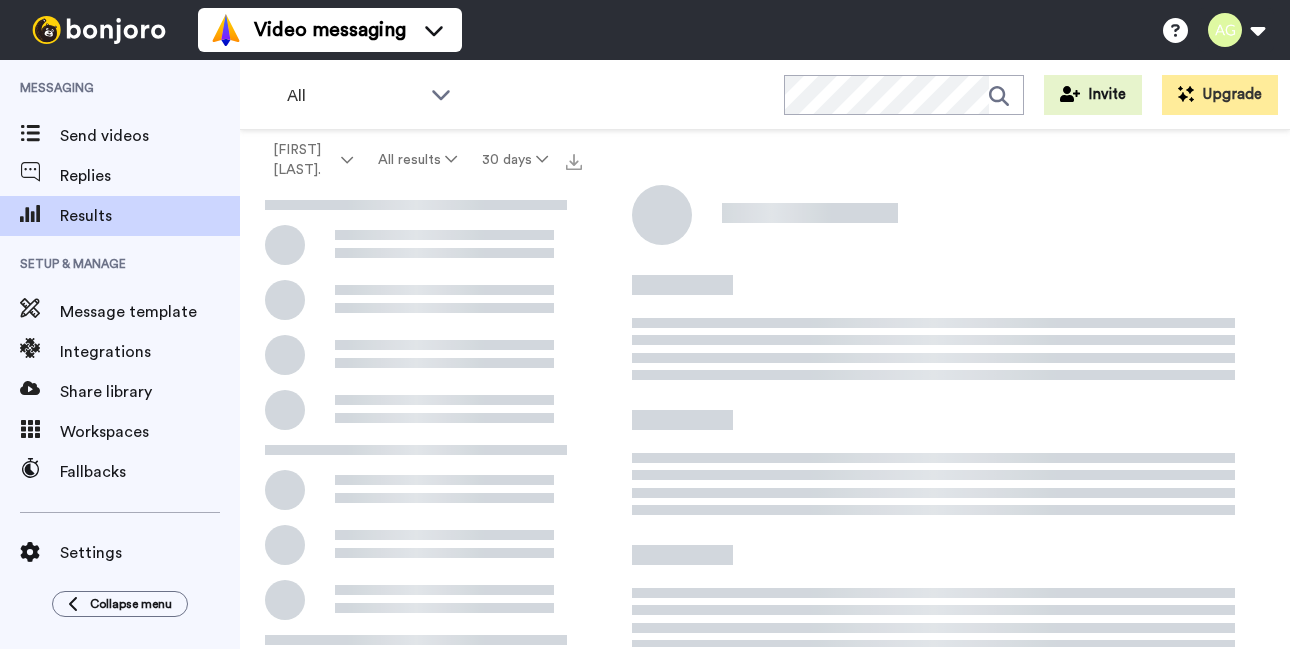 scroll, scrollTop: 0, scrollLeft: 0, axis: both 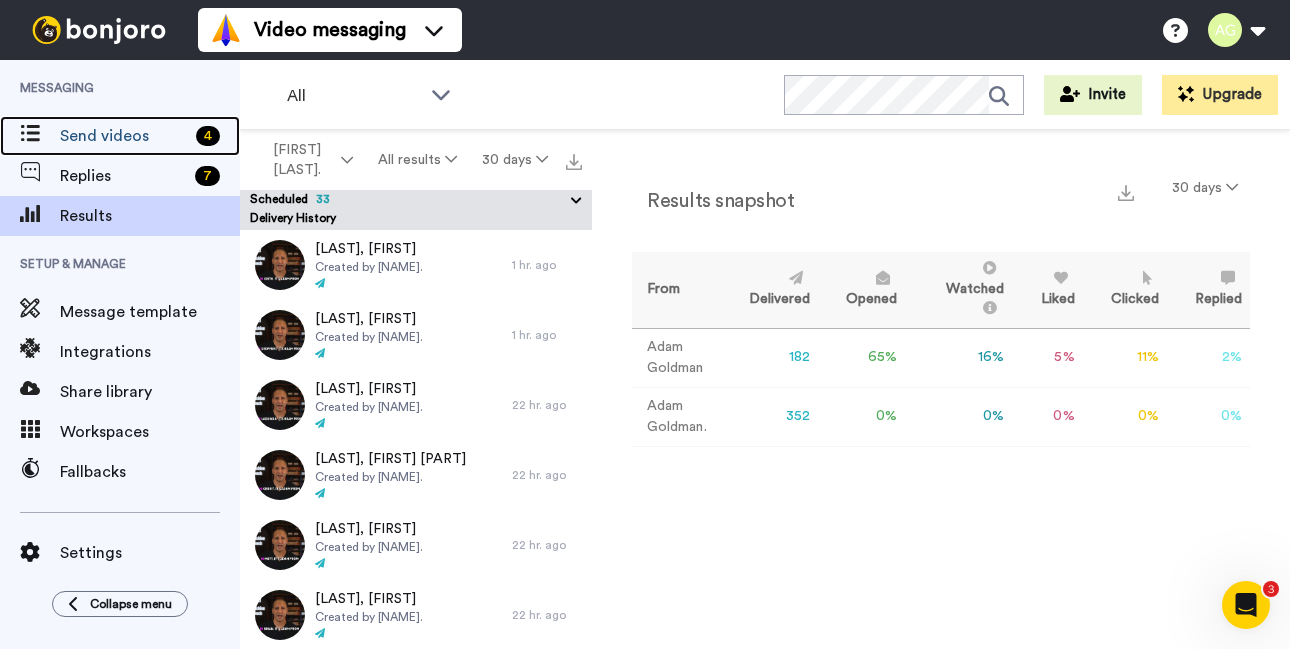 click on "Send videos" at bounding box center (124, 136) 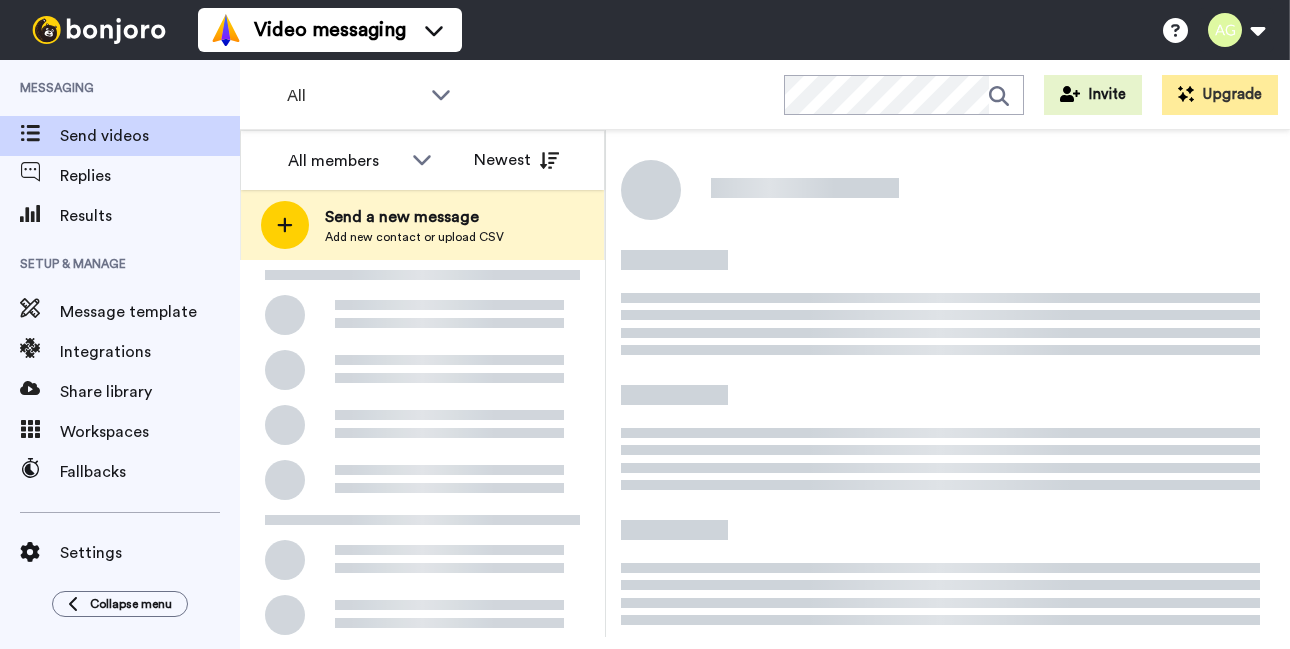 scroll, scrollTop: 0, scrollLeft: 0, axis: both 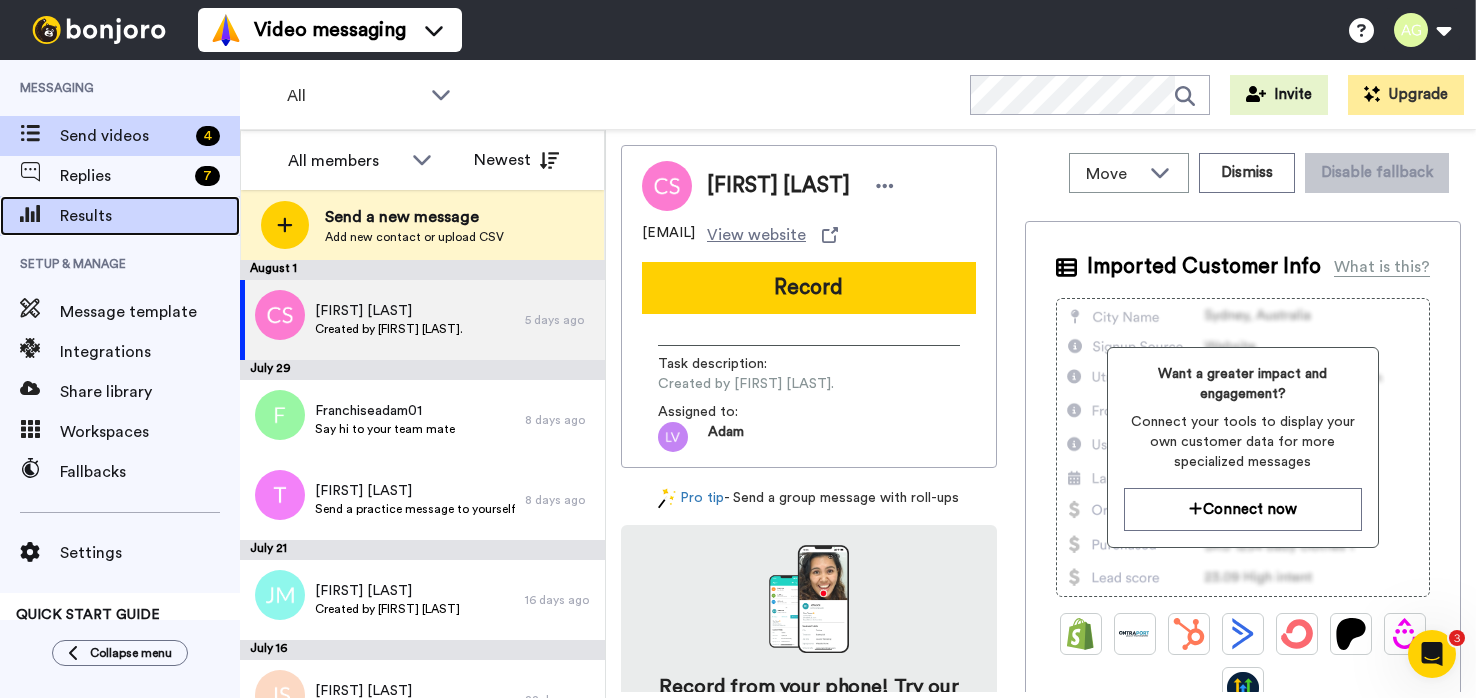 click on "Results" at bounding box center [150, 216] 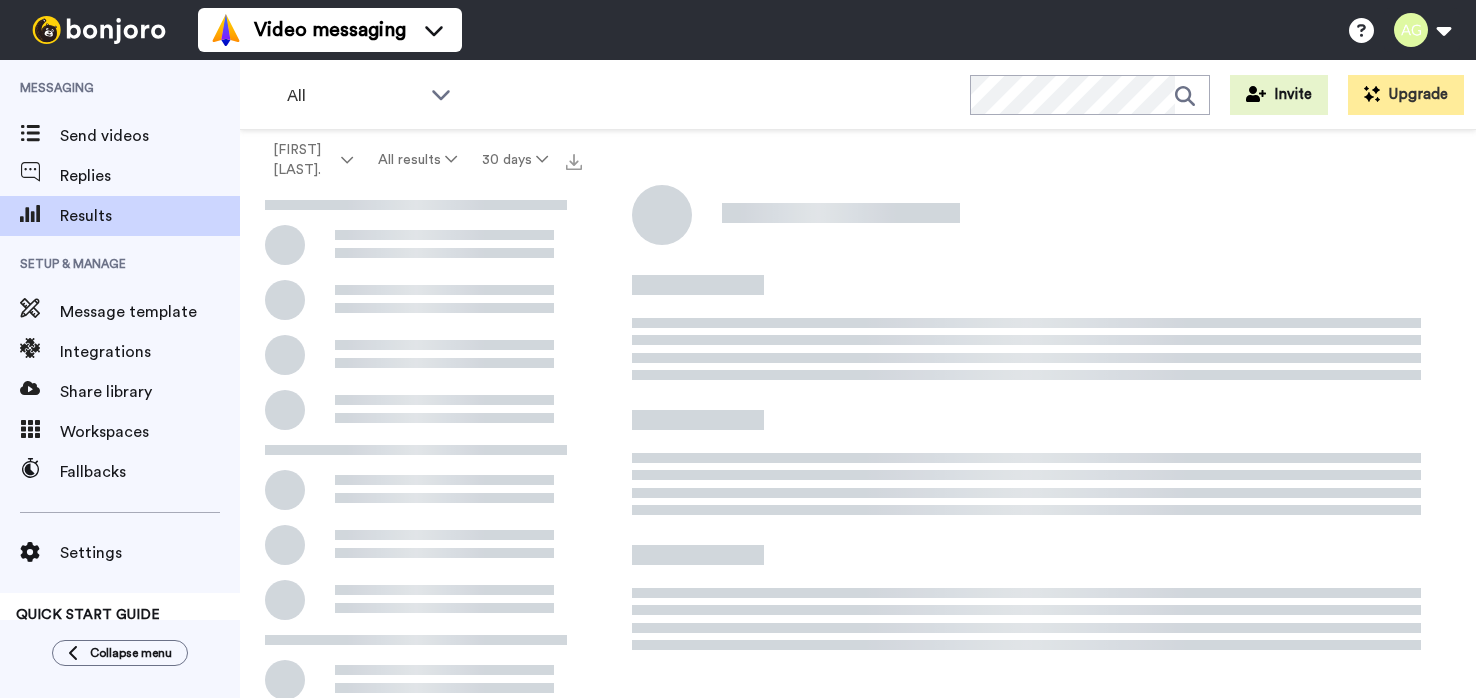 scroll, scrollTop: 0, scrollLeft: 0, axis: both 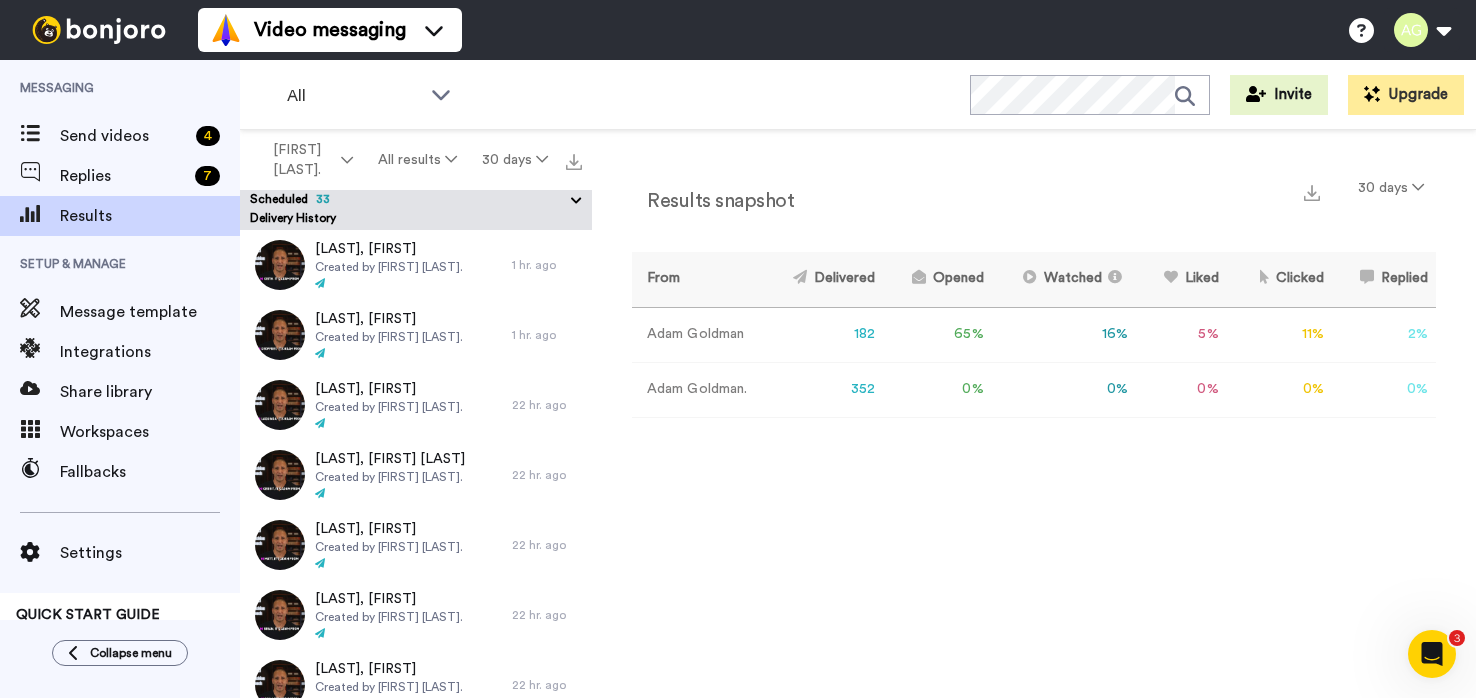 click at bounding box center [99, 30] 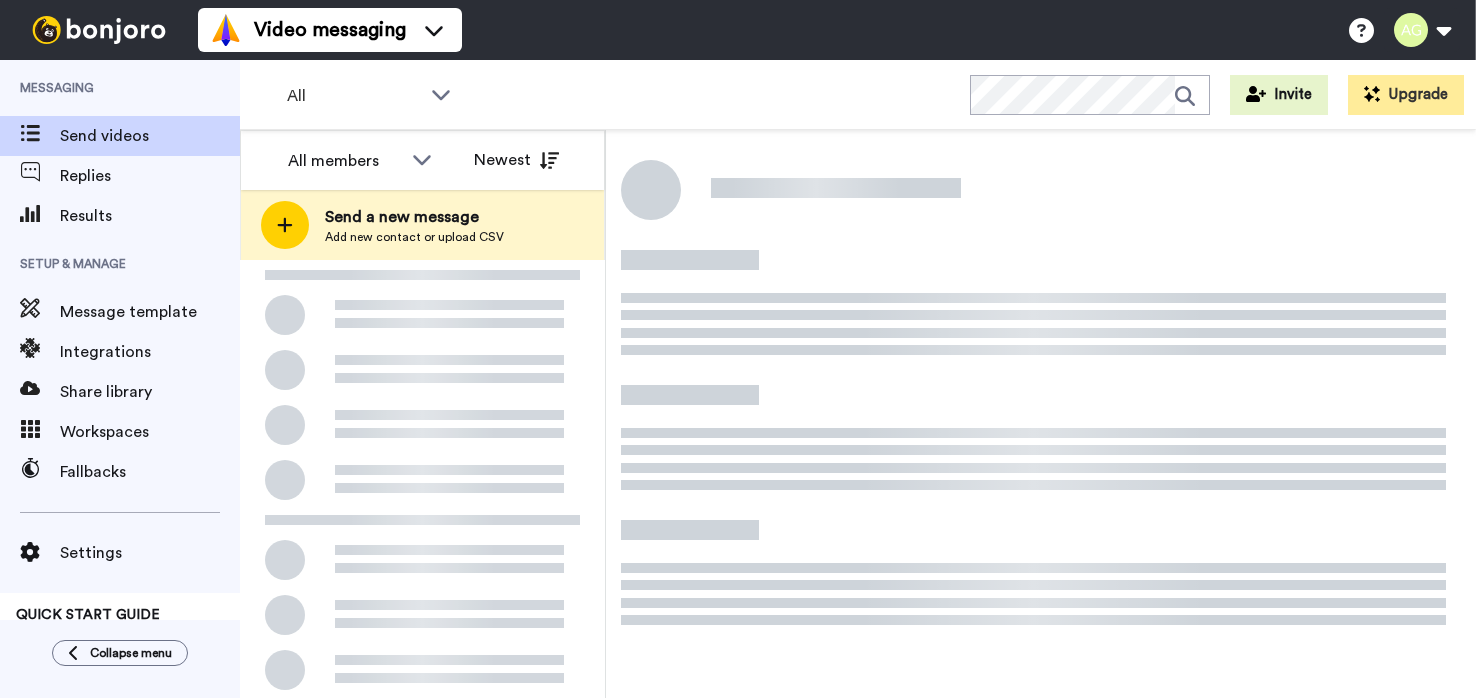 scroll, scrollTop: 0, scrollLeft: 0, axis: both 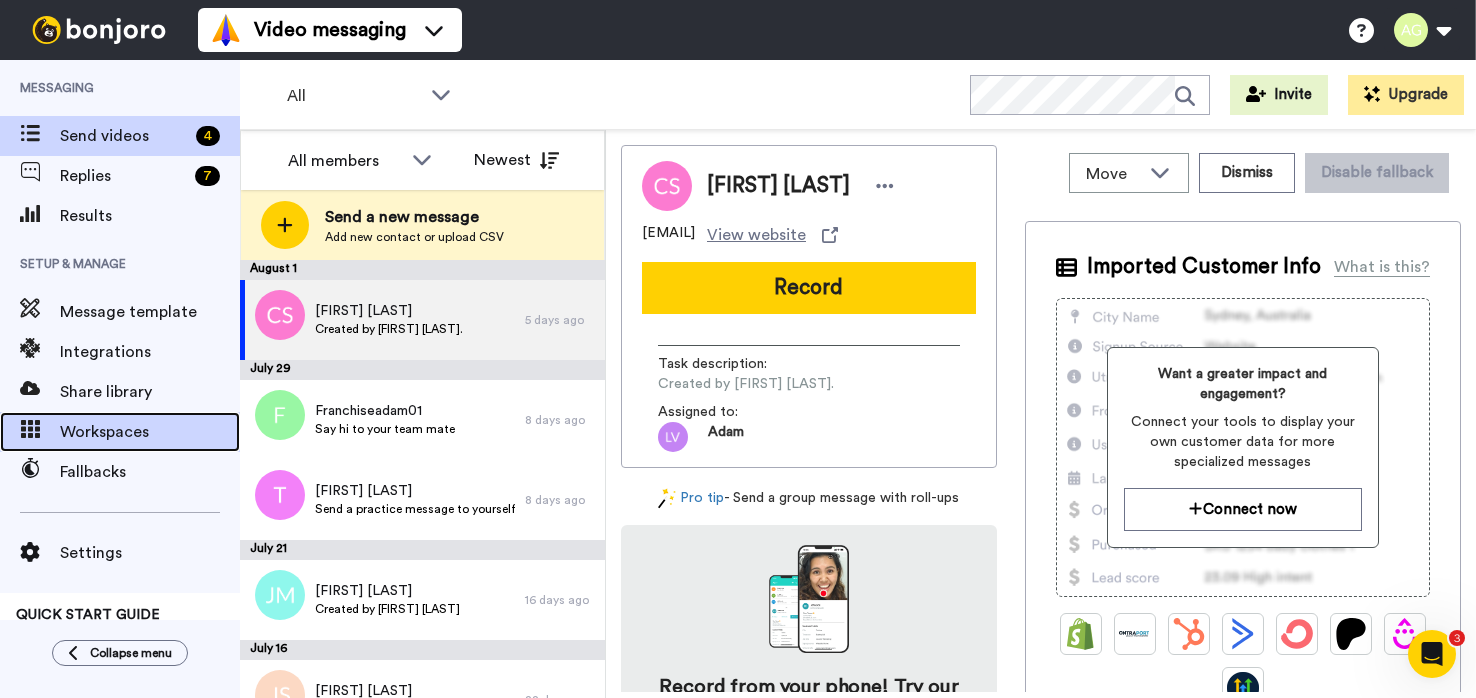 click on "Workspaces" at bounding box center (150, 432) 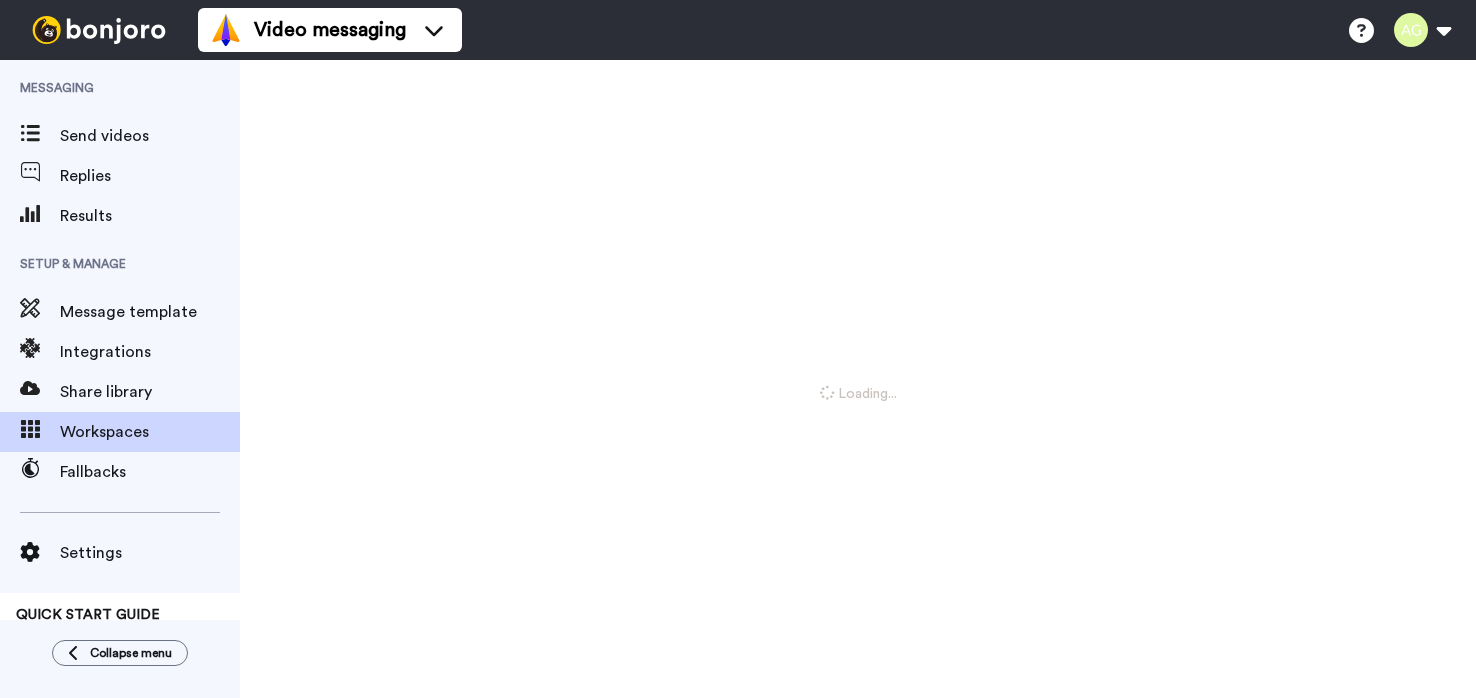 scroll, scrollTop: 0, scrollLeft: 0, axis: both 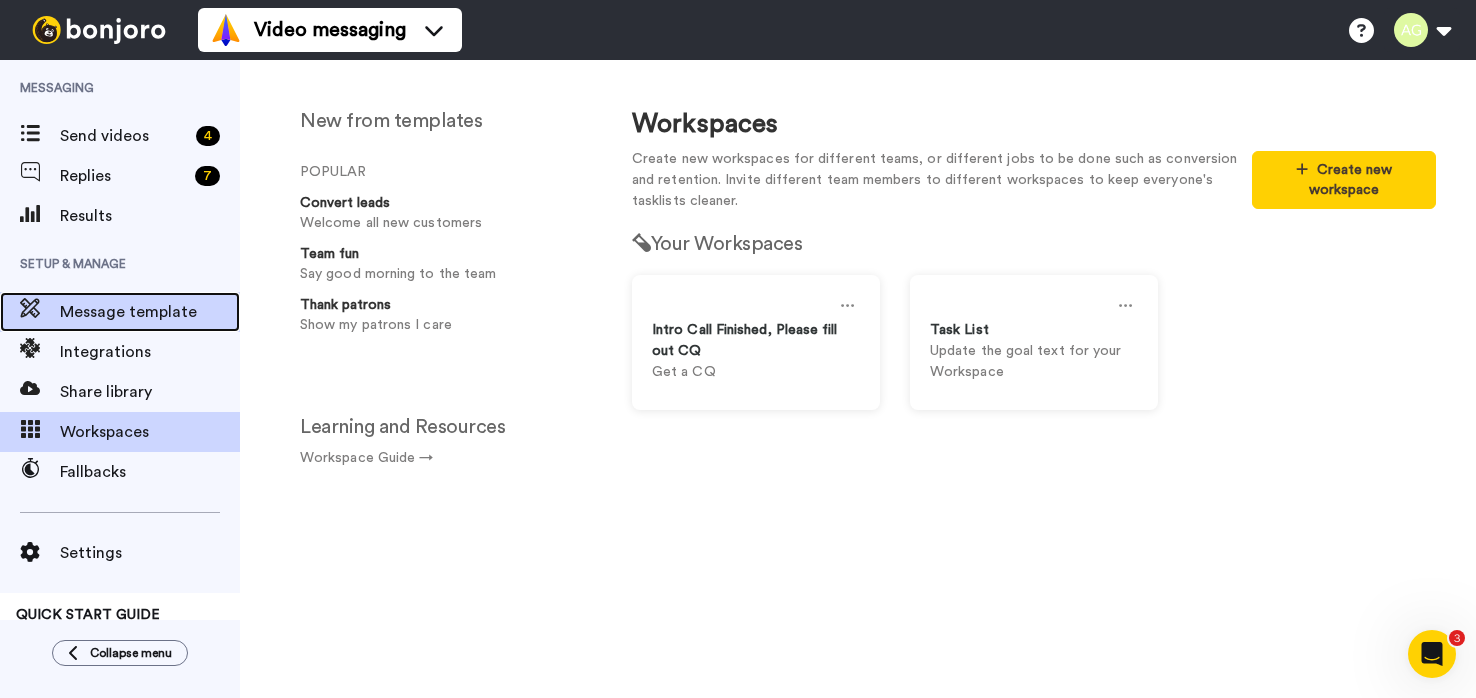 click on "Message template" at bounding box center [150, 312] 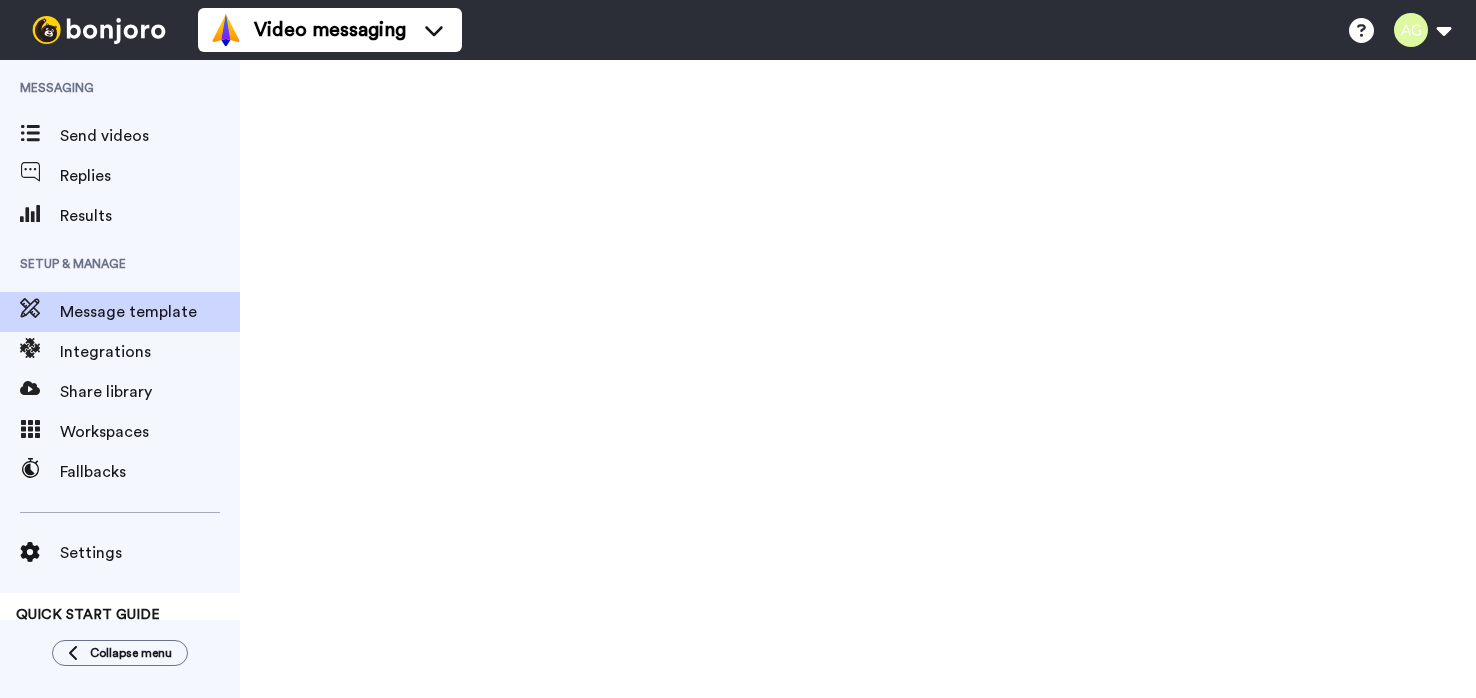 scroll, scrollTop: 0, scrollLeft: 0, axis: both 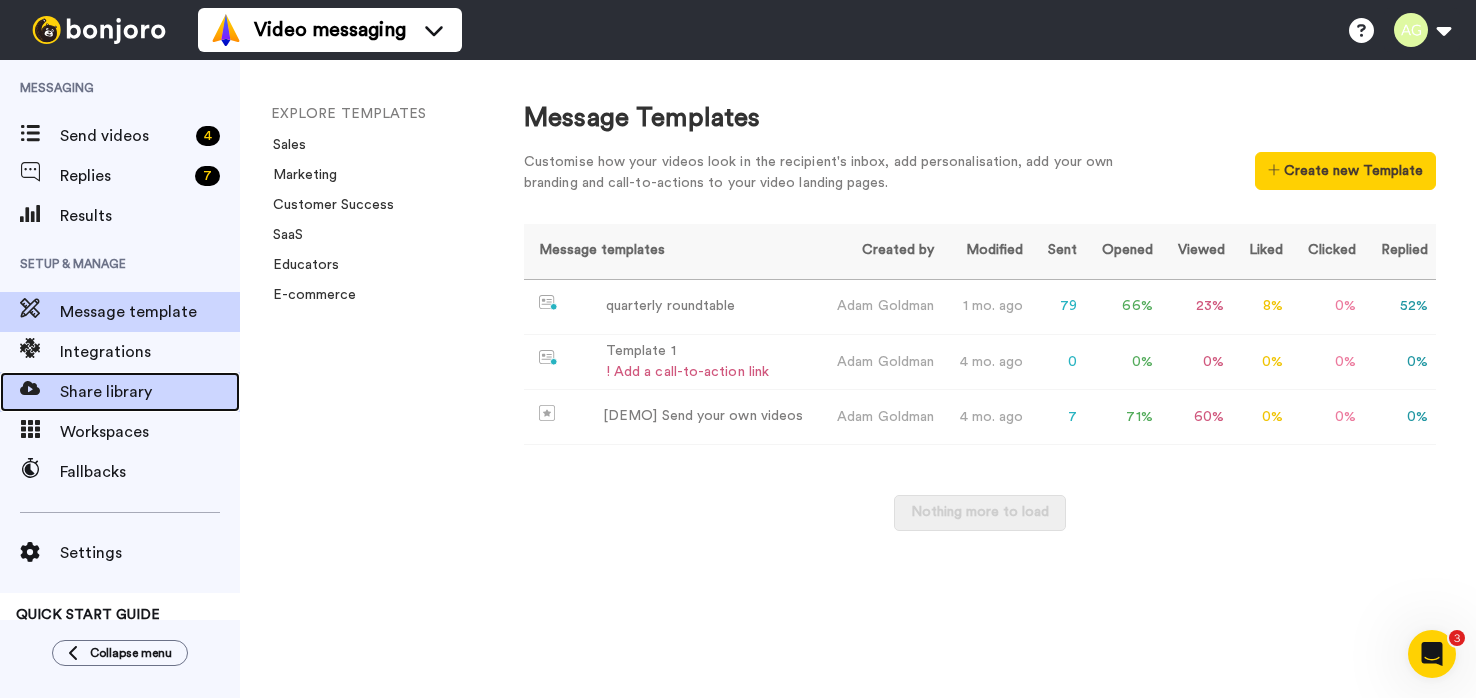 click on "Share library" at bounding box center [150, 392] 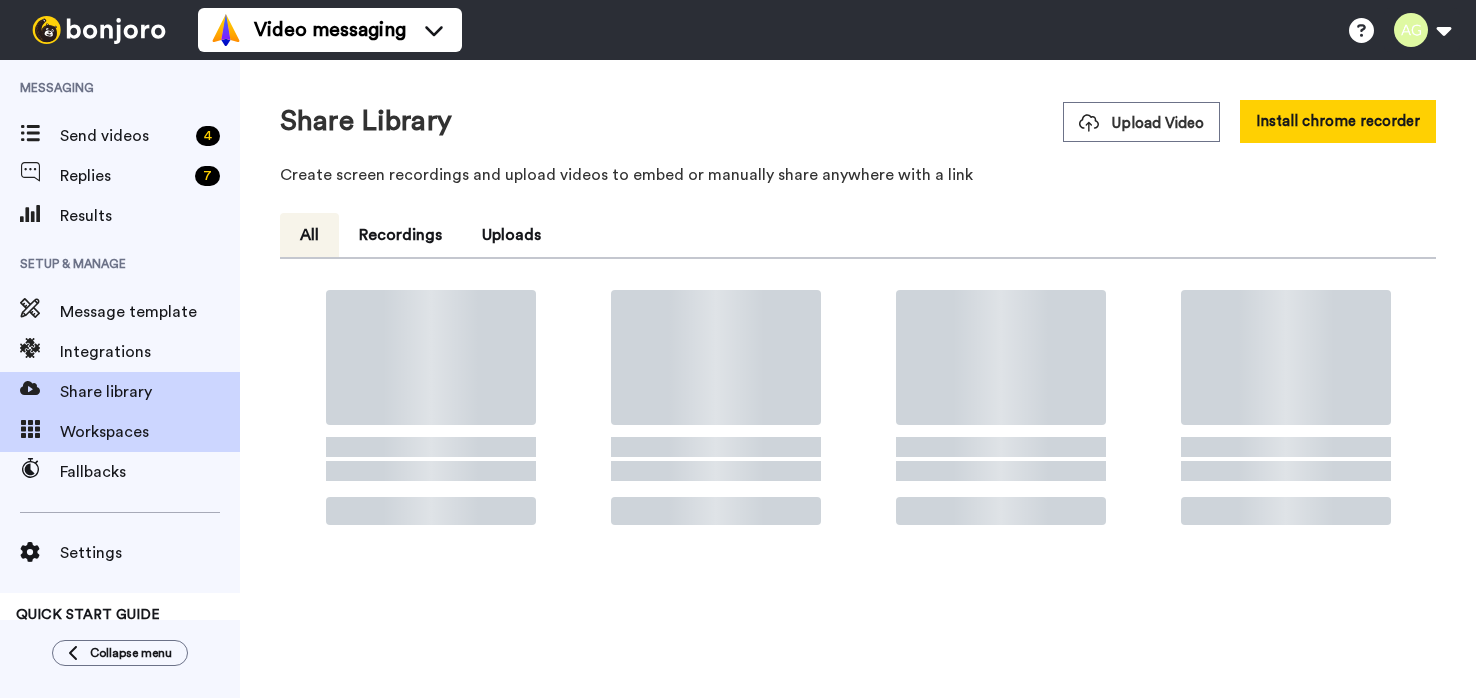 scroll, scrollTop: 0, scrollLeft: 0, axis: both 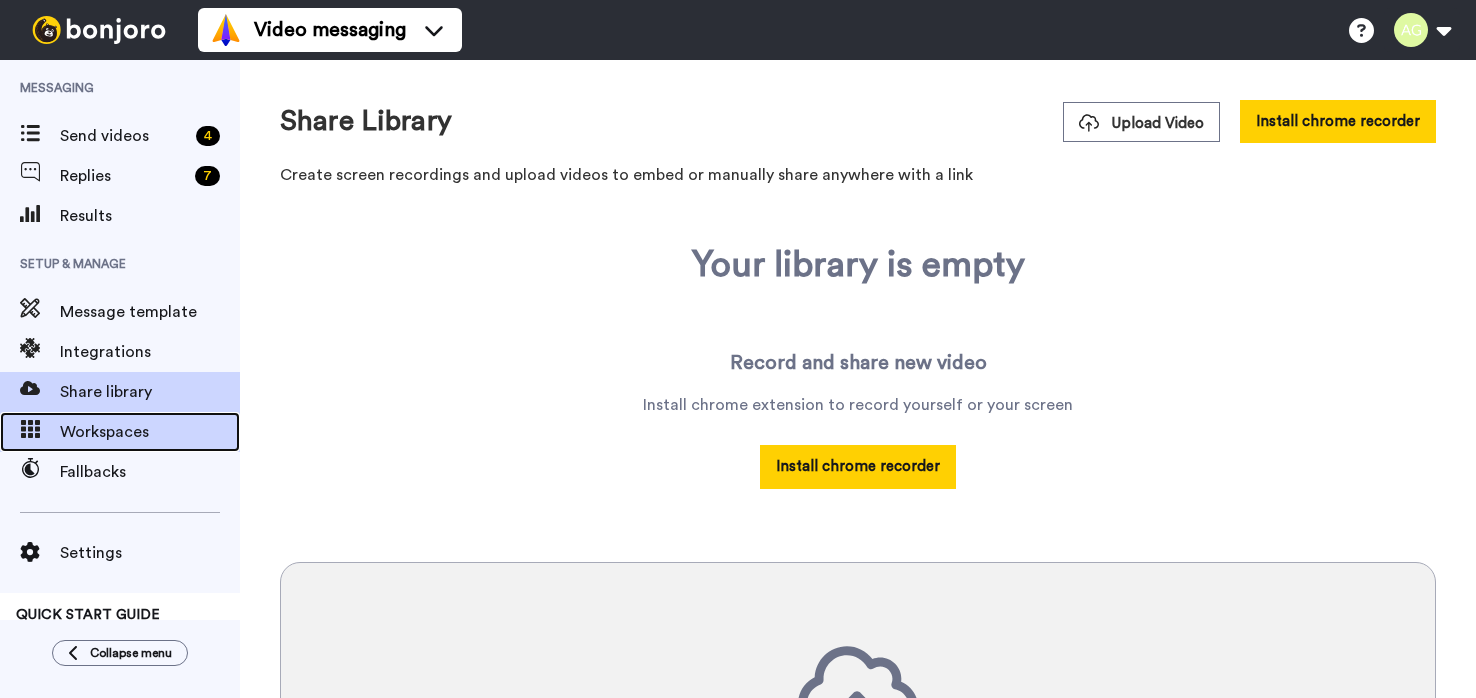 click on "Workspaces" at bounding box center (150, 432) 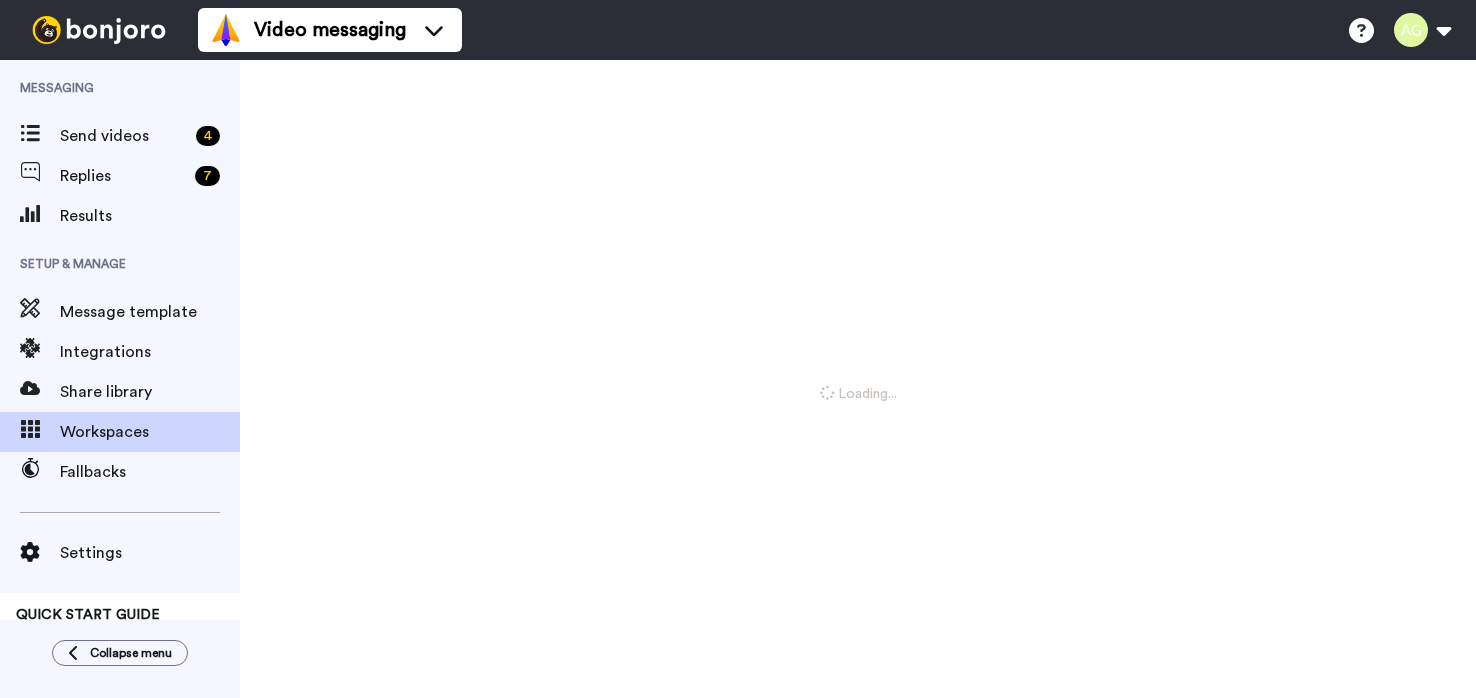 scroll, scrollTop: 0, scrollLeft: 0, axis: both 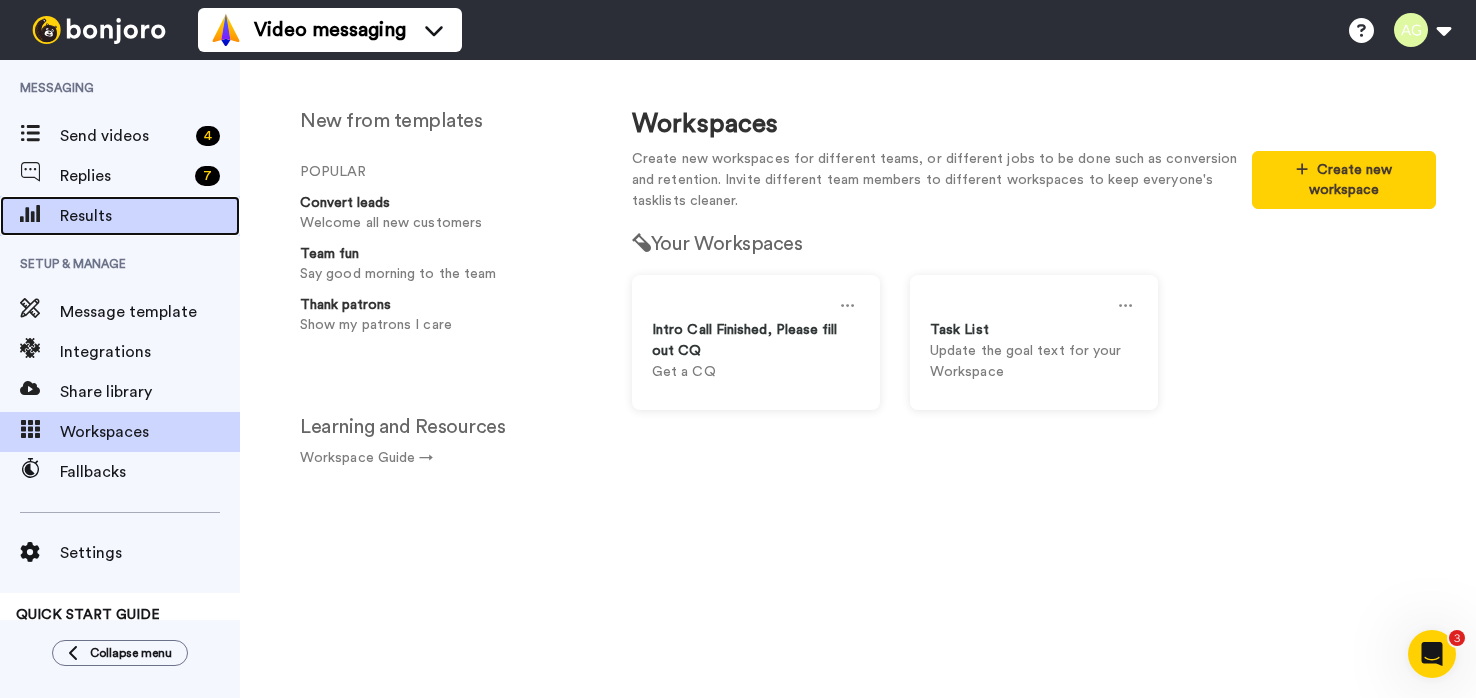 click on "Results" at bounding box center [150, 216] 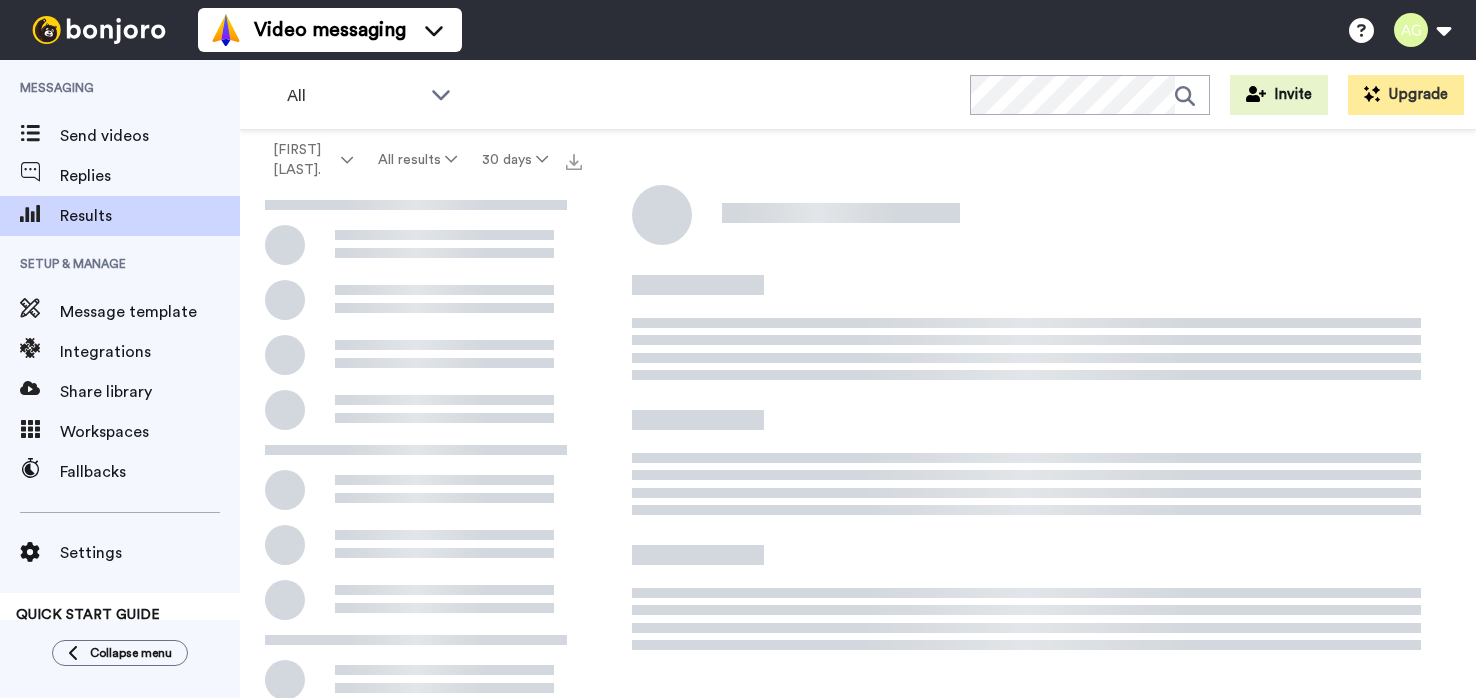 scroll, scrollTop: 0, scrollLeft: 0, axis: both 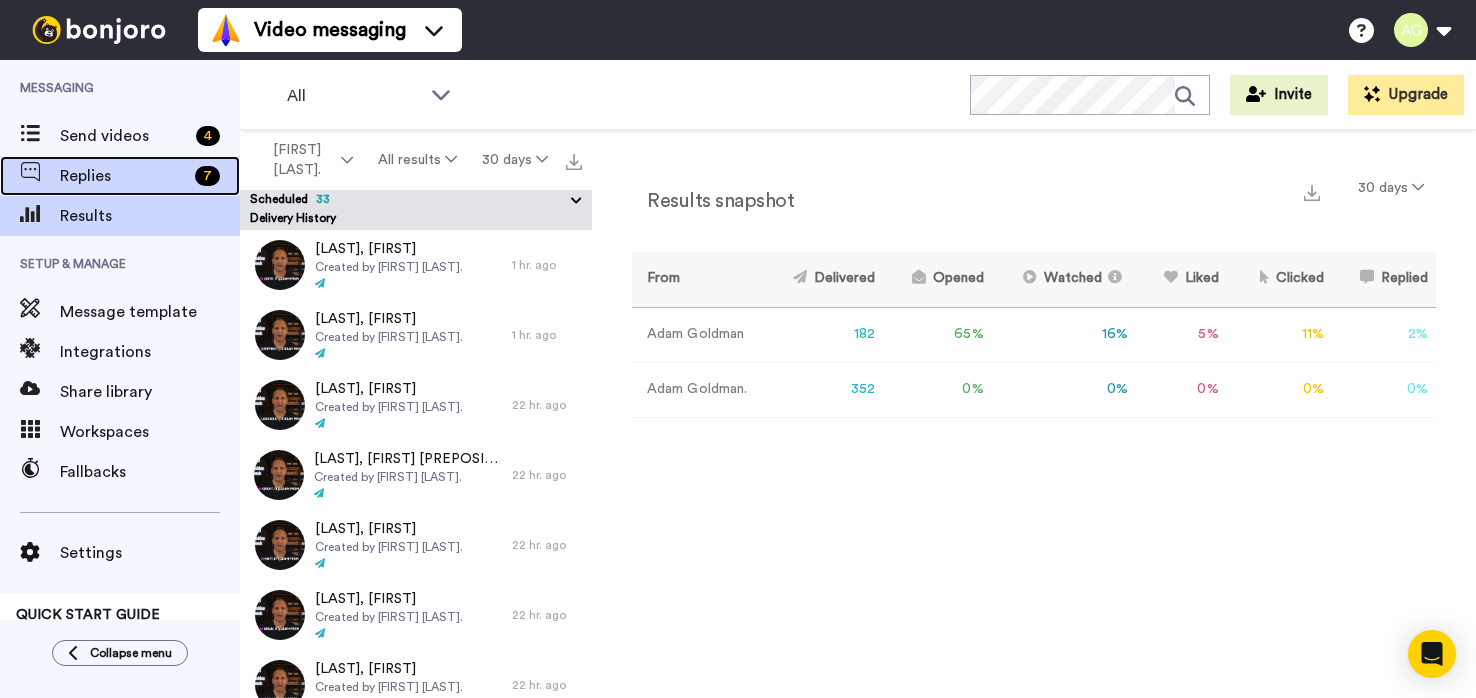 click on "Replies" at bounding box center (123, 176) 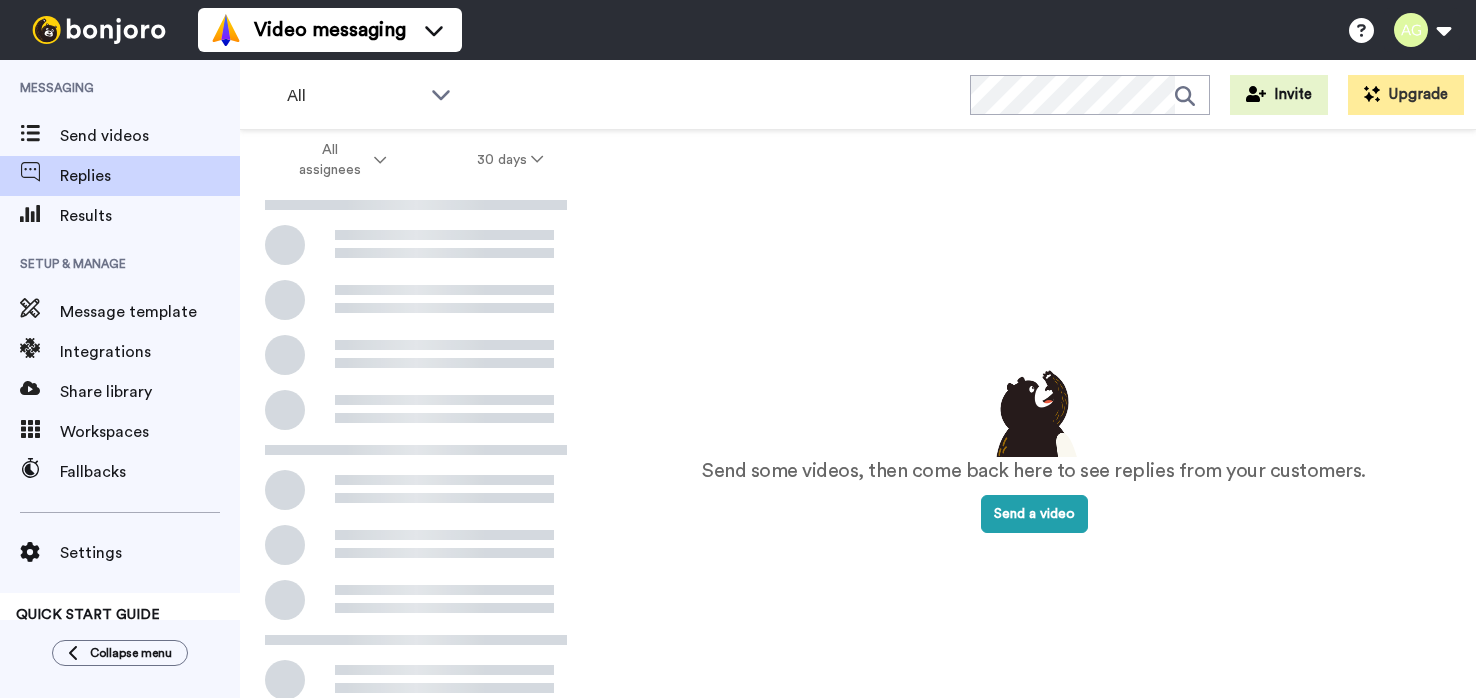 scroll, scrollTop: 0, scrollLeft: 0, axis: both 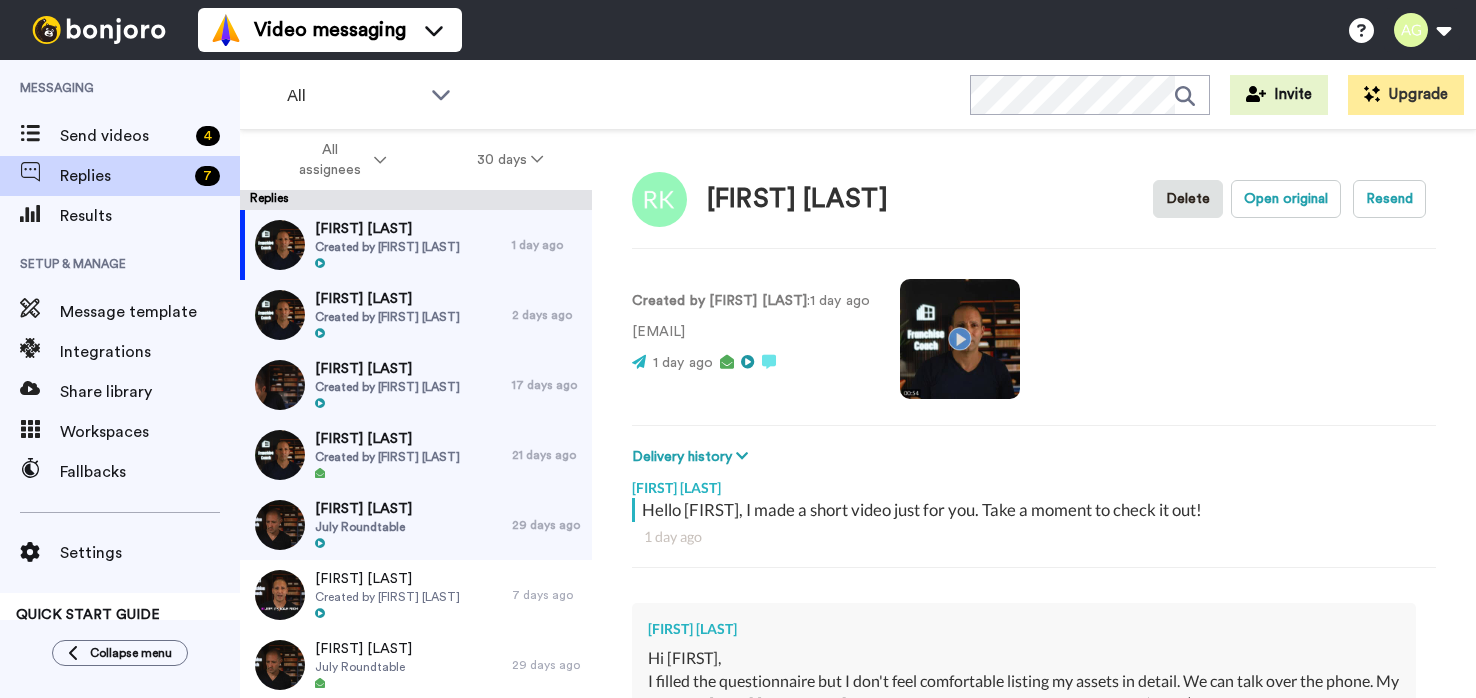 click on "Messaging" at bounding box center [120, 88] 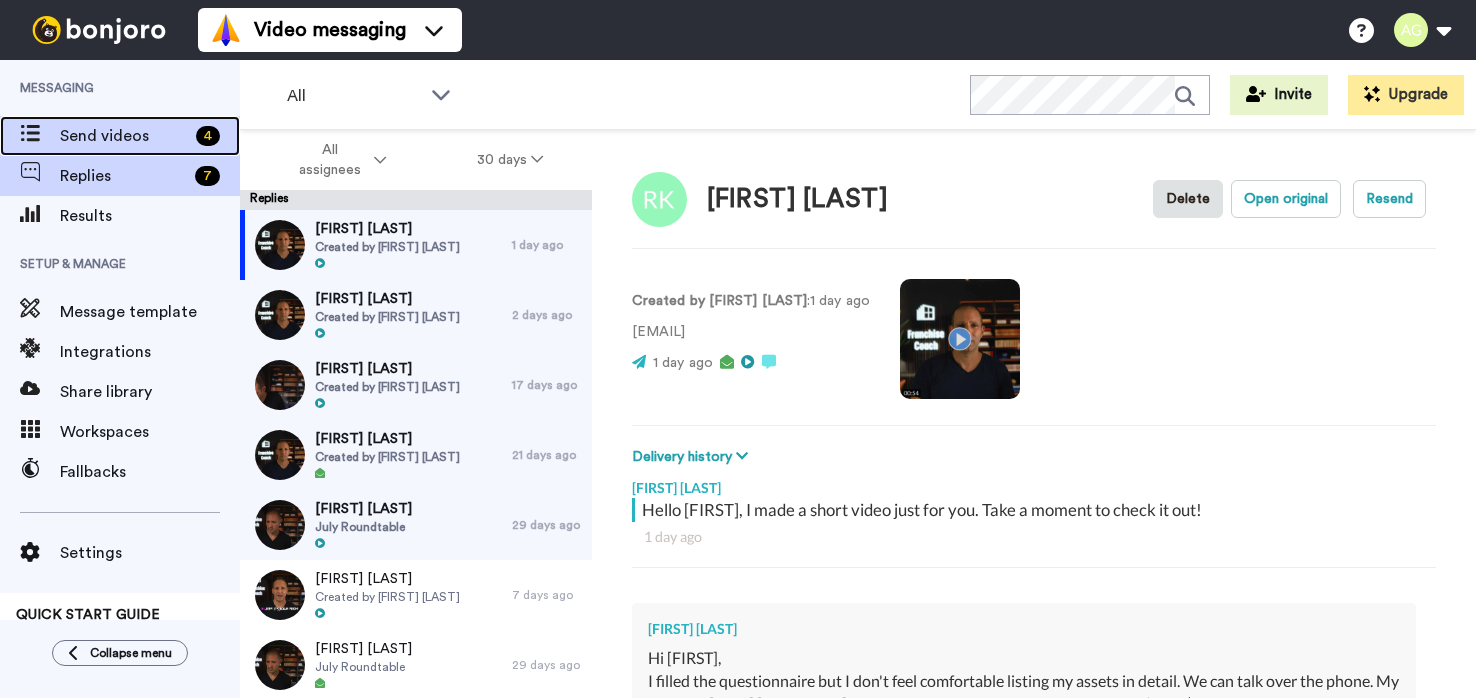 click on "Send videos" at bounding box center (124, 136) 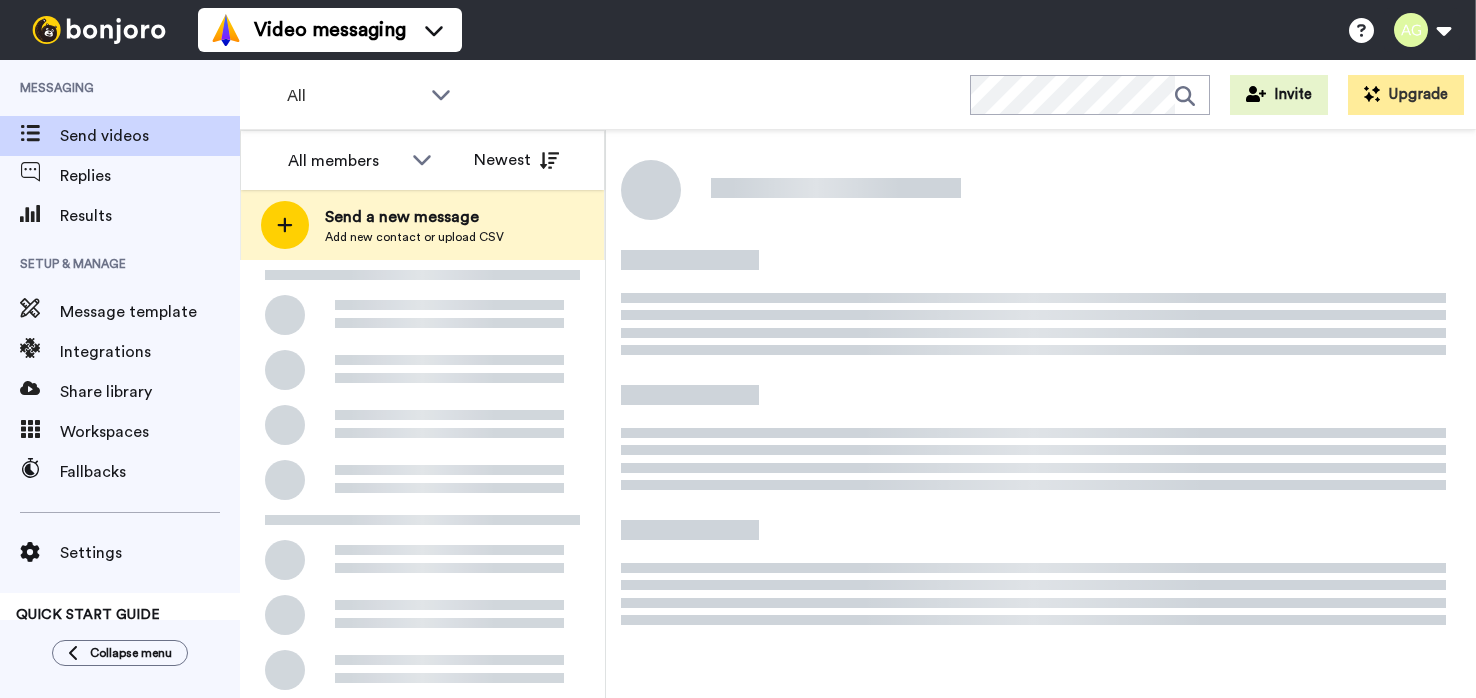 scroll, scrollTop: 0, scrollLeft: 0, axis: both 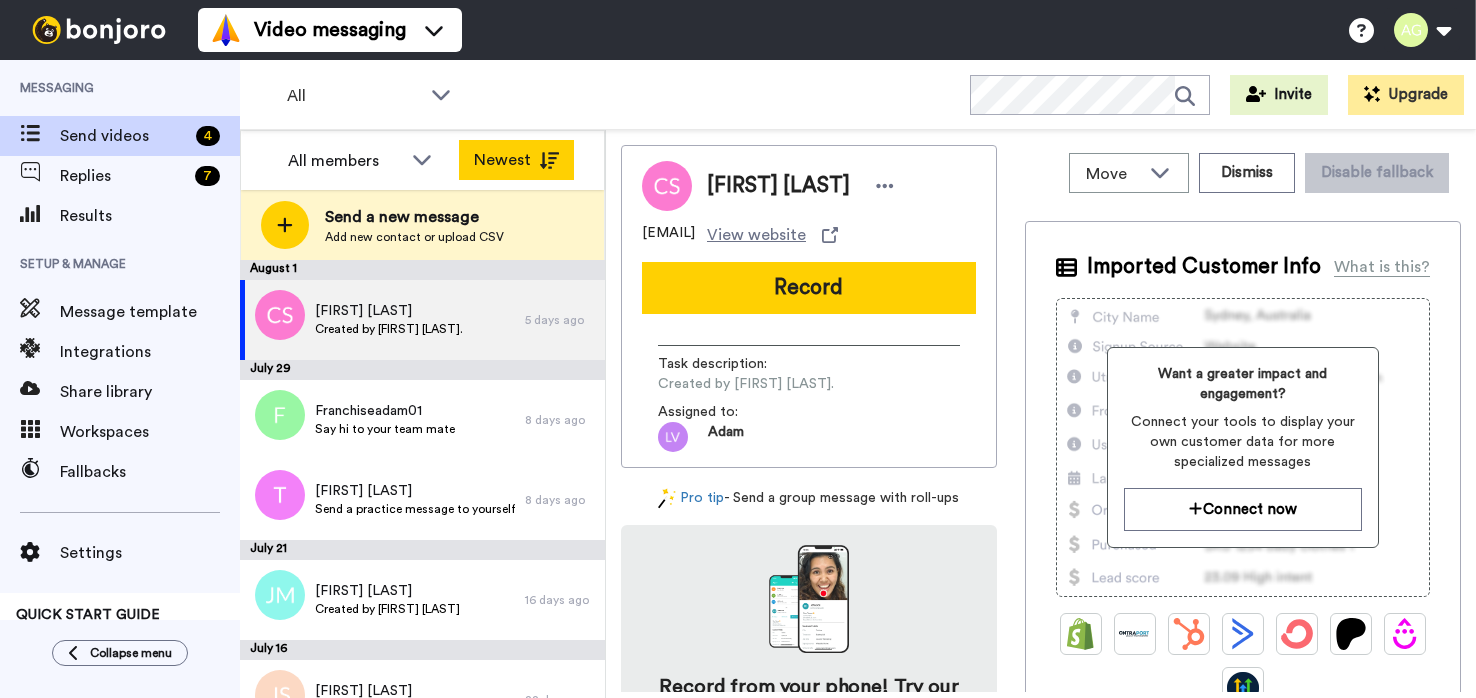 click on "Newest" at bounding box center [516, 160] 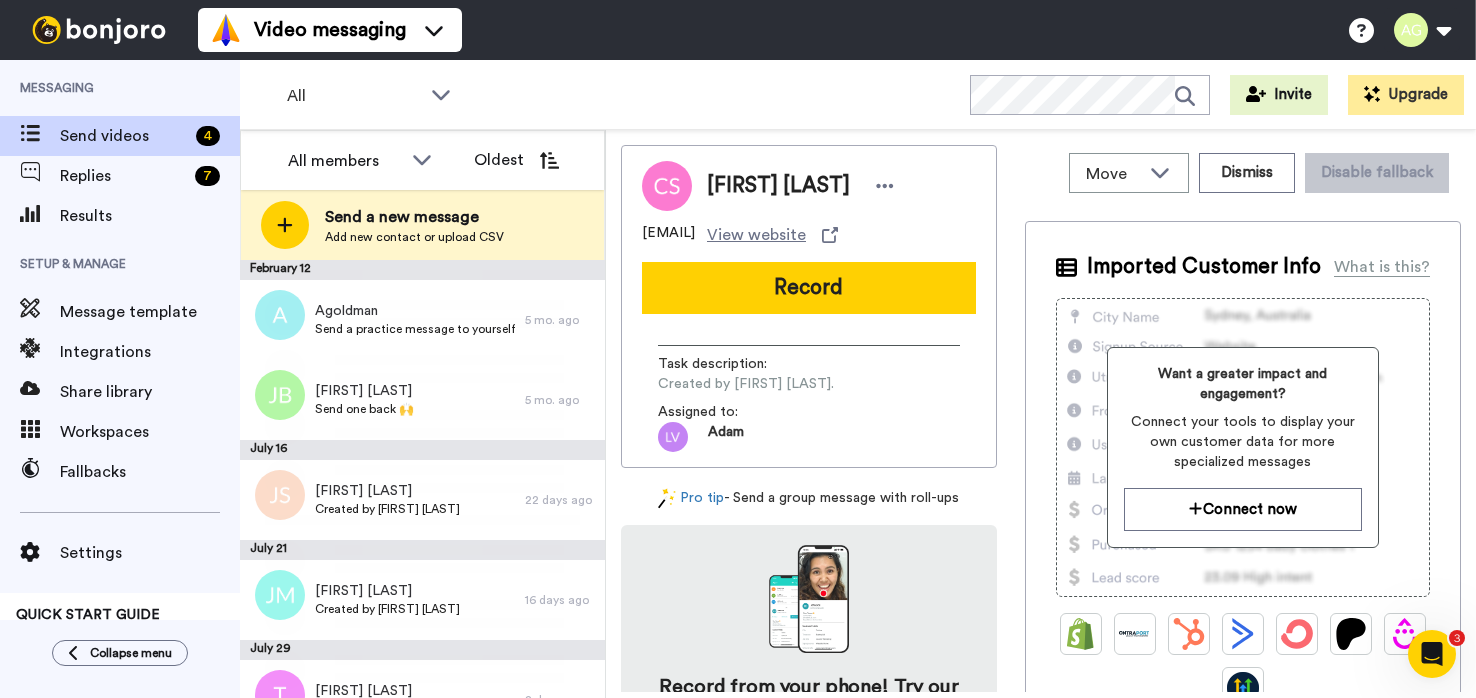 scroll, scrollTop: 0, scrollLeft: 0, axis: both 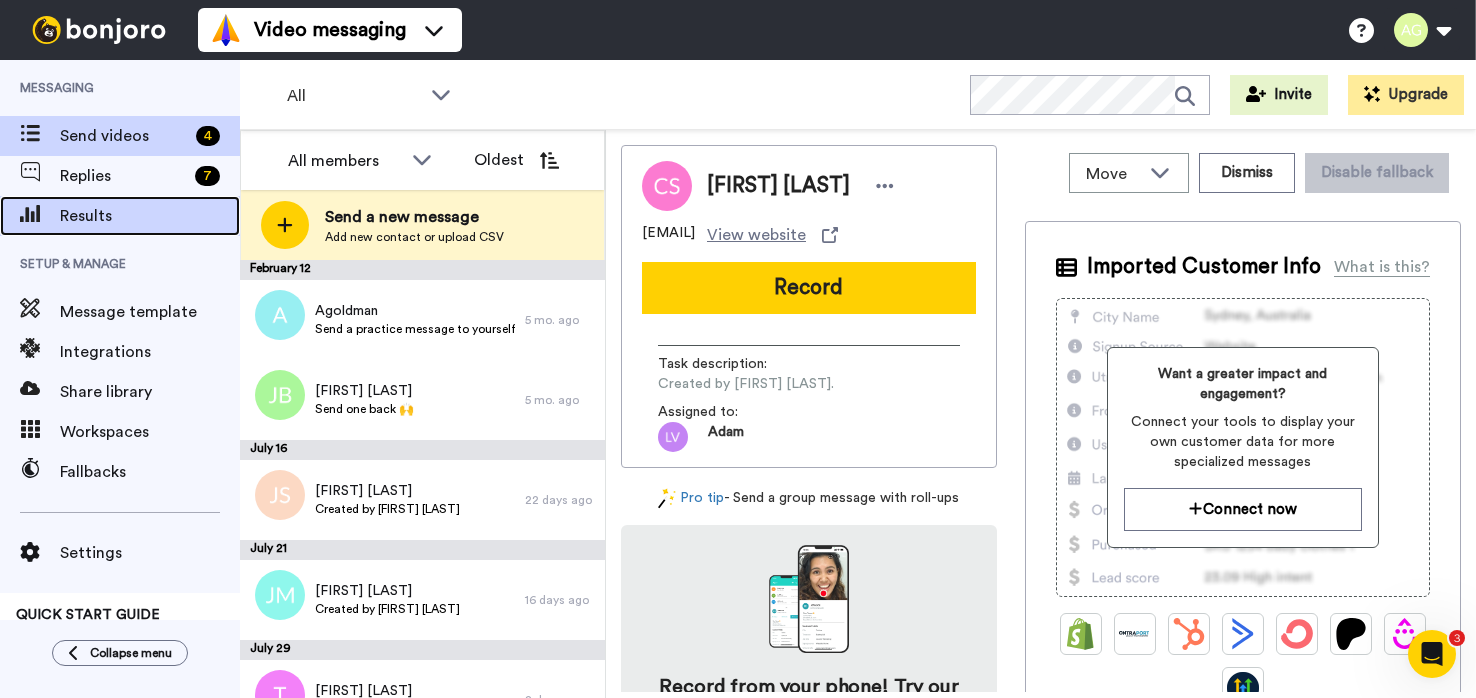 click on "Results" at bounding box center (150, 216) 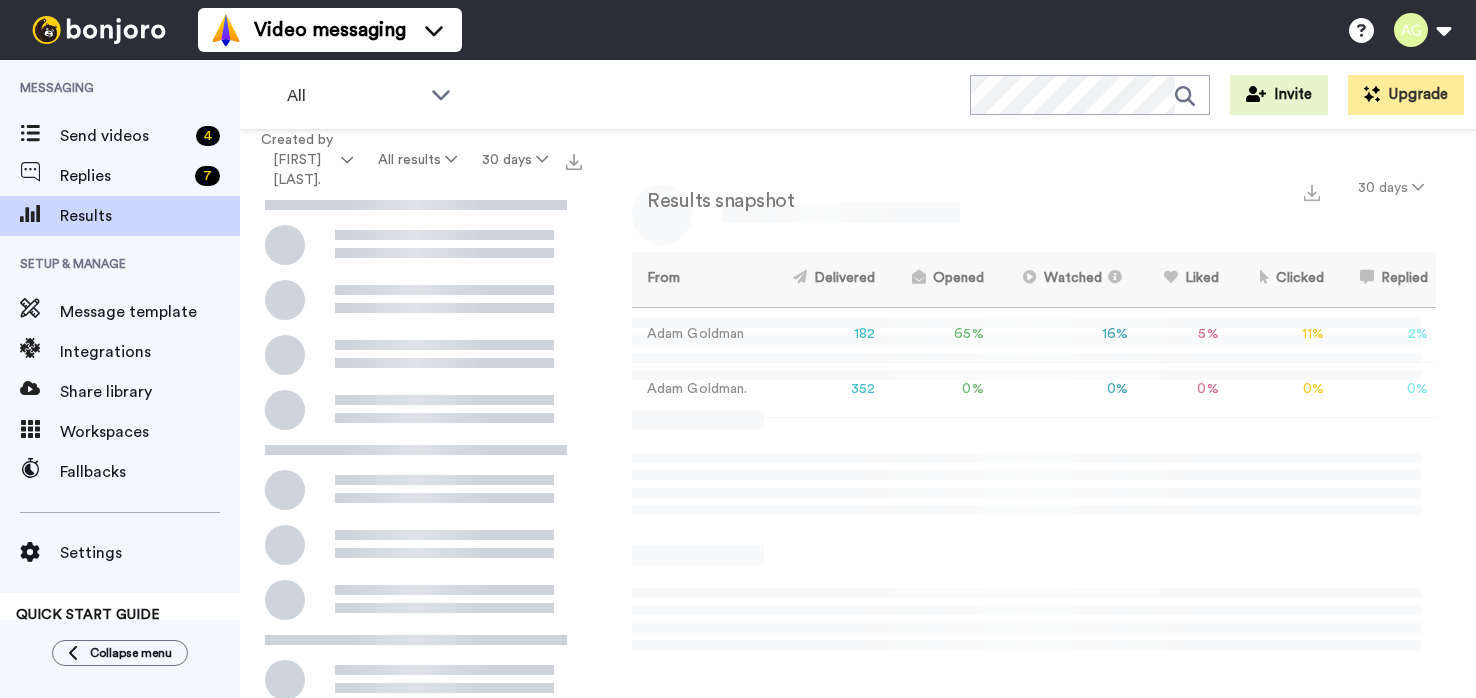 scroll, scrollTop: 0, scrollLeft: 0, axis: both 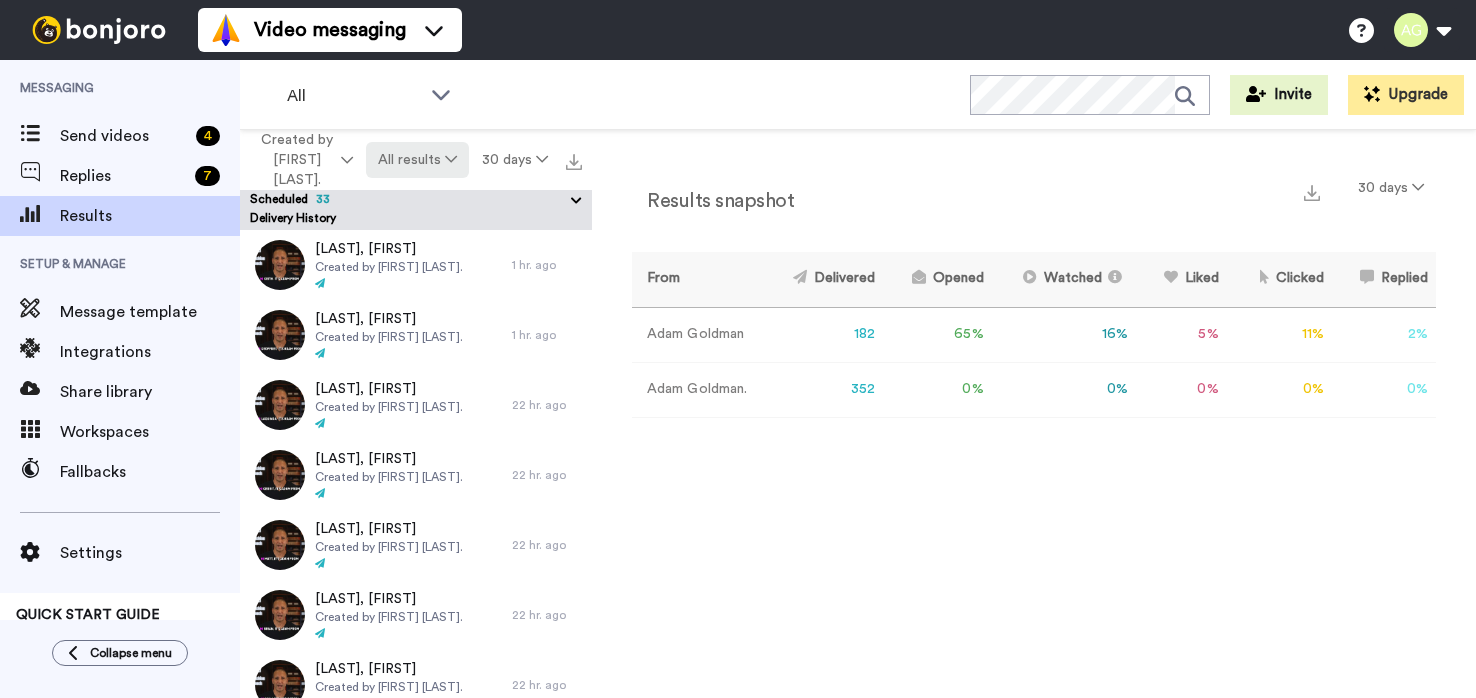 click at bounding box center [451, 159] 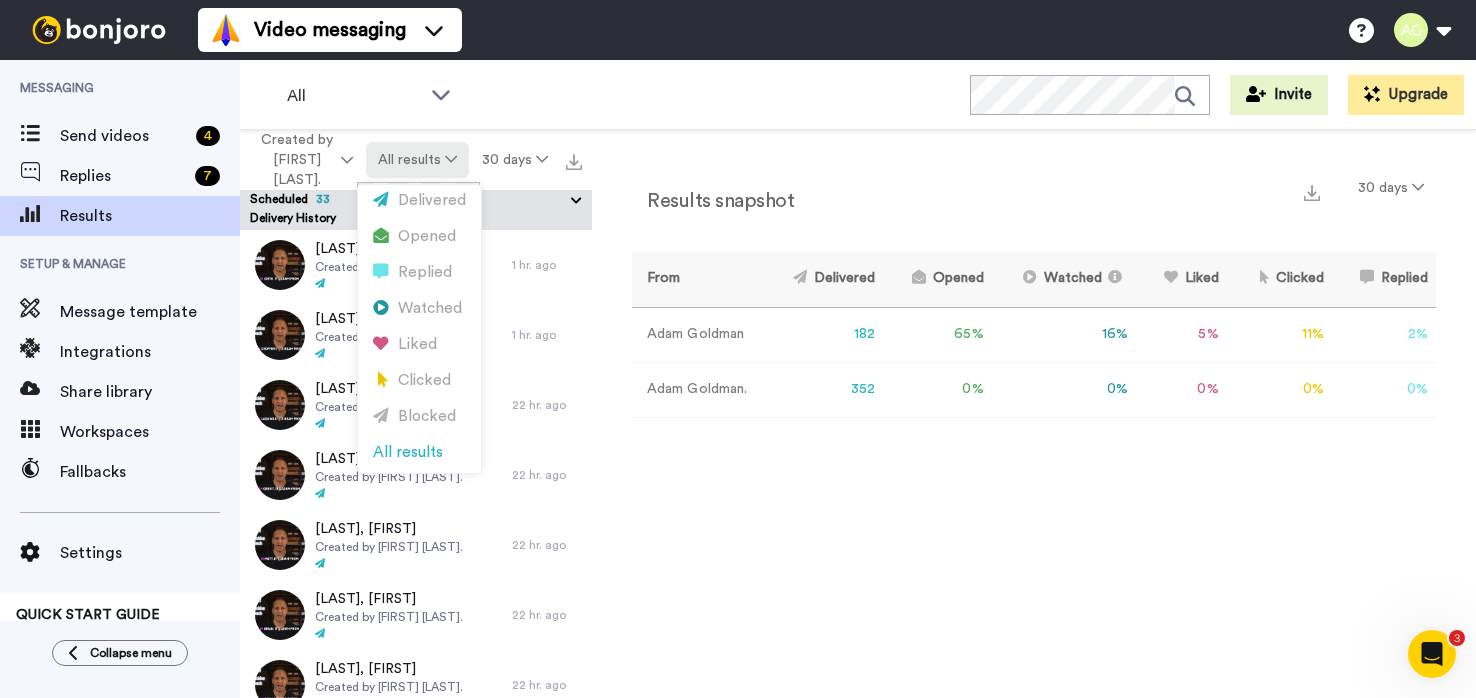 scroll, scrollTop: 0, scrollLeft: 0, axis: both 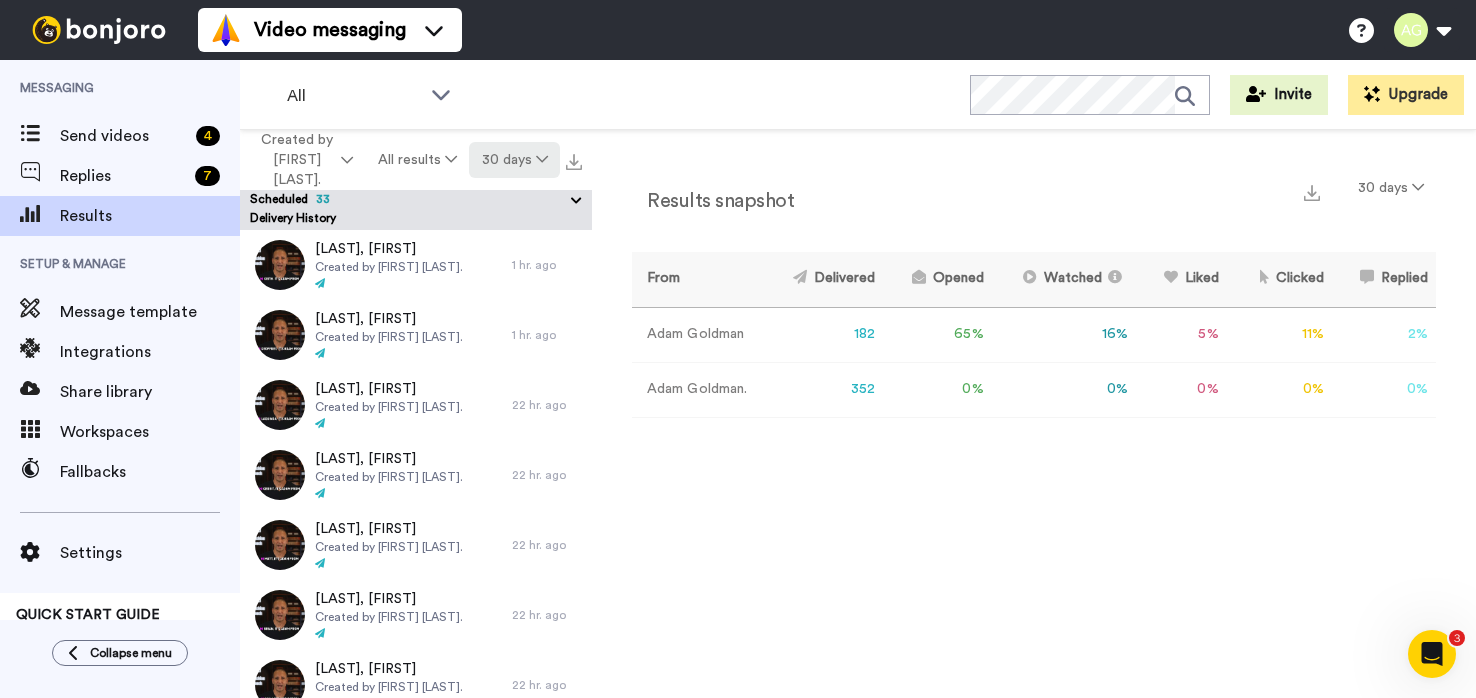 click on "30 days" at bounding box center (514, 160) 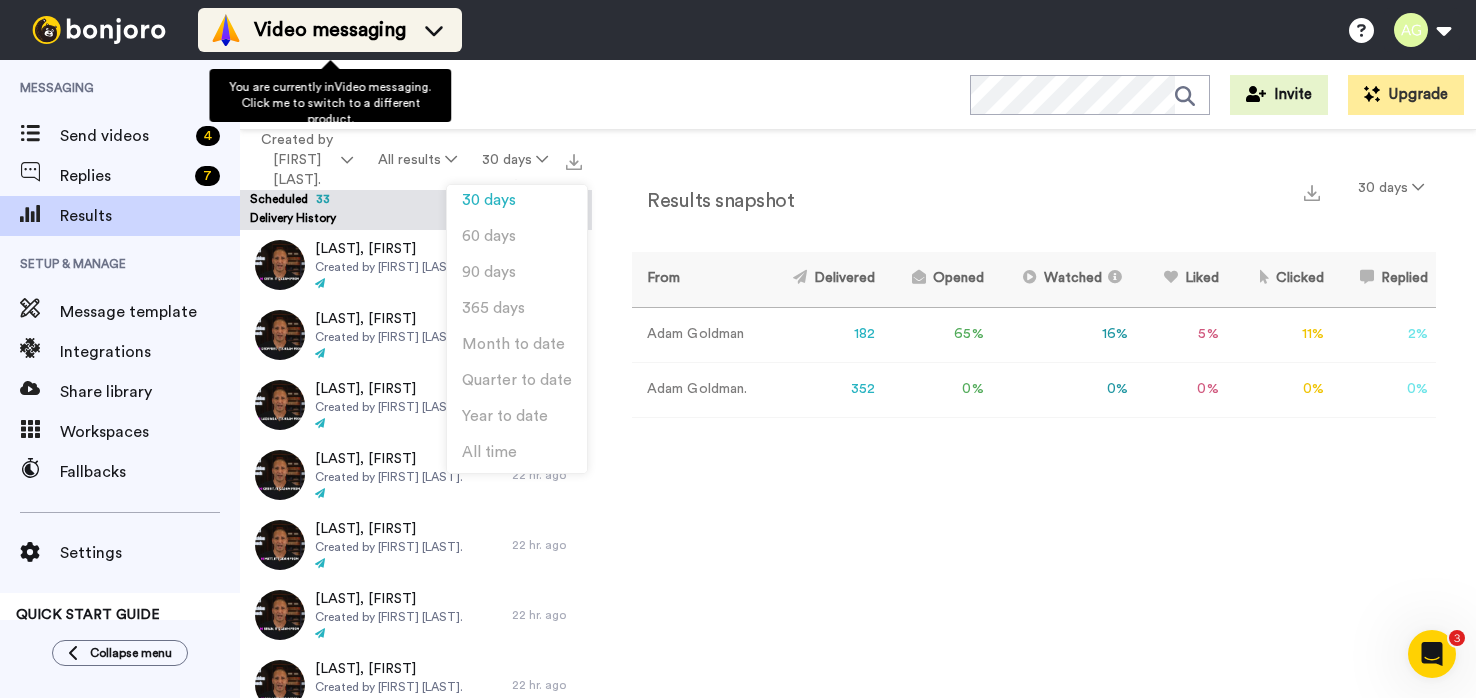 click 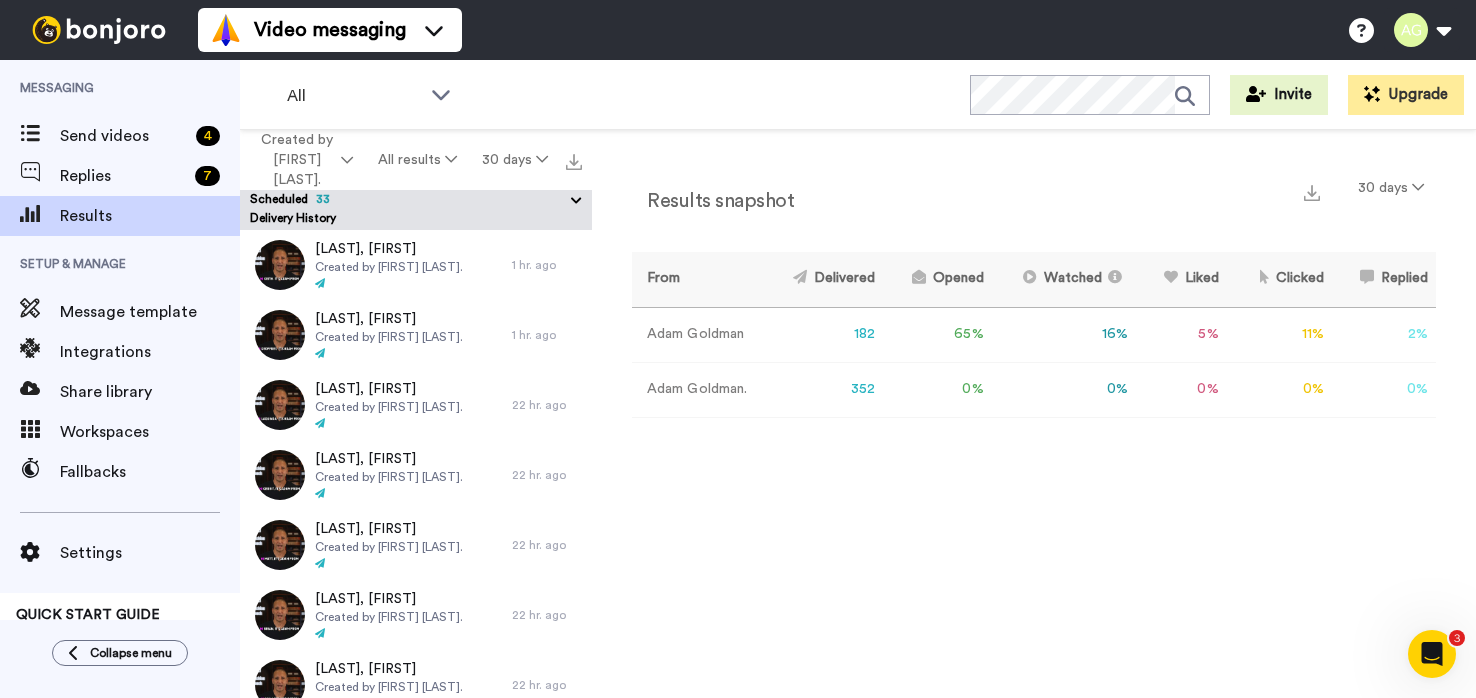click on "All WORKSPACES View all All Default Task List Lead Conversion Intro Call Finished, Please fill out CQ + Add a new workspace
Invite Upgrade" at bounding box center [858, 95] 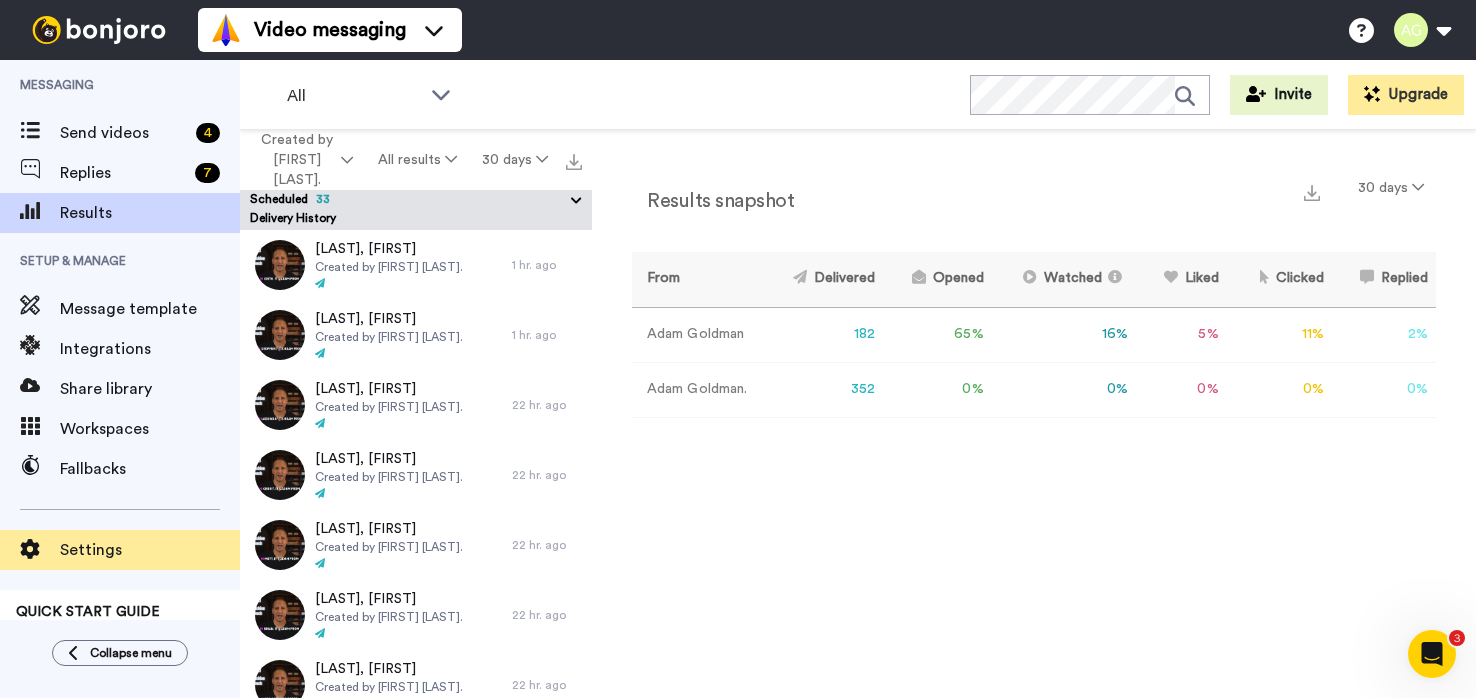 scroll, scrollTop: 0, scrollLeft: 0, axis: both 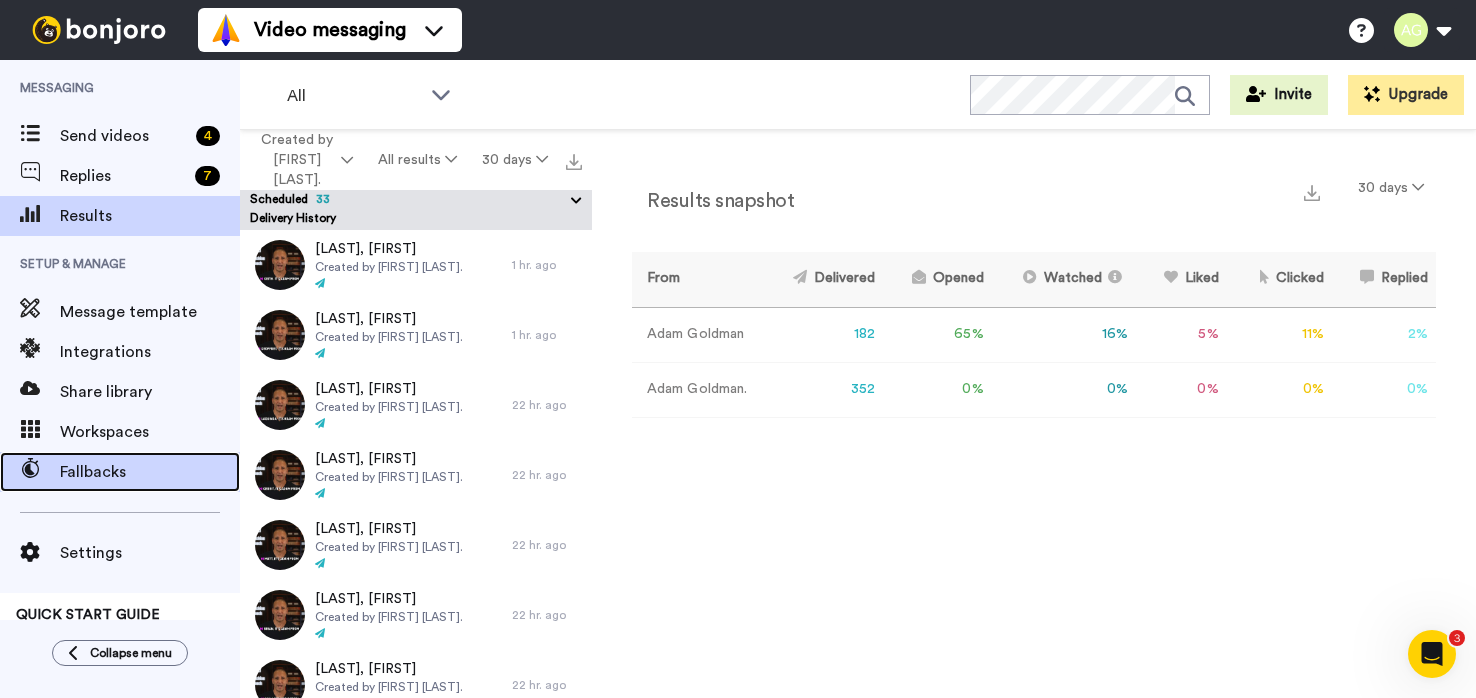 click on "Fallbacks" at bounding box center (120, 472) 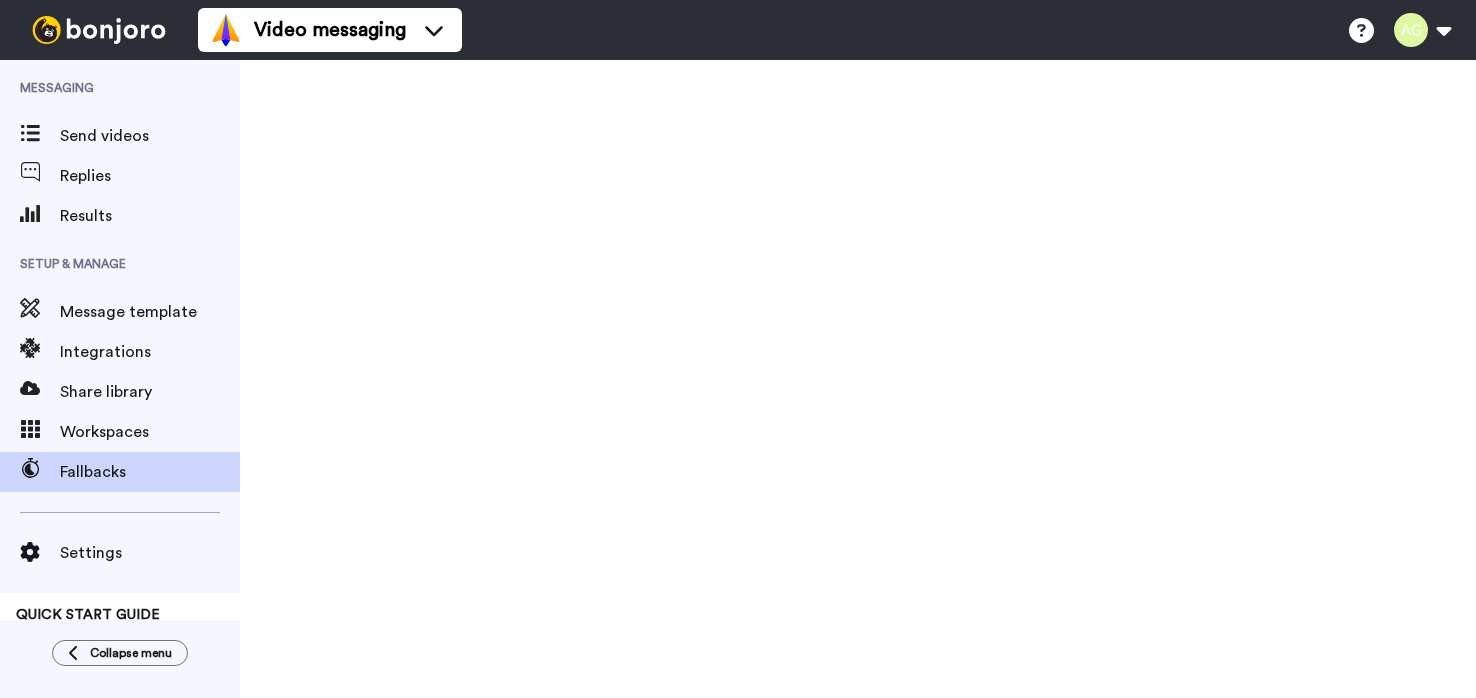 scroll, scrollTop: 0, scrollLeft: 0, axis: both 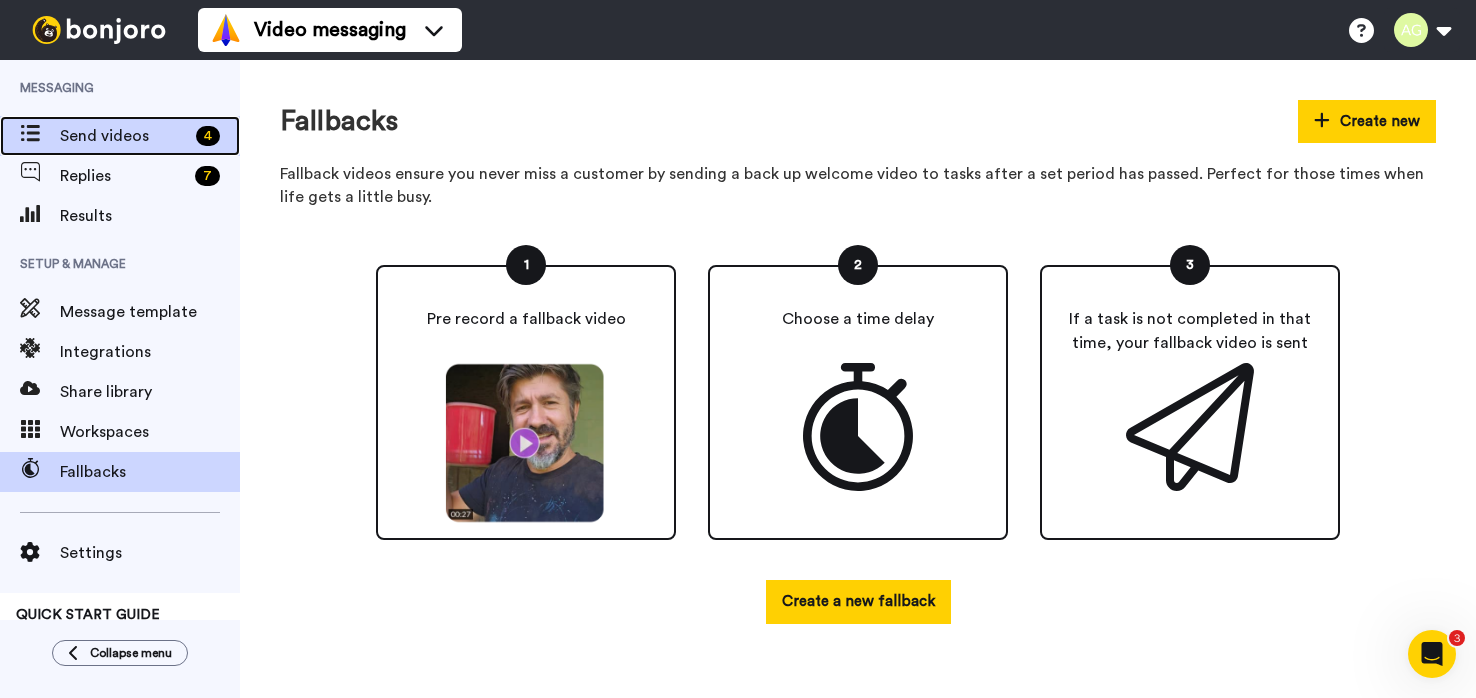 click on "Send videos" at bounding box center [124, 136] 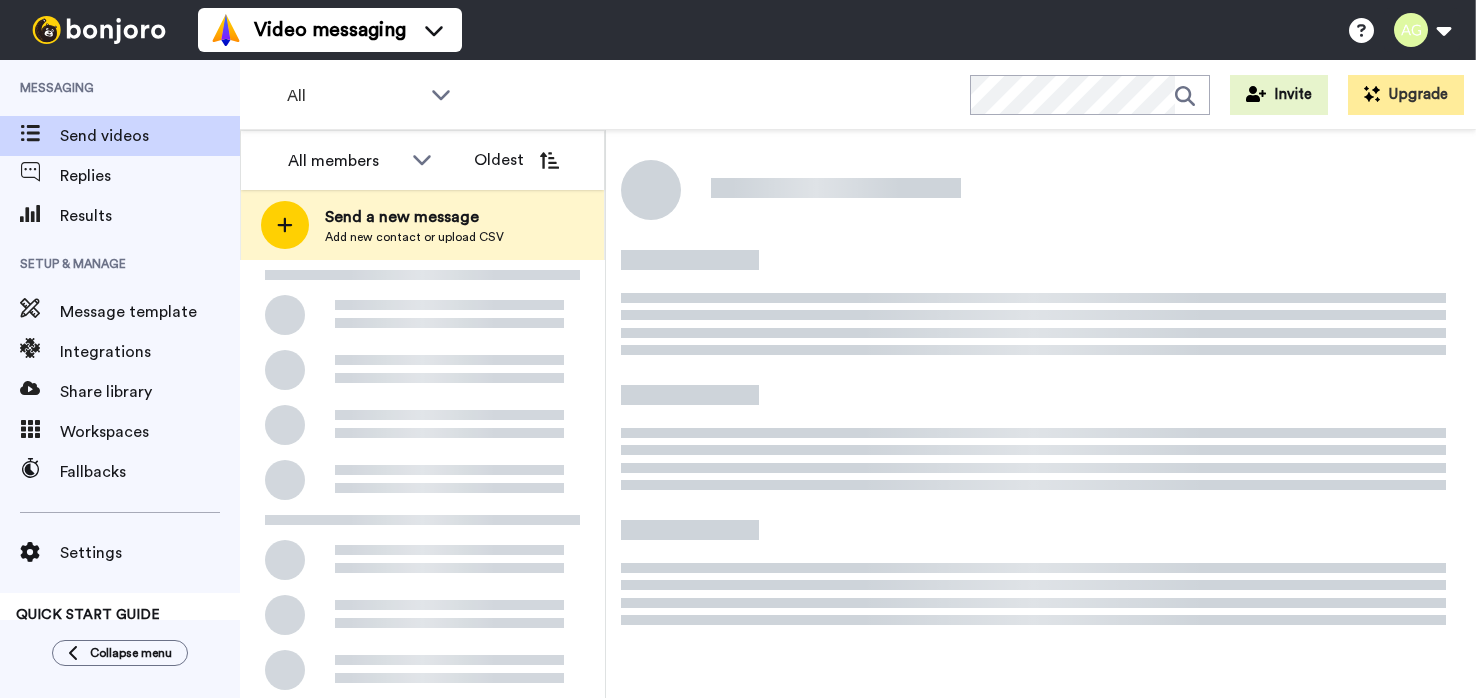 scroll, scrollTop: 0, scrollLeft: 0, axis: both 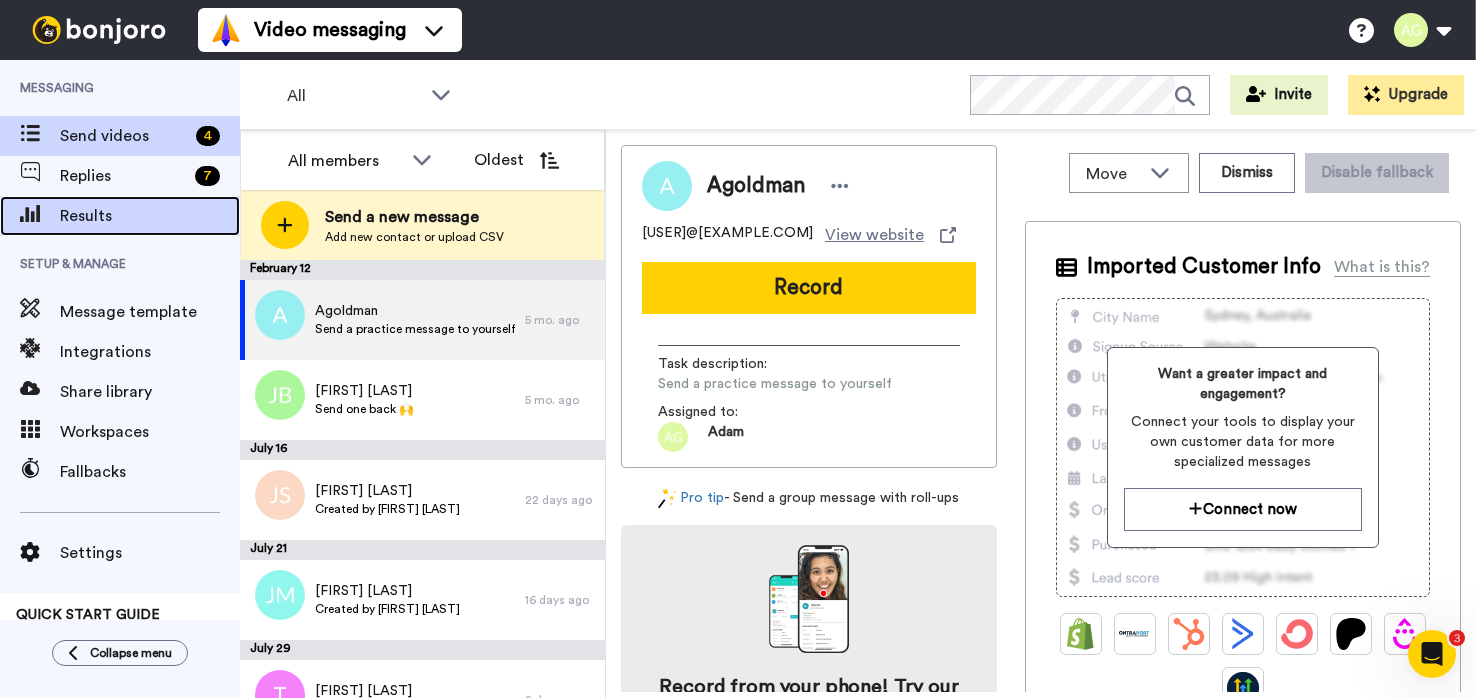 click on "Results" at bounding box center [150, 216] 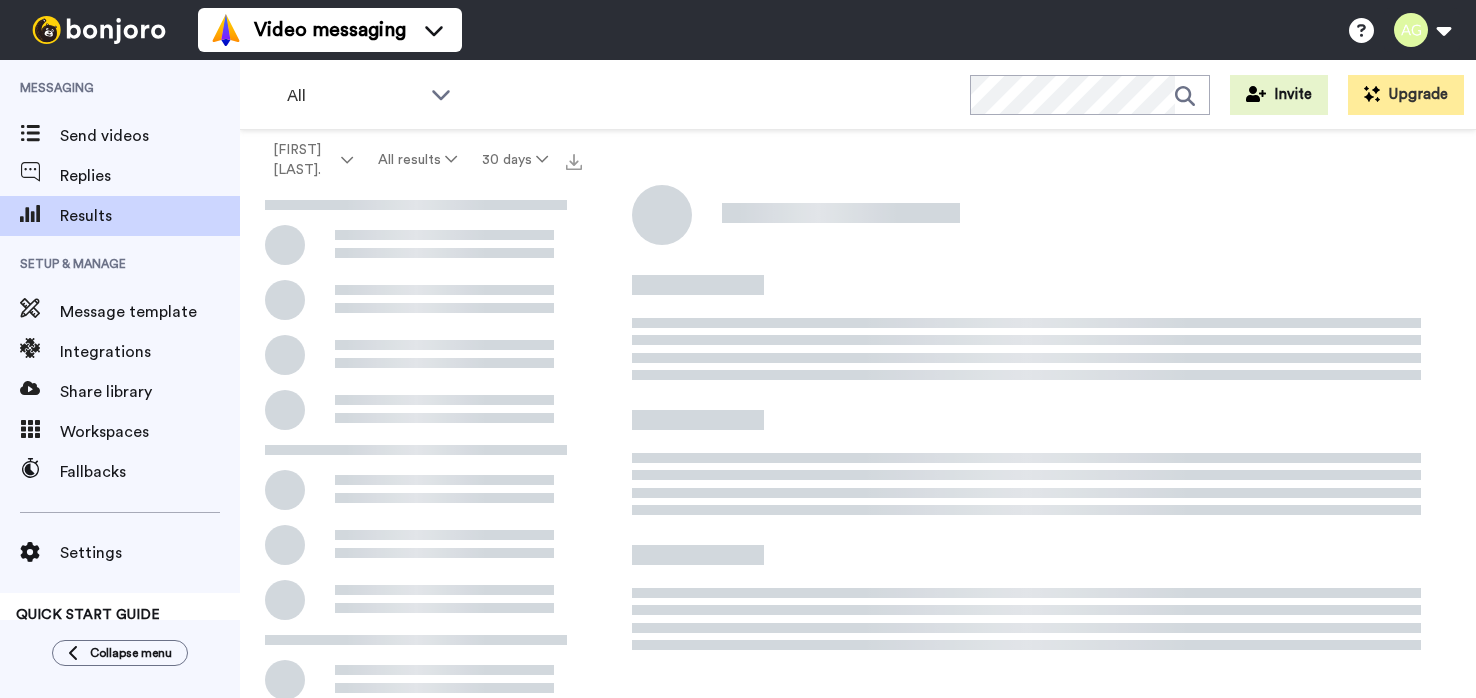 scroll, scrollTop: 0, scrollLeft: 0, axis: both 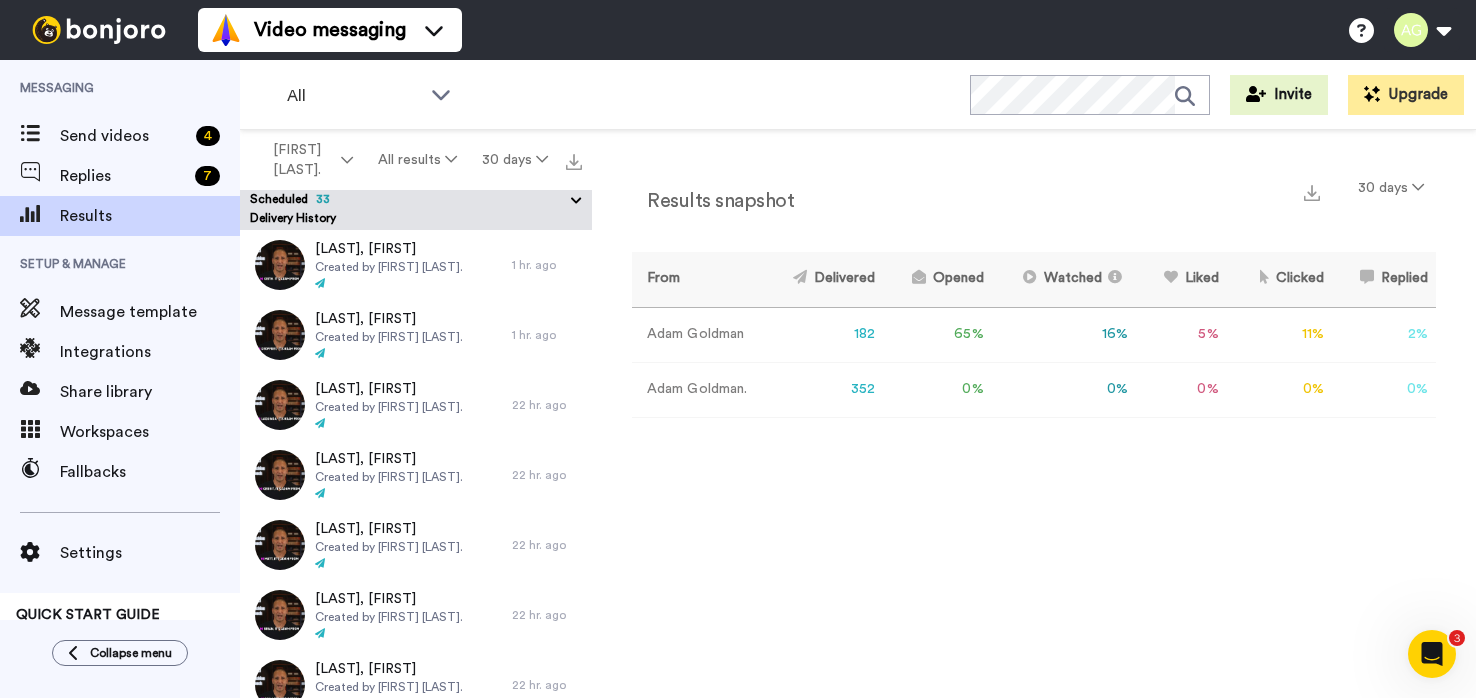 click at bounding box center [99, 30] 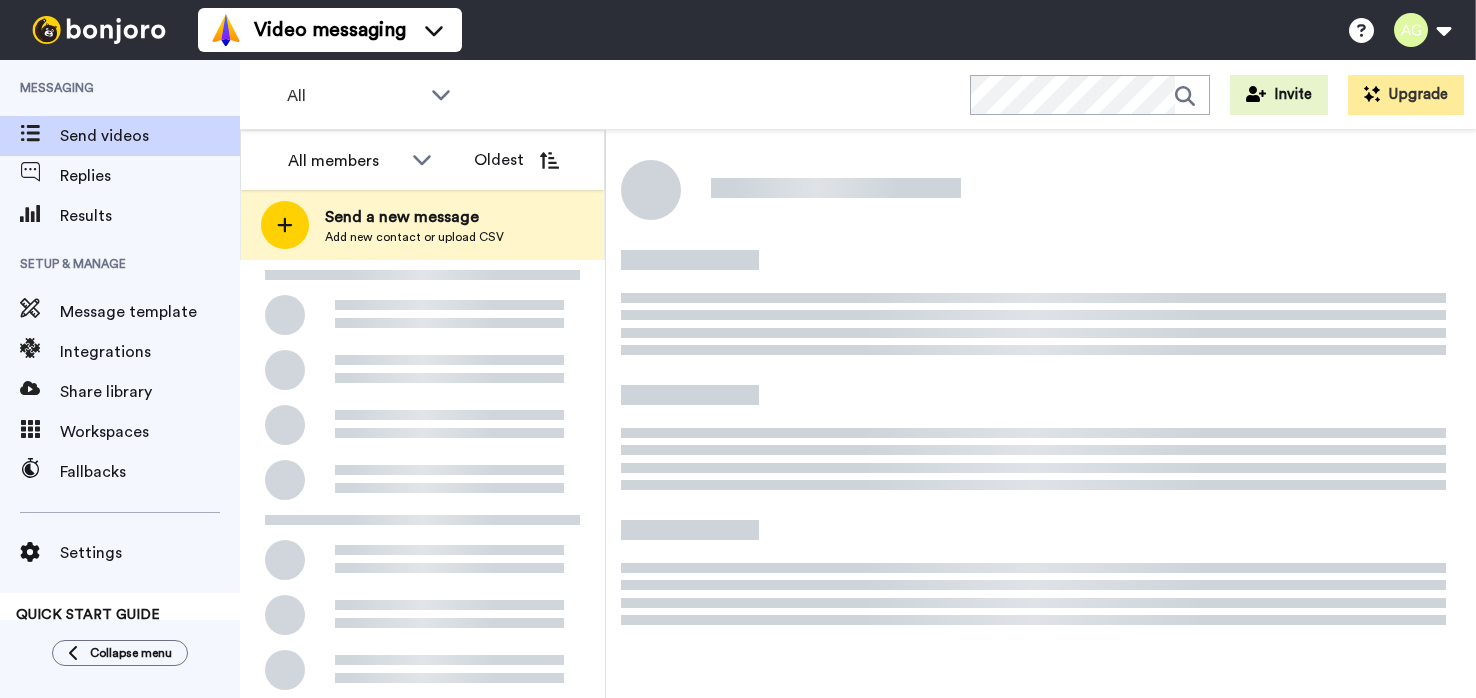 scroll, scrollTop: 0, scrollLeft: 0, axis: both 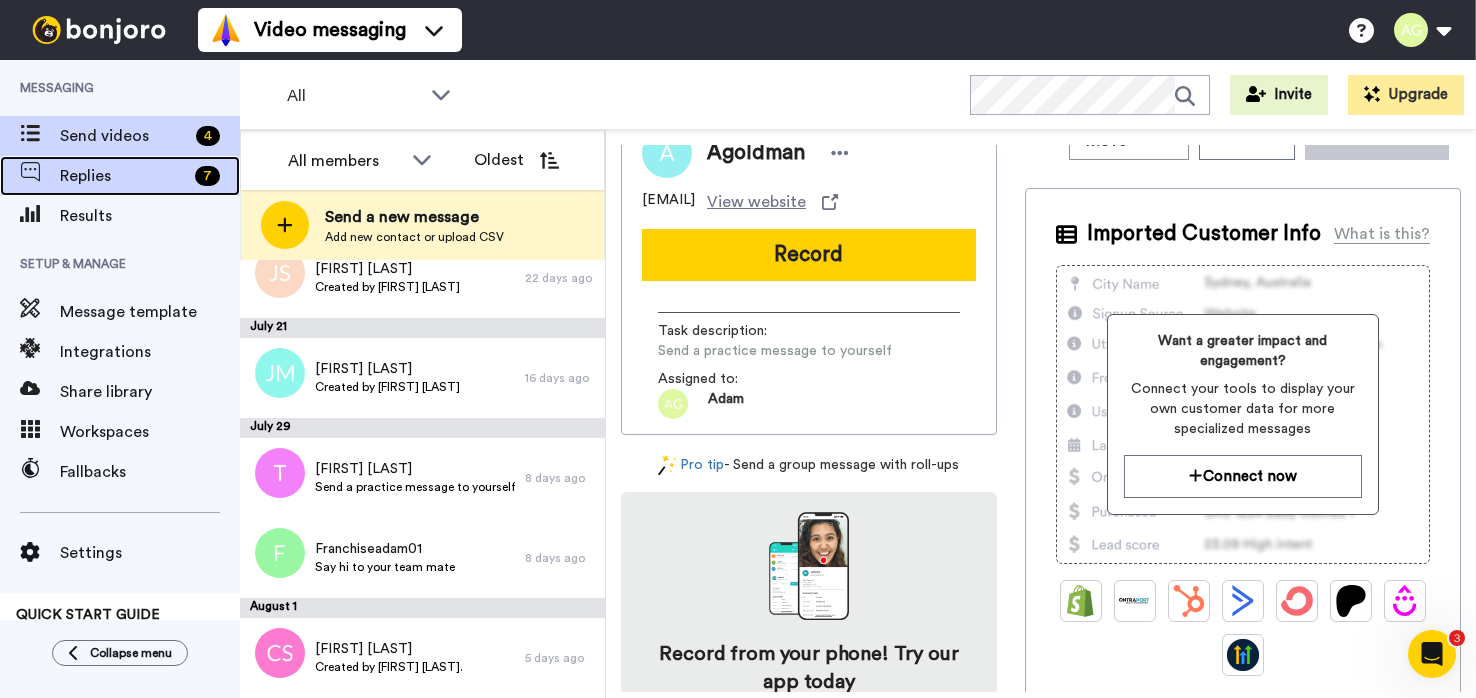 click on "Replies 7" at bounding box center (120, 176) 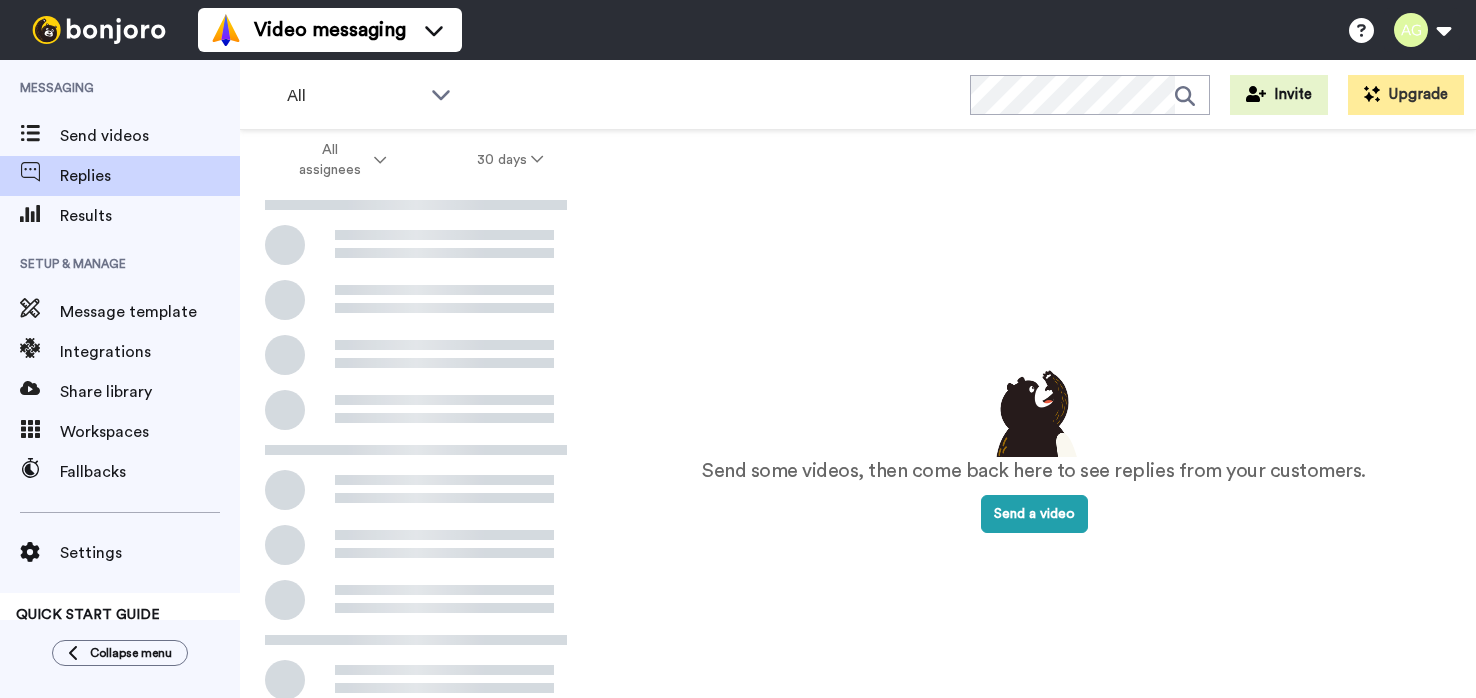 scroll, scrollTop: 0, scrollLeft: 0, axis: both 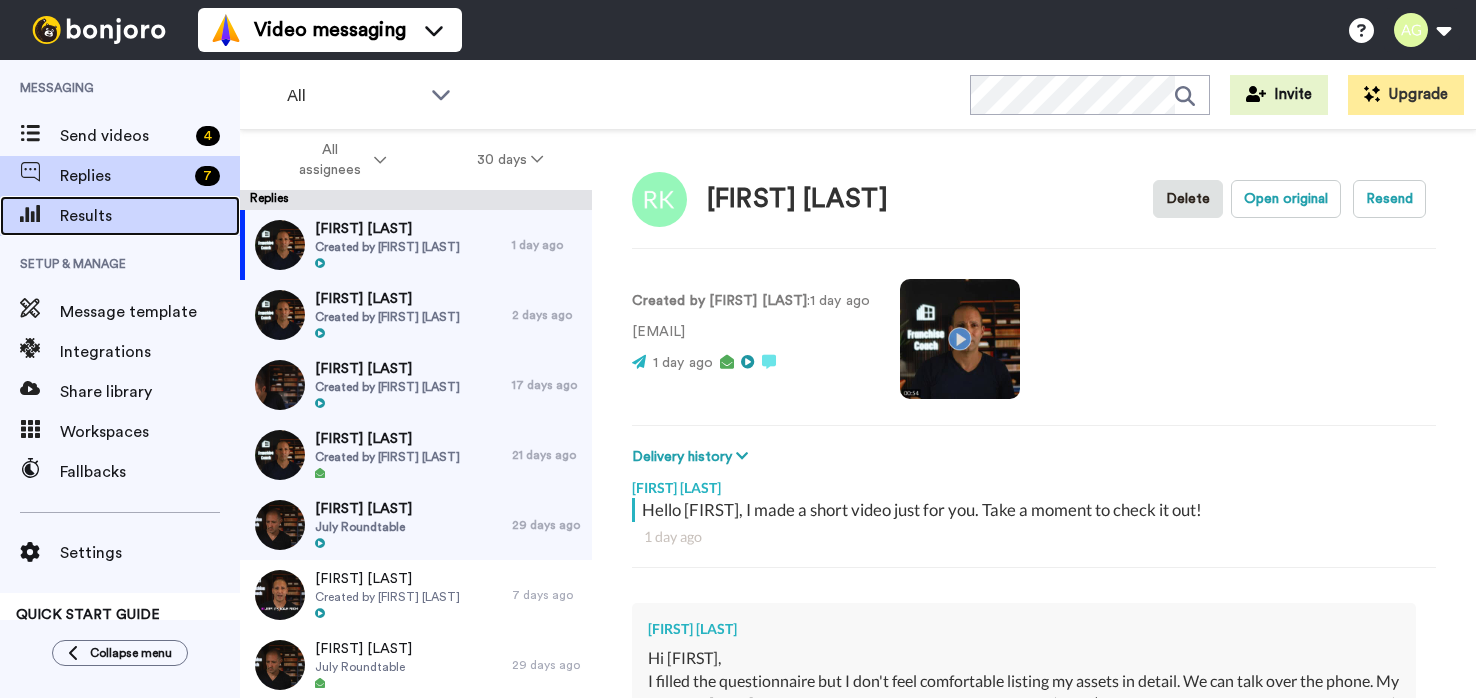 click on "Results" at bounding box center [150, 216] 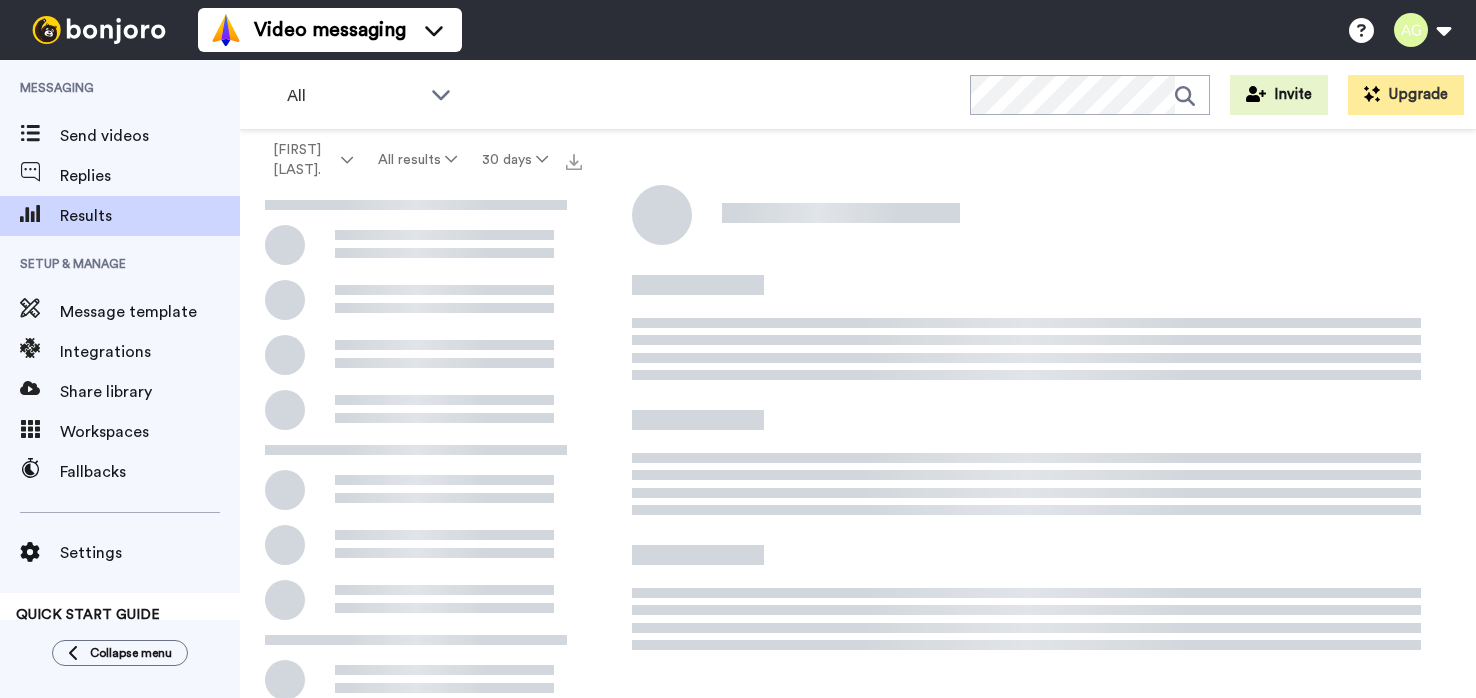 scroll, scrollTop: 0, scrollLeft: 0, axis: both 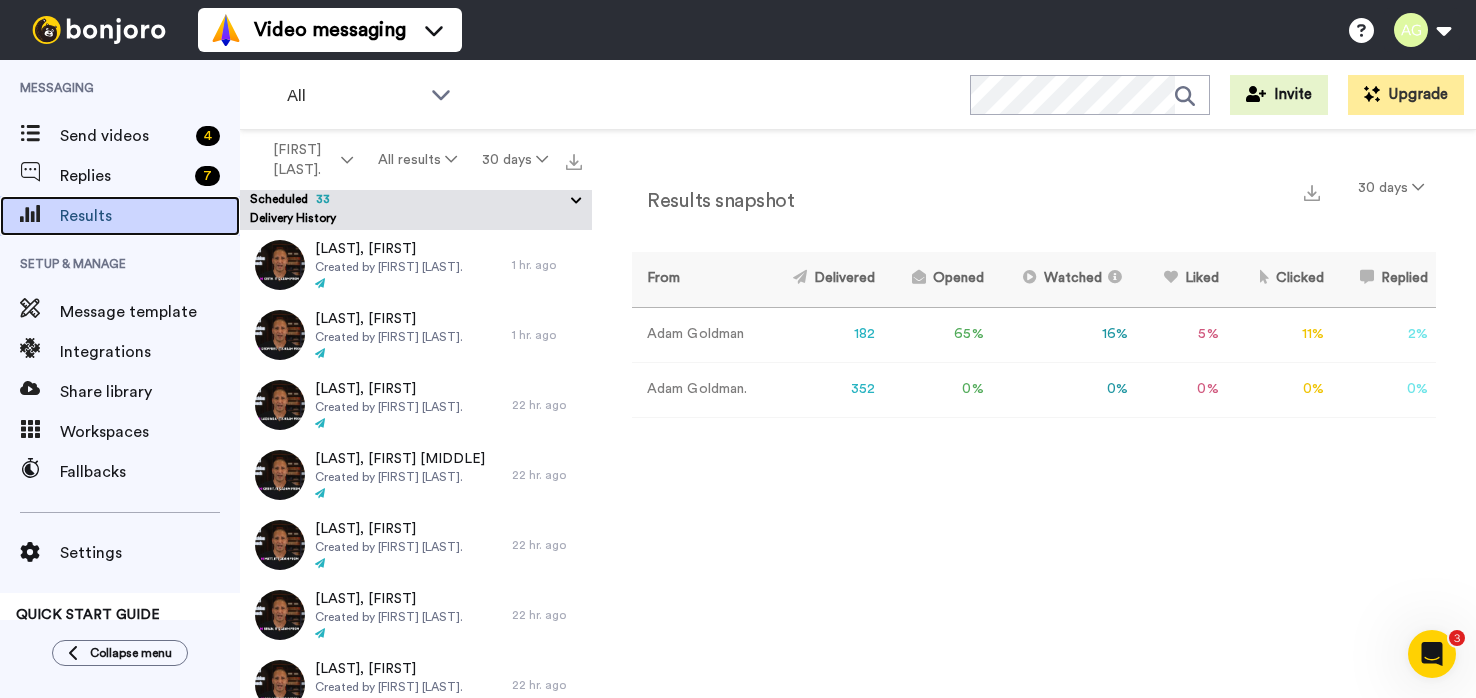 click on "Results" at bounding box center (150, 216) 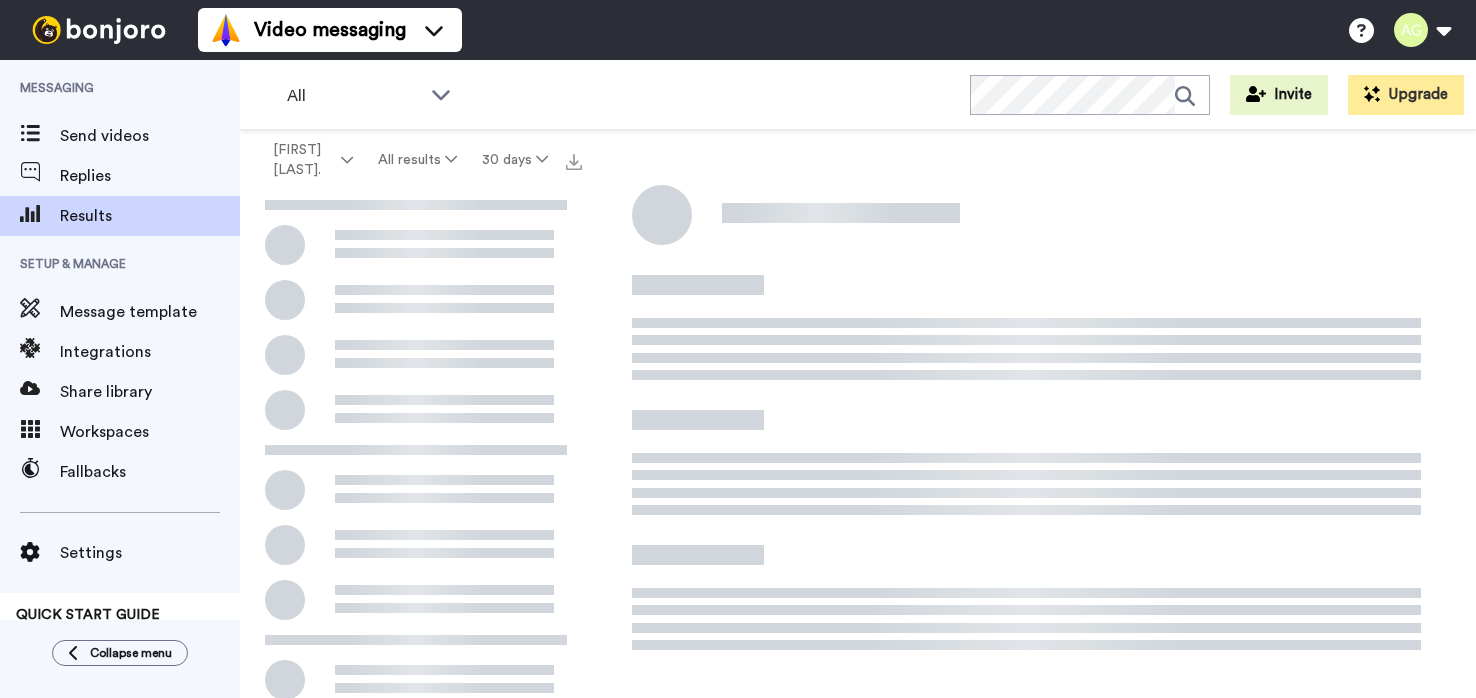 scroll, scrollTop: 0, scrollLeft: 0, axis: both 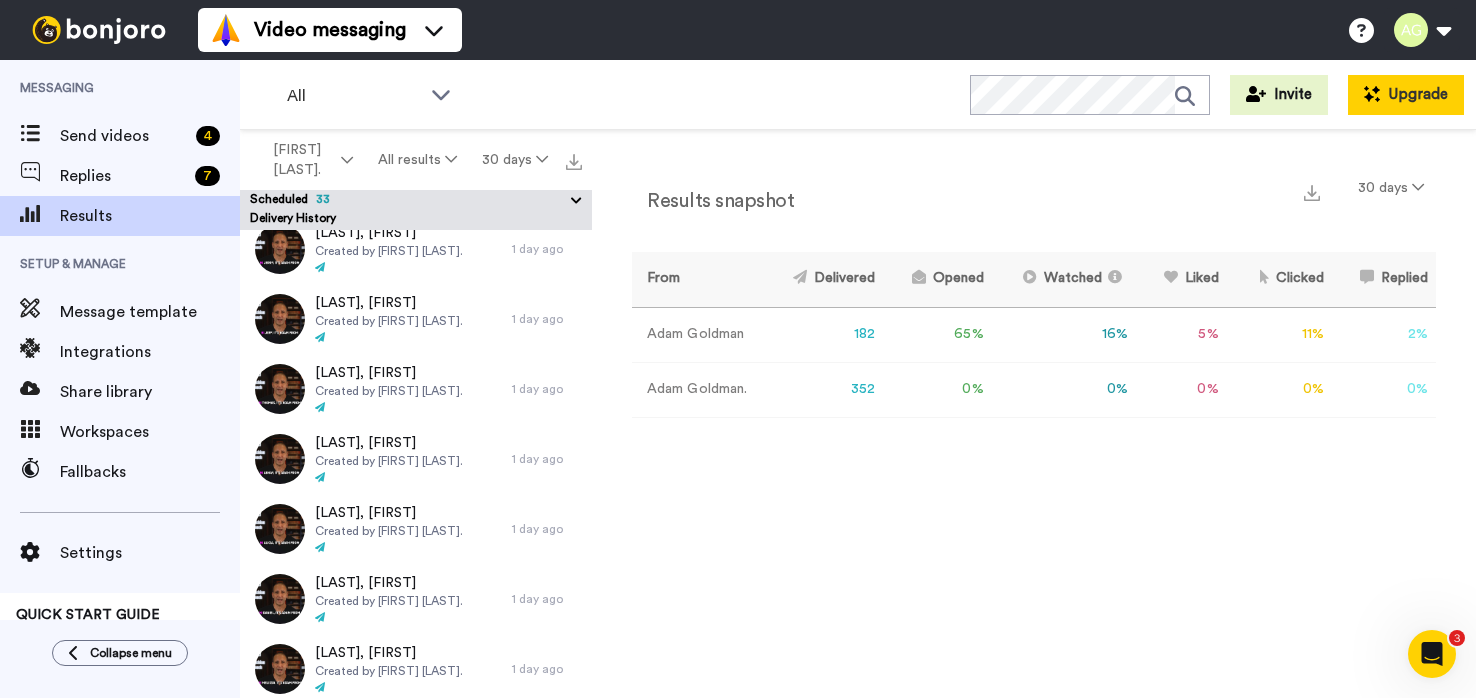 click on "Upgrade" at bounding box center (1406, 95) 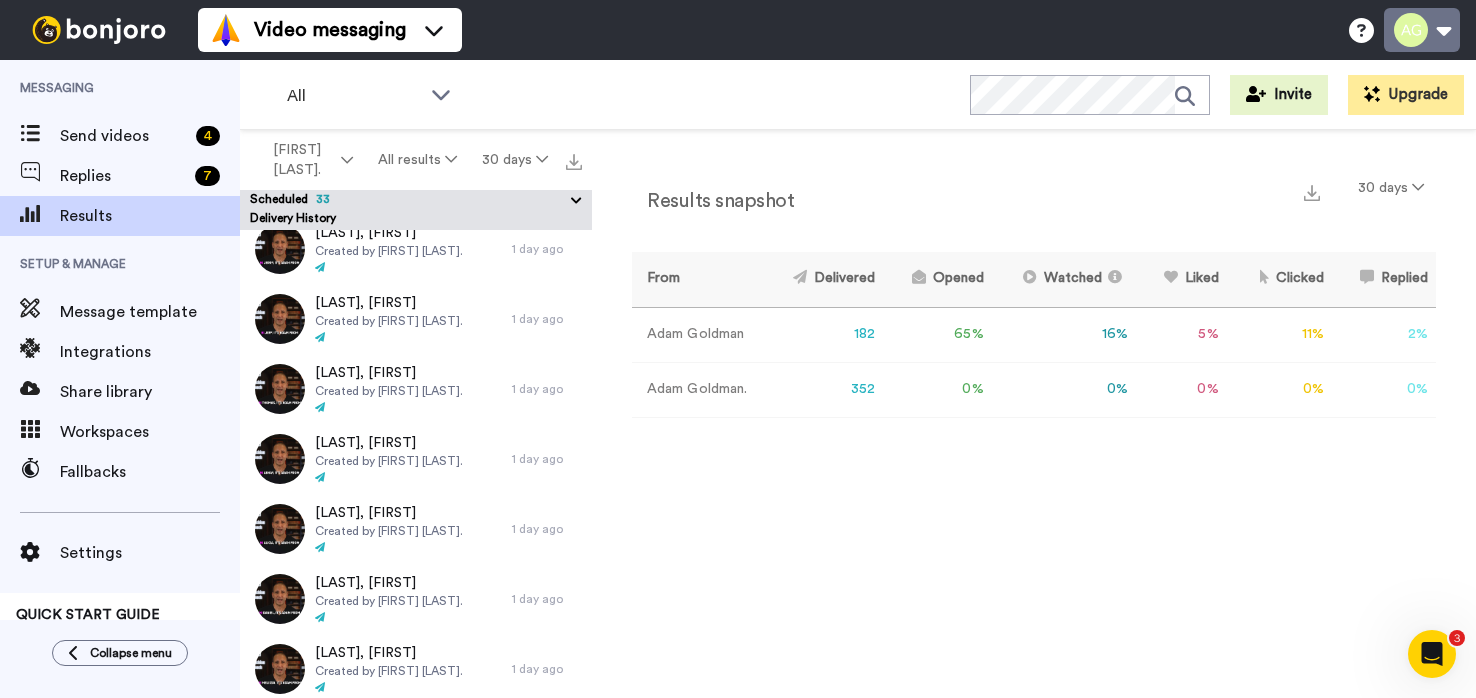 click on "Video messaging   Help docs   Settings
Messaging Send videos 4 Replies 7 Results Setup & Manage Message template Integrations Share library Workspaces Fallbacks Settings QUICK START GUIDE 60% Send yourself a test Collapse menu
All WORKSPACES View all All Default Task List Lead Conversion Intro Call Finished, Please fill out CQ + Add a new workspace
Invite Upgrade
Adam Goldman.   All results   30 days   Scheduled 33 Wood, Kingsley Created by Adam Goldman. 07/08/2025   5:00 PM Suffy, Gibran Created by Adam Goldman. 07/08/2025   5:00 PM Sanchez, Candice Created by Adam Goldman. 07/08/2025   5:00 PM Rosen, Barry Created by Adam Goldman. 07/08/2025   5:00 PM Prilliman, John Created by Adam Goldman. 07/08/2025   5:00 PM Pineiro, Angel L 07/08/2025" at bounding box center [738, 349] 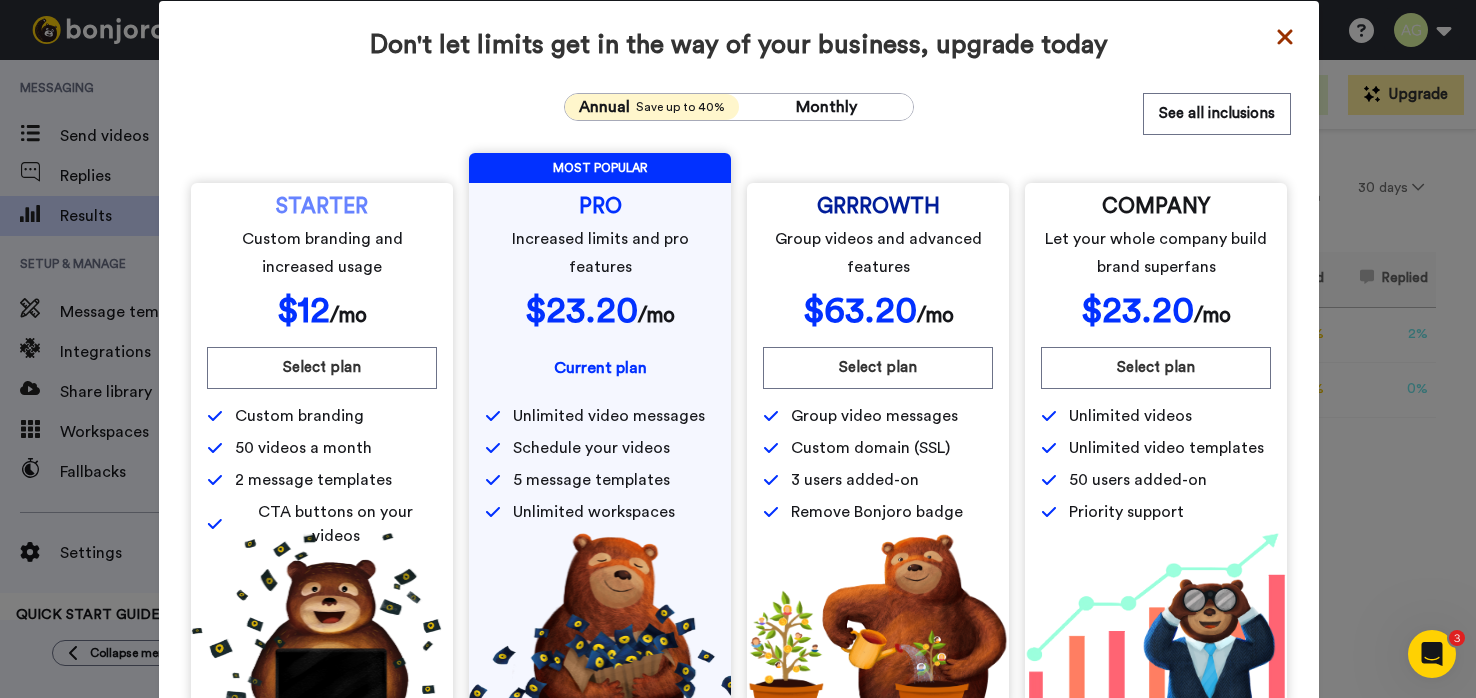 click 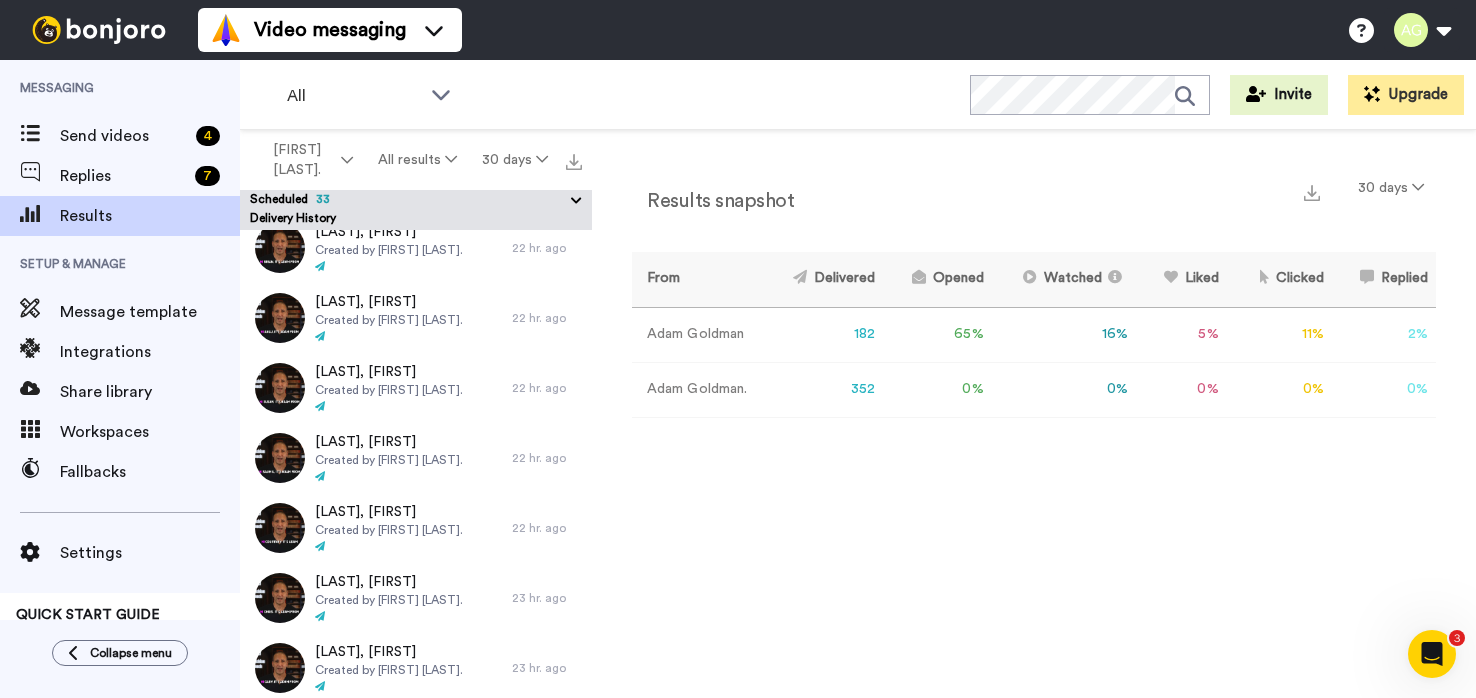 scroll, scrollTop: 0, scrollLeft: 0, axis: both 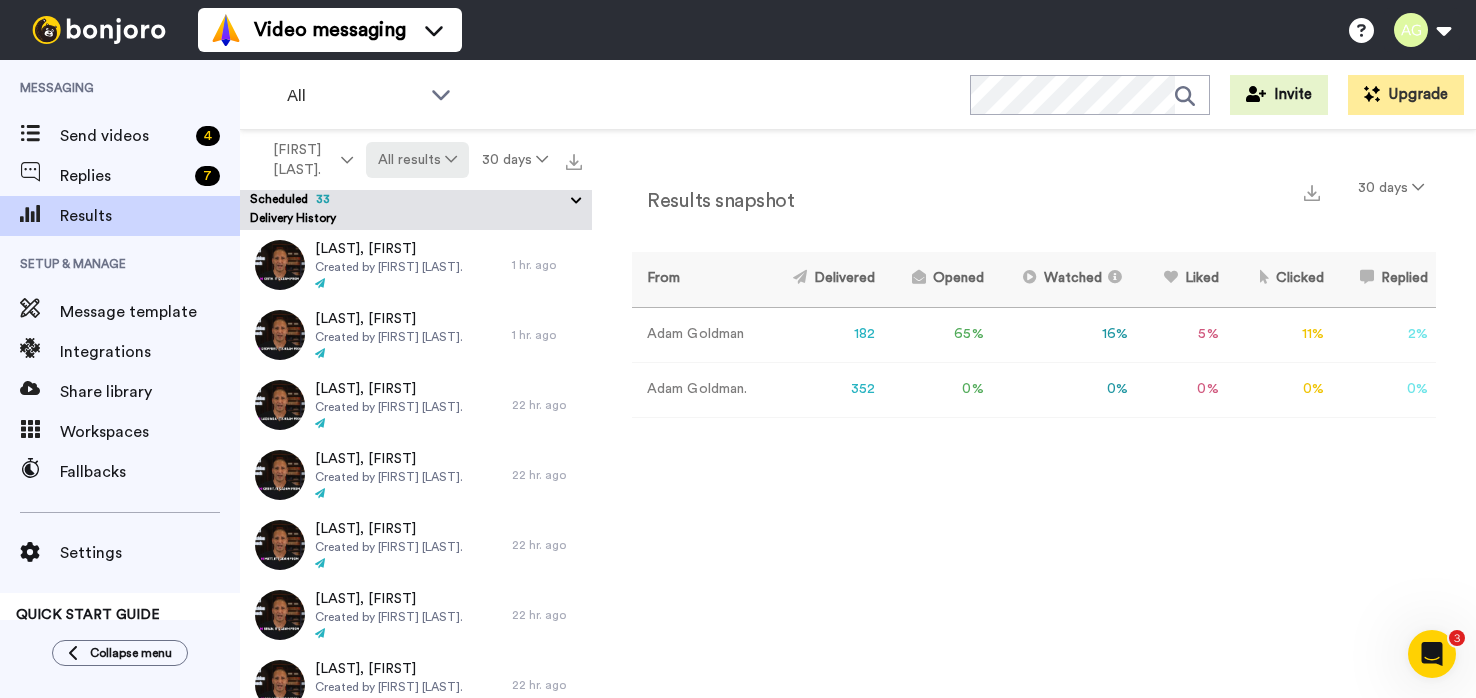 click on "All results" at bounding box center (418, 160) 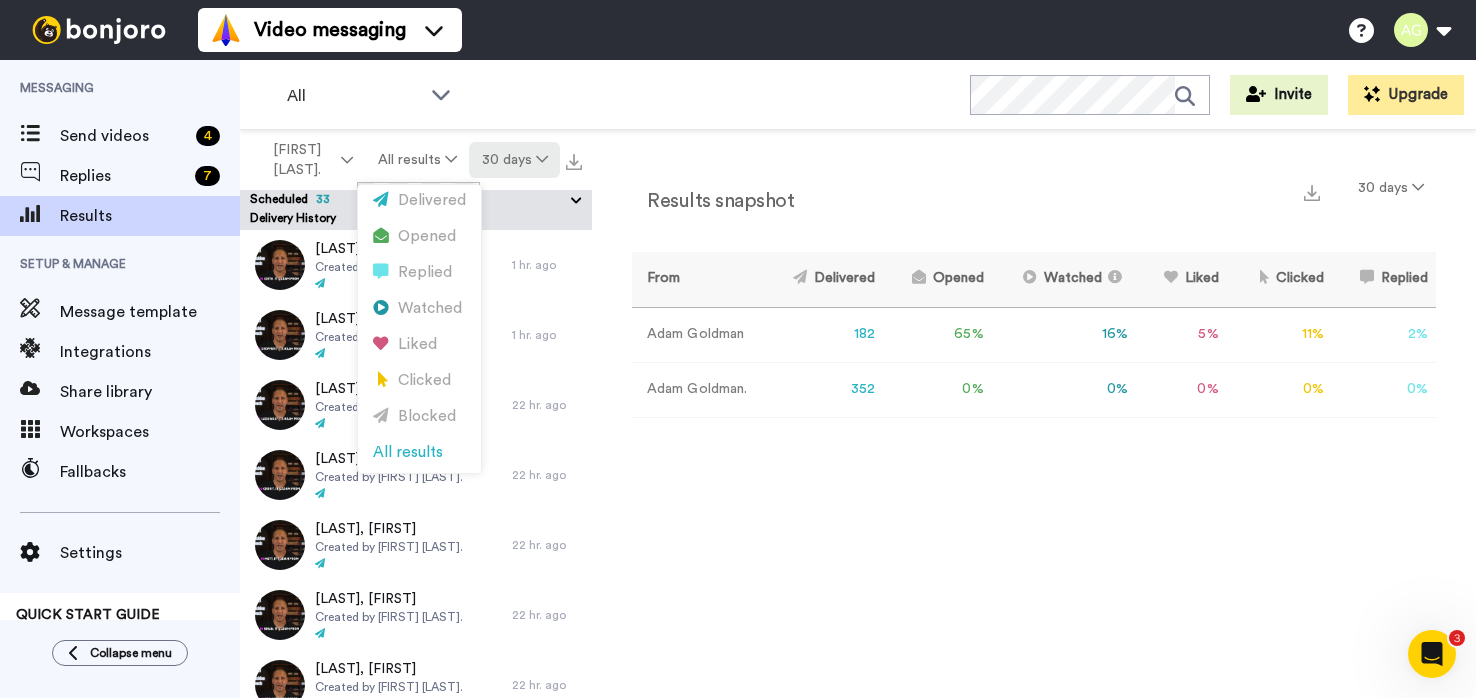 click on "30 days" at bounding box center (514, 160) 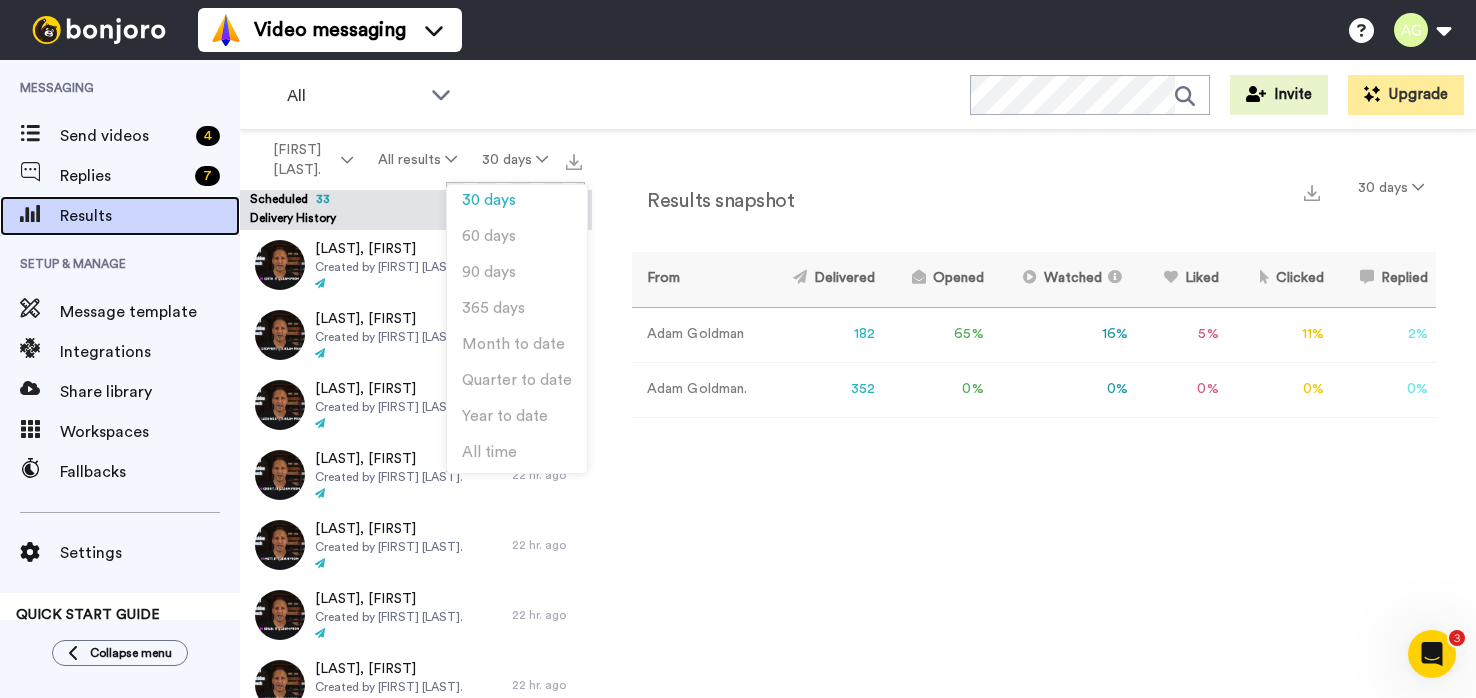 click on "Results" at bounding box center [150, 216] 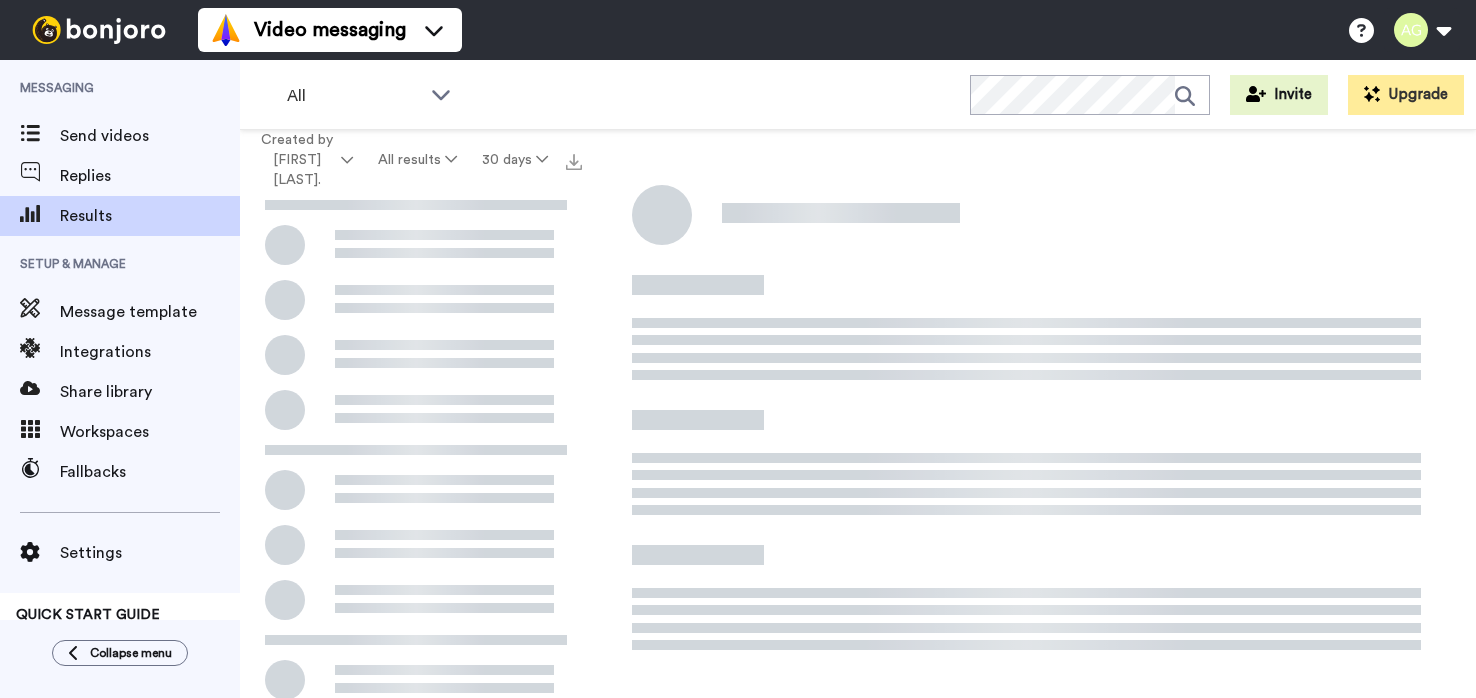 scroll, scrollTop: 0, scrollLeft: 0, axis: both 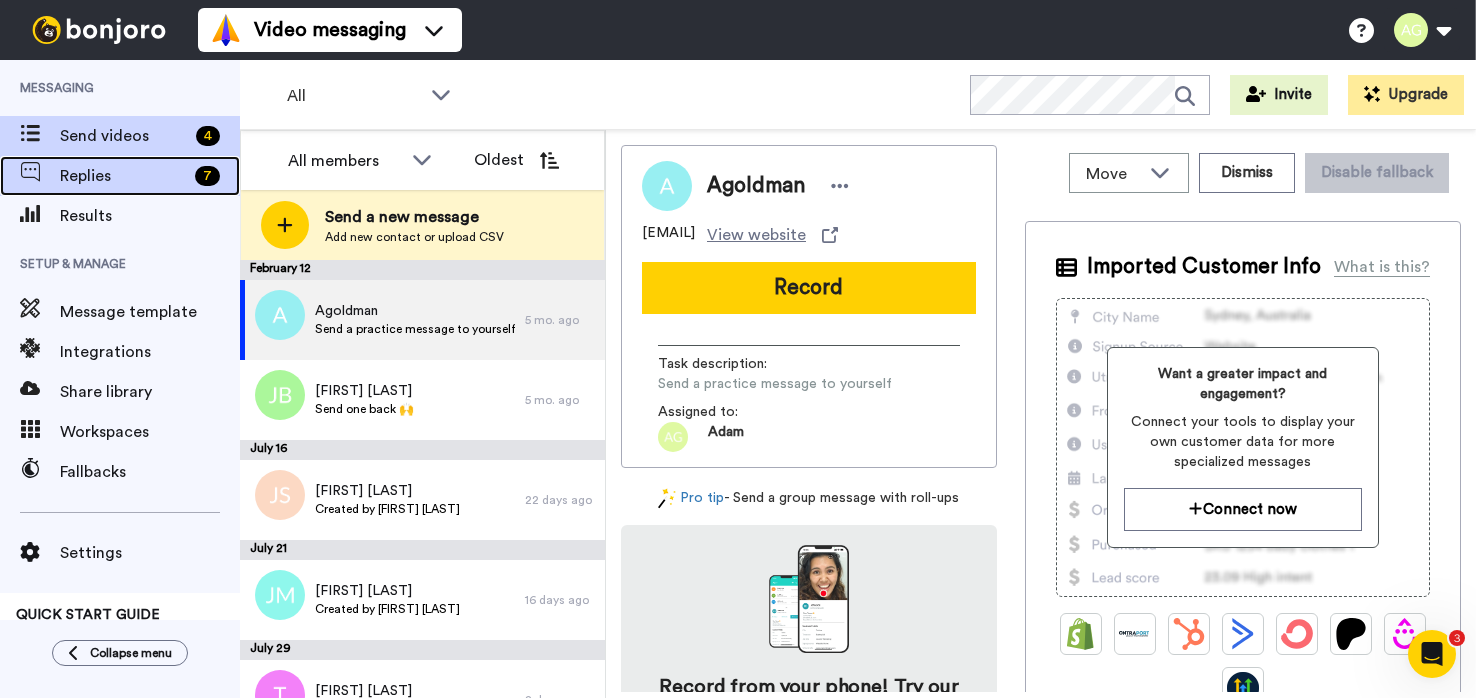 click on "Replies" at bounding box center (123, 176) 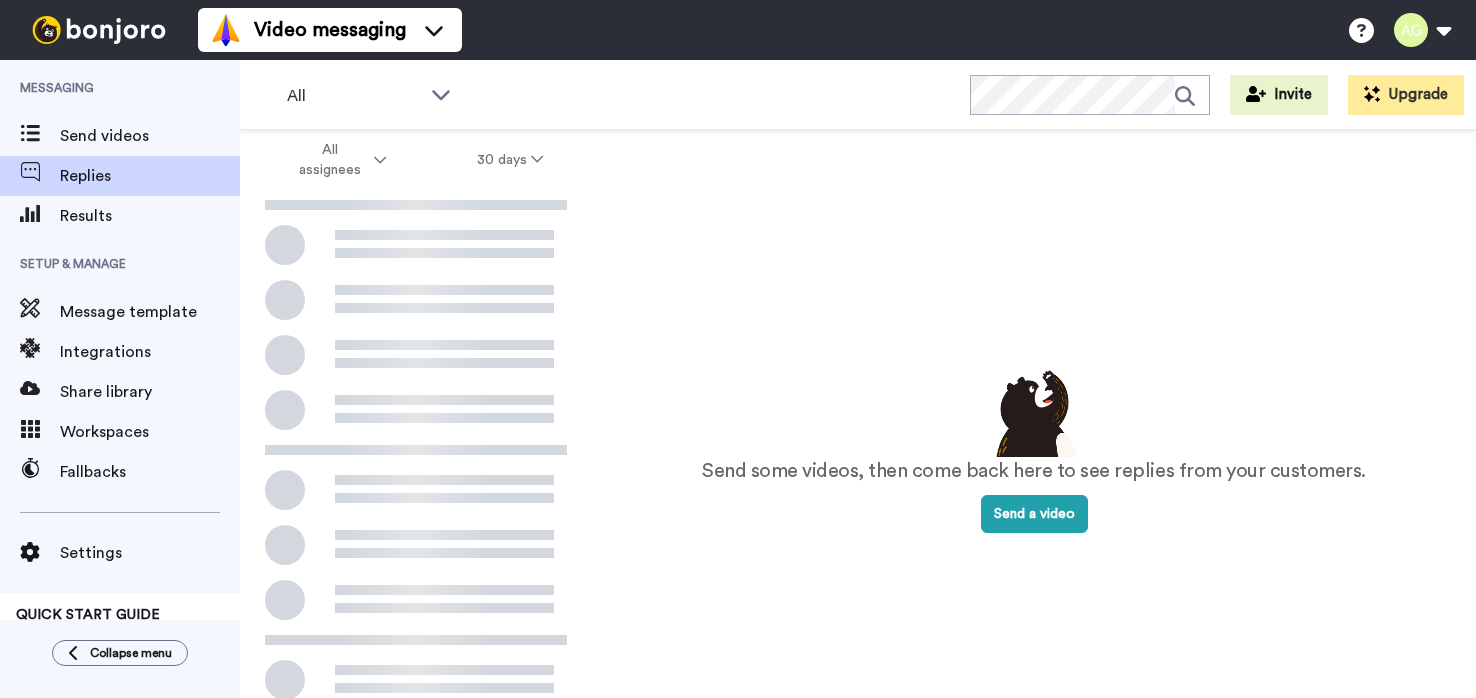 scroll, scrollTop: 0, scrollLeft: 0, axis: both 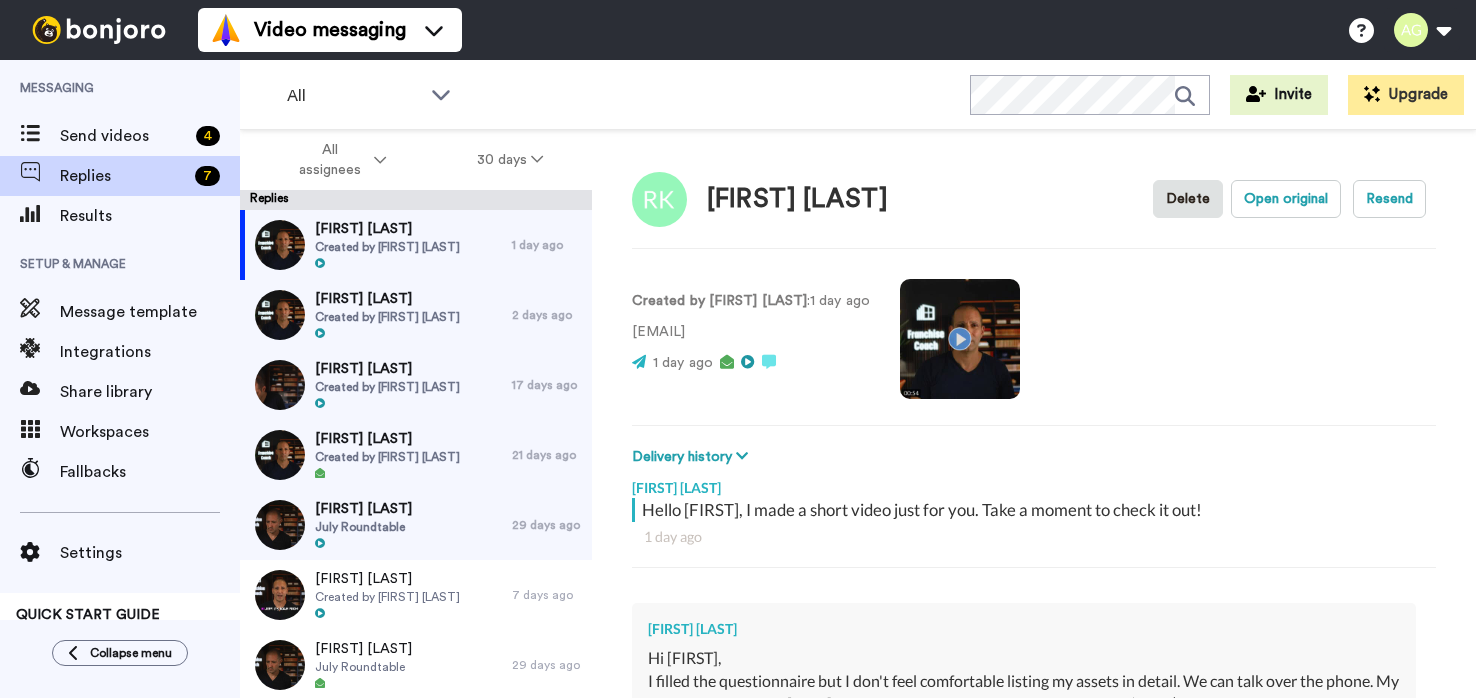 click on "All WORKSPACES View all All Default Task List Lead Conversion Intro Call Finished, Please fill out CQ + Add a new workspace
Invite Upgrade" at bounding box center (858, 95) 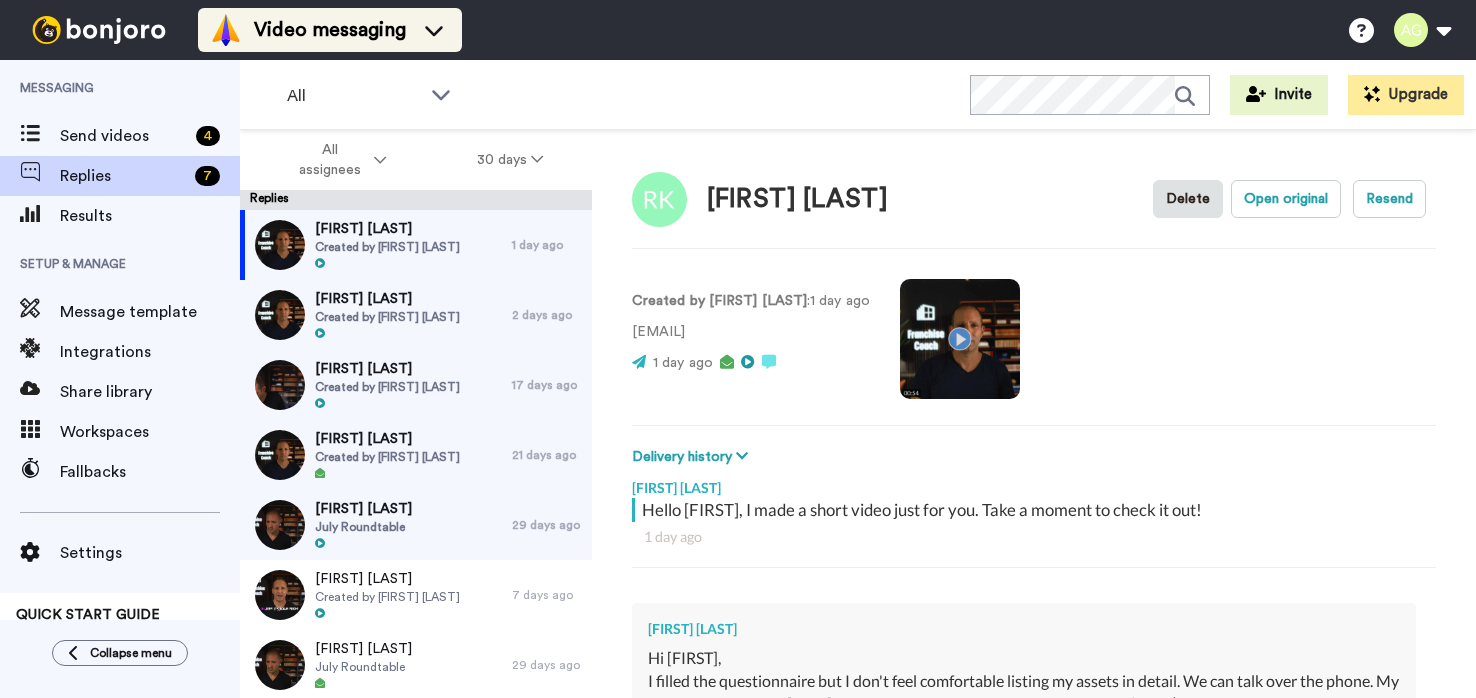 type on "x" 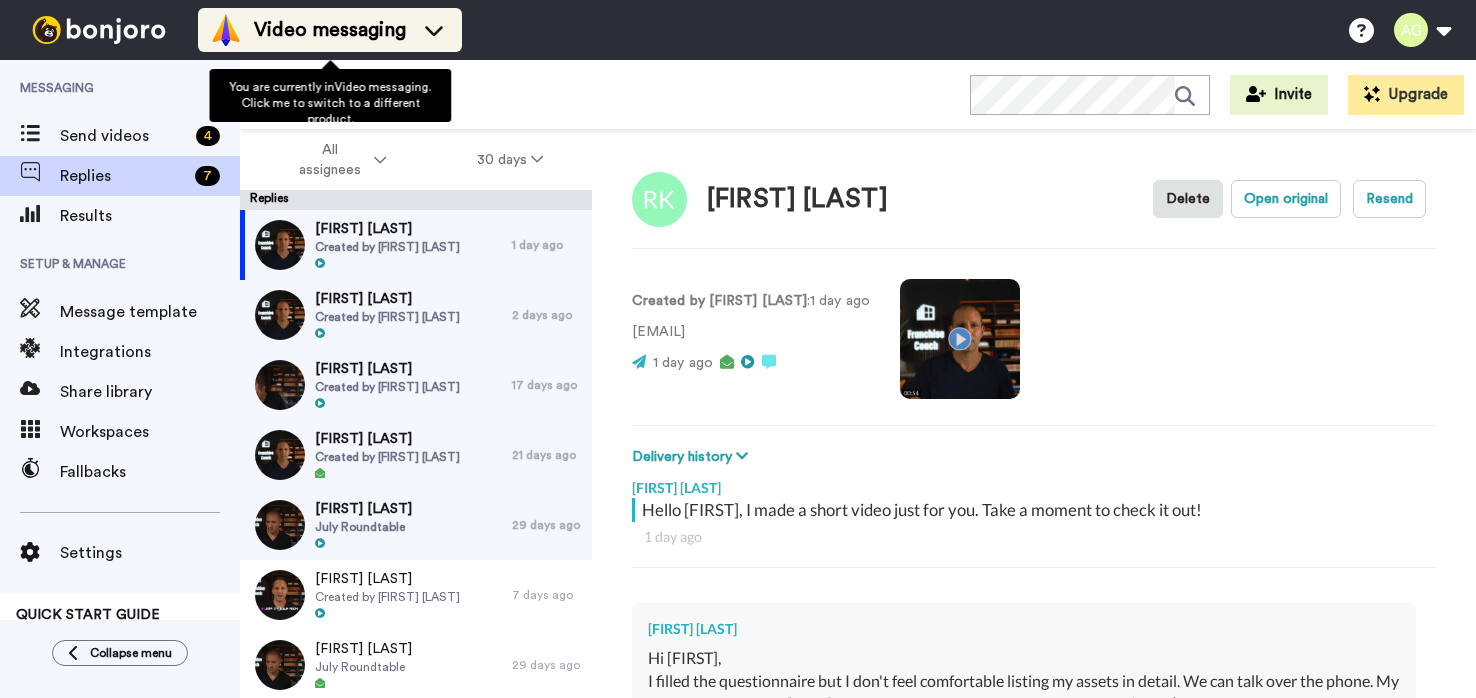 click 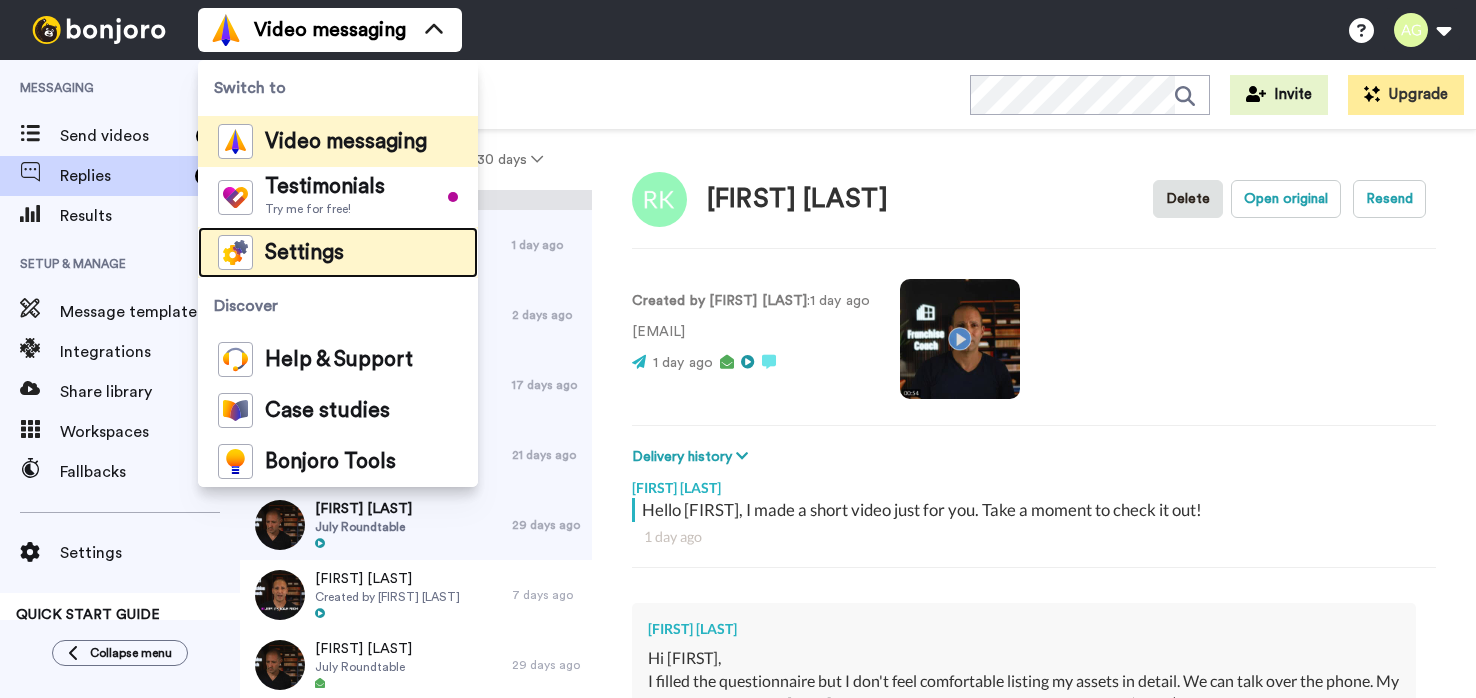 click on "Settings" at bounding box center (338, 252) 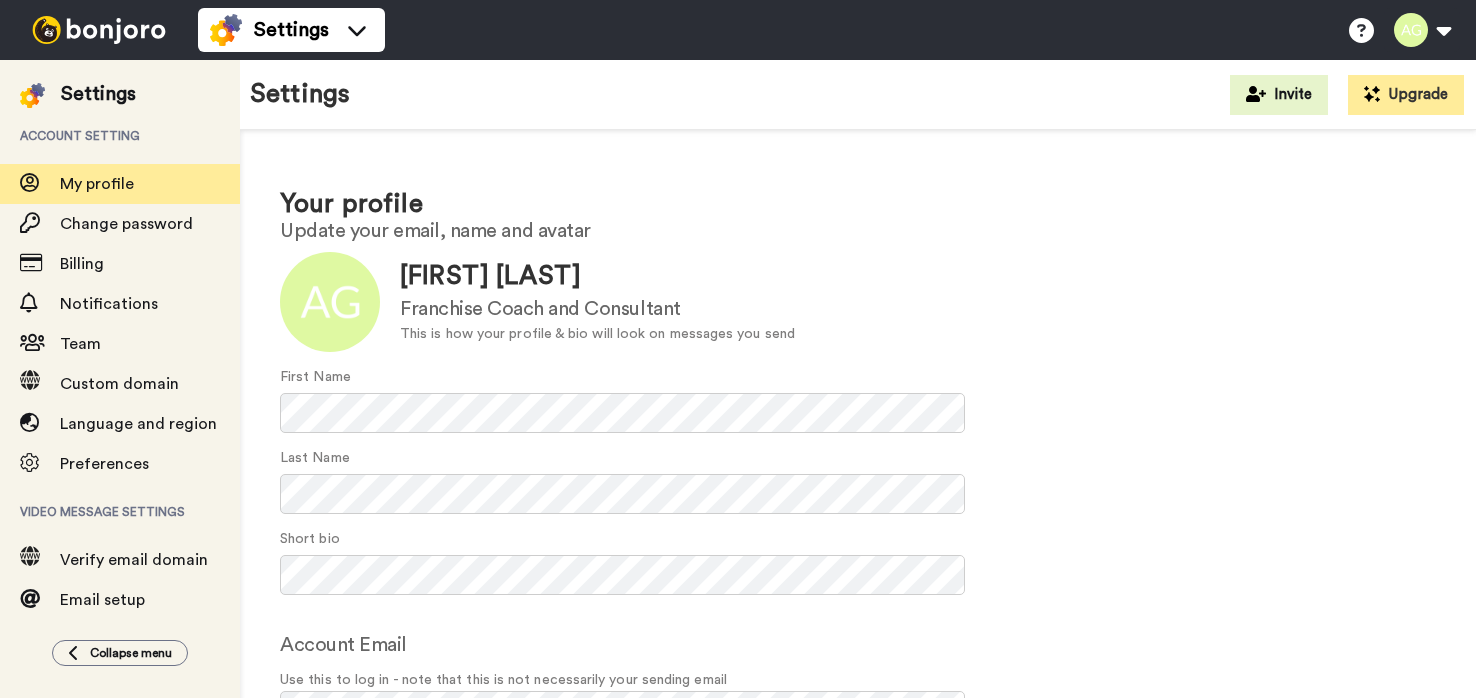 scroll, scrollTop: 0, scrollLeft: 0, axis: both 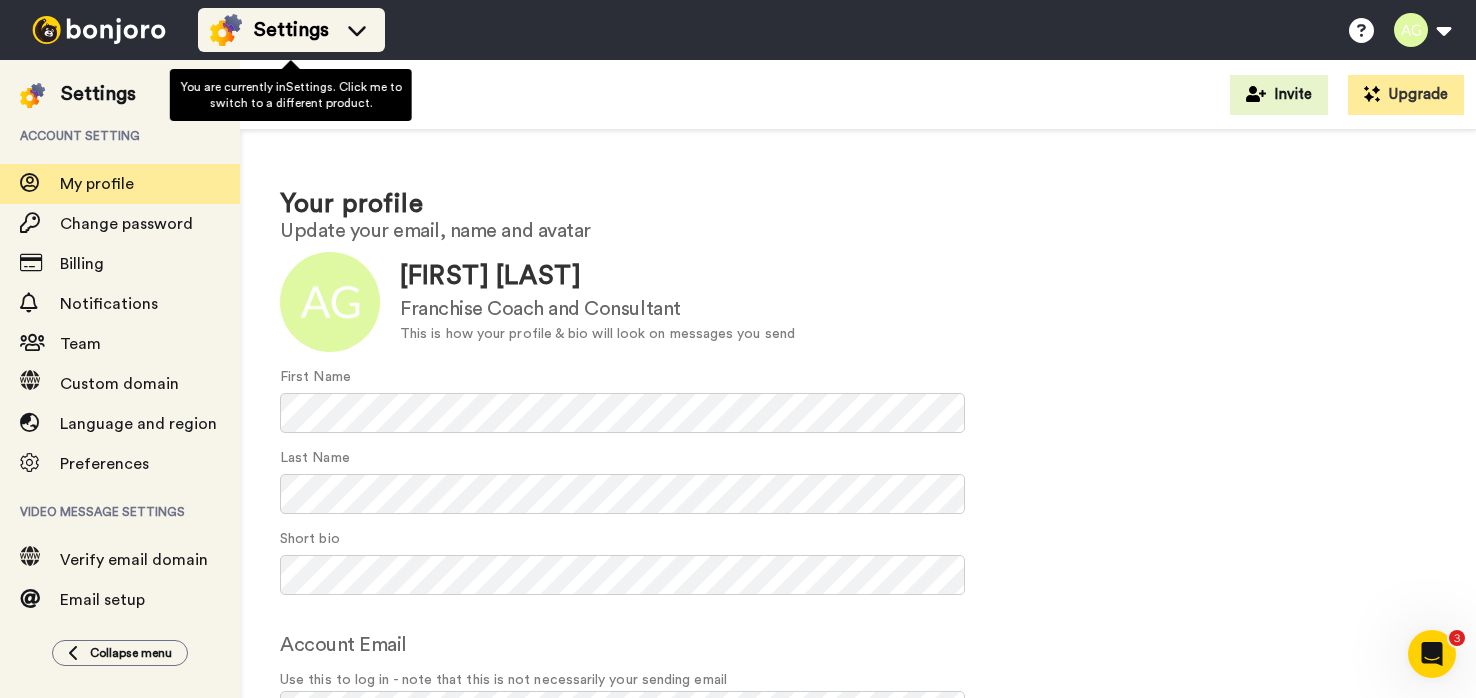 click 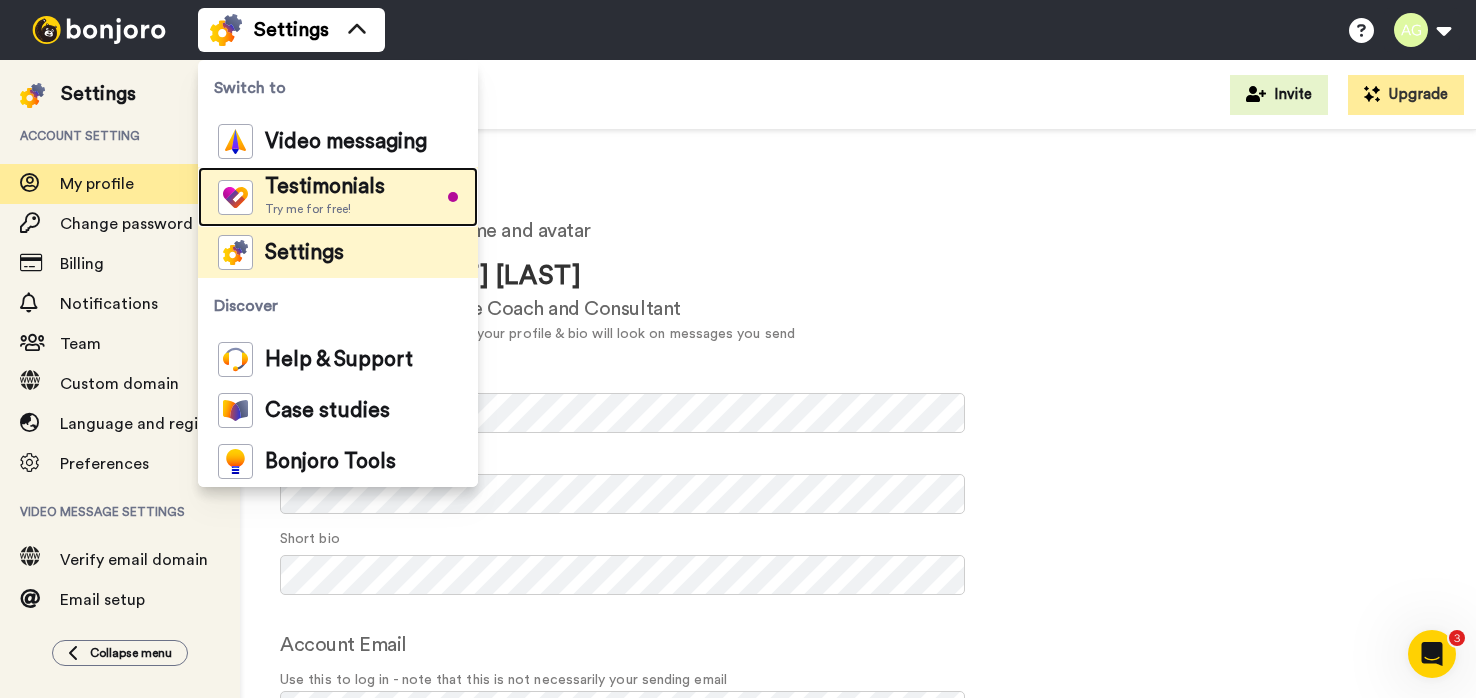 click on "Testimonials" at bounding box center (325, 187) 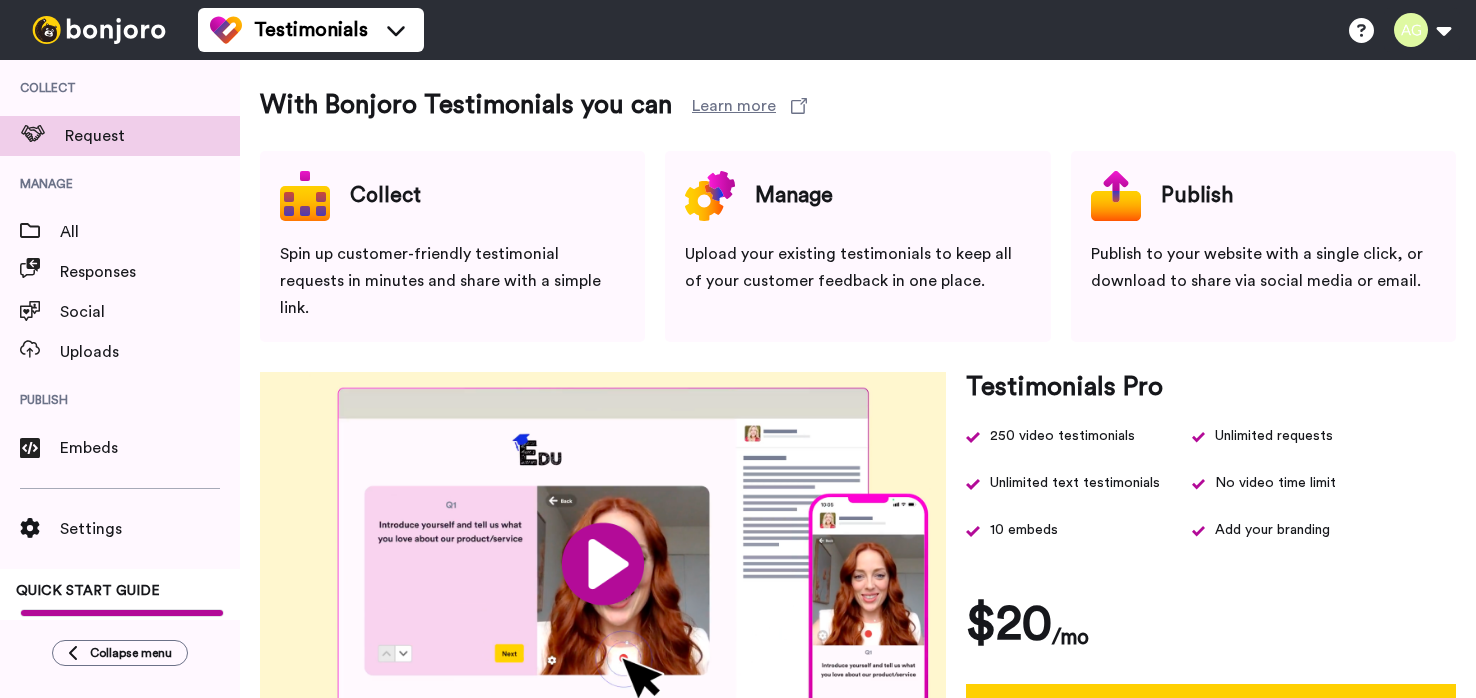 scroll, scrollTop: 0, scrollLeft: 0, axis: both 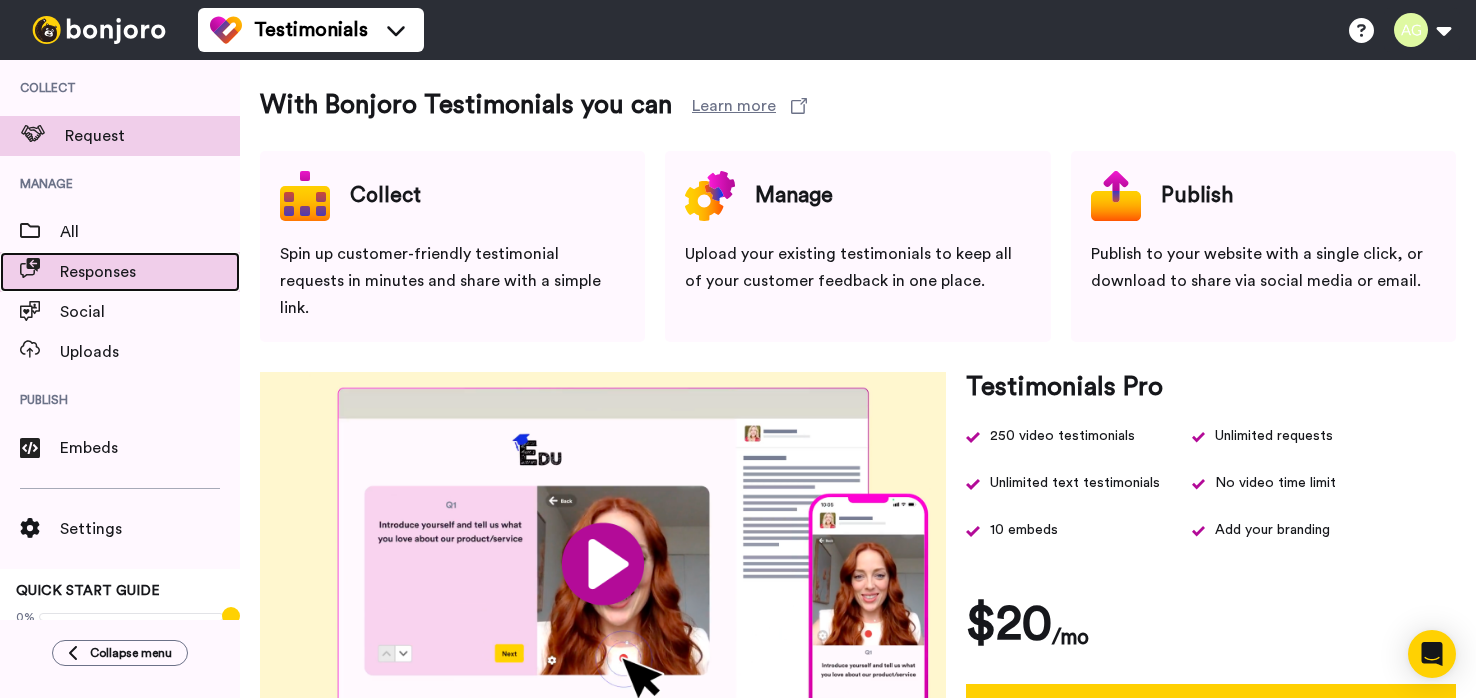 click on "Responses" at bounding box center [150, 272] 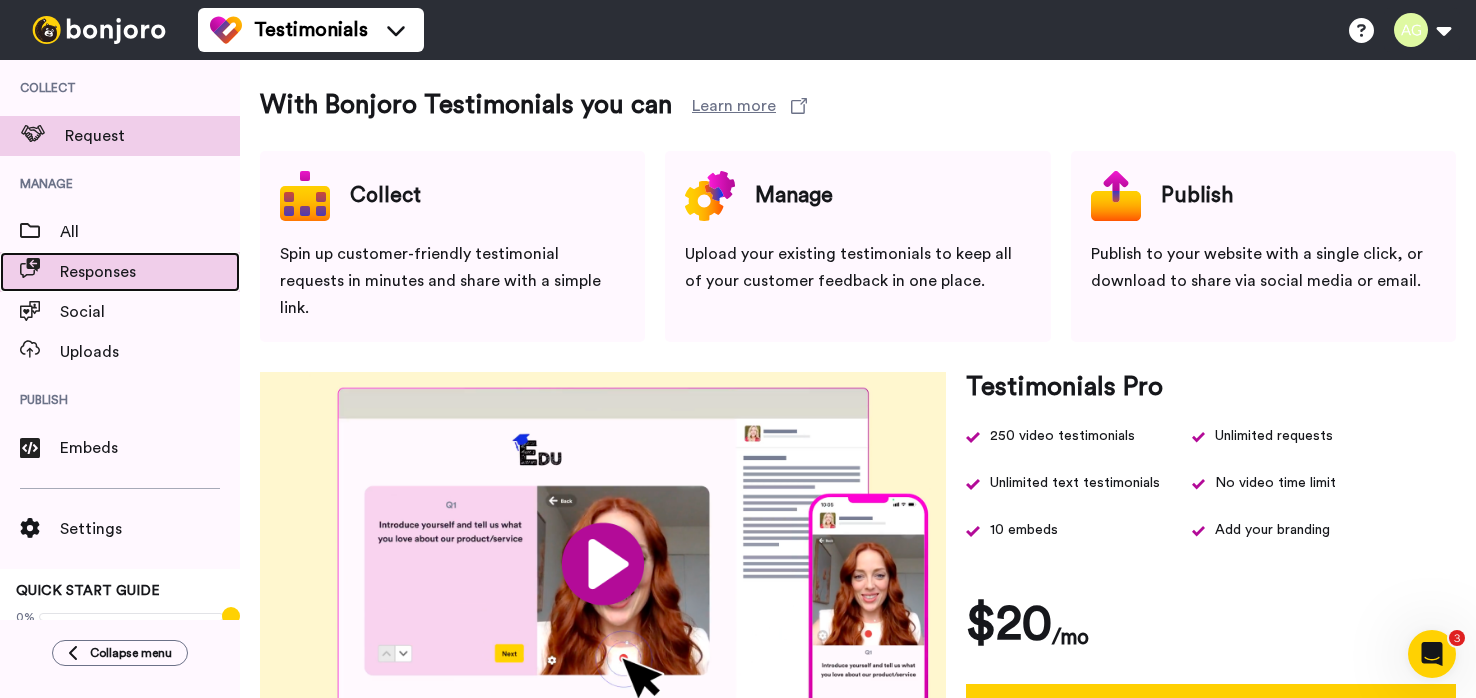 scroll, scrollTop: 0, scrollLeft: 0, axis: both 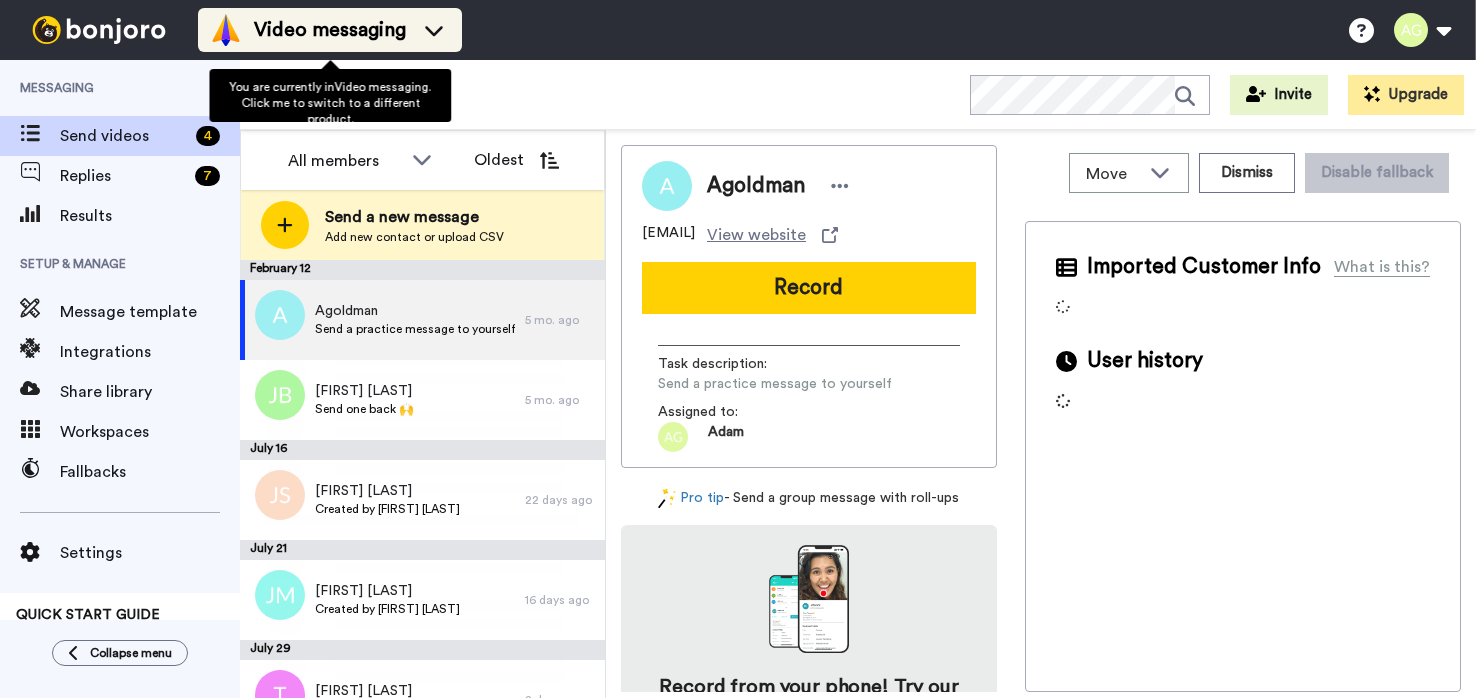 click on "Video messaging" at bounding box center [330, 30] 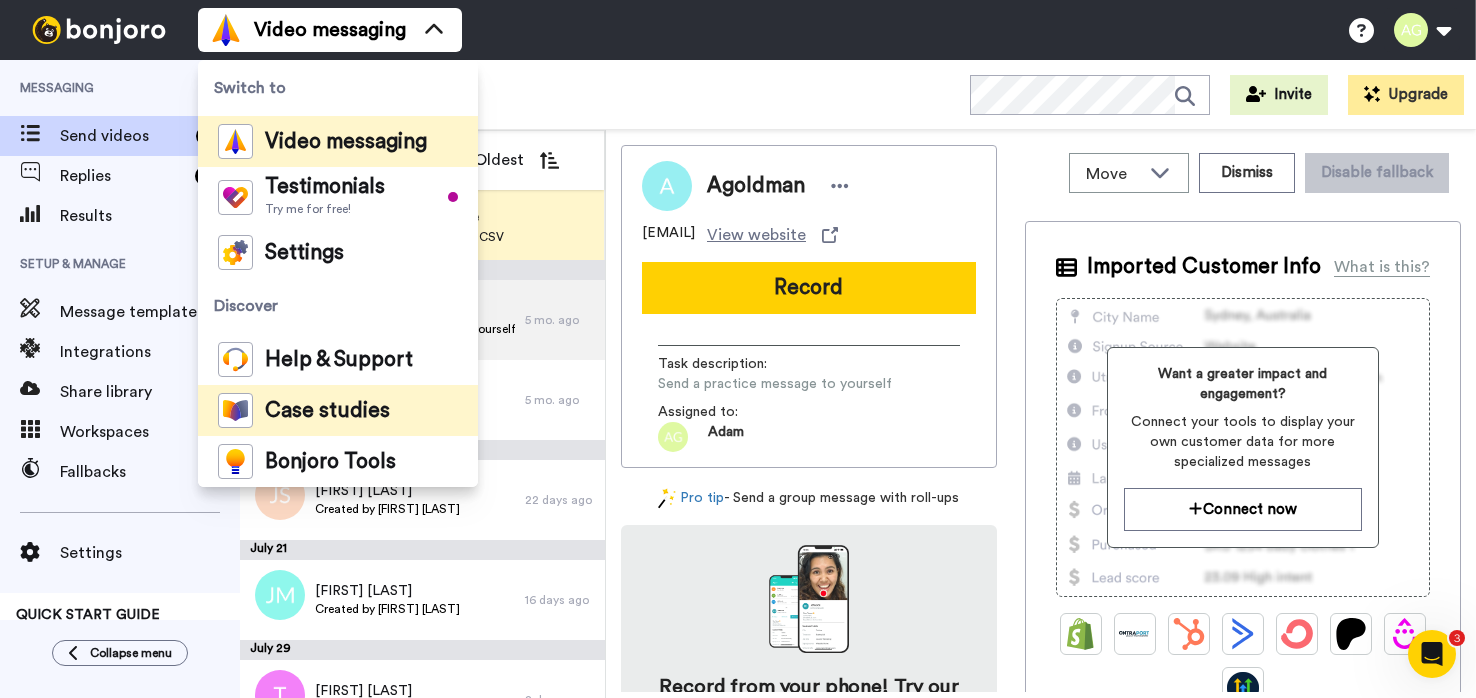 scroll, scrollTop: 0, scrollLeft: 0, axis: both 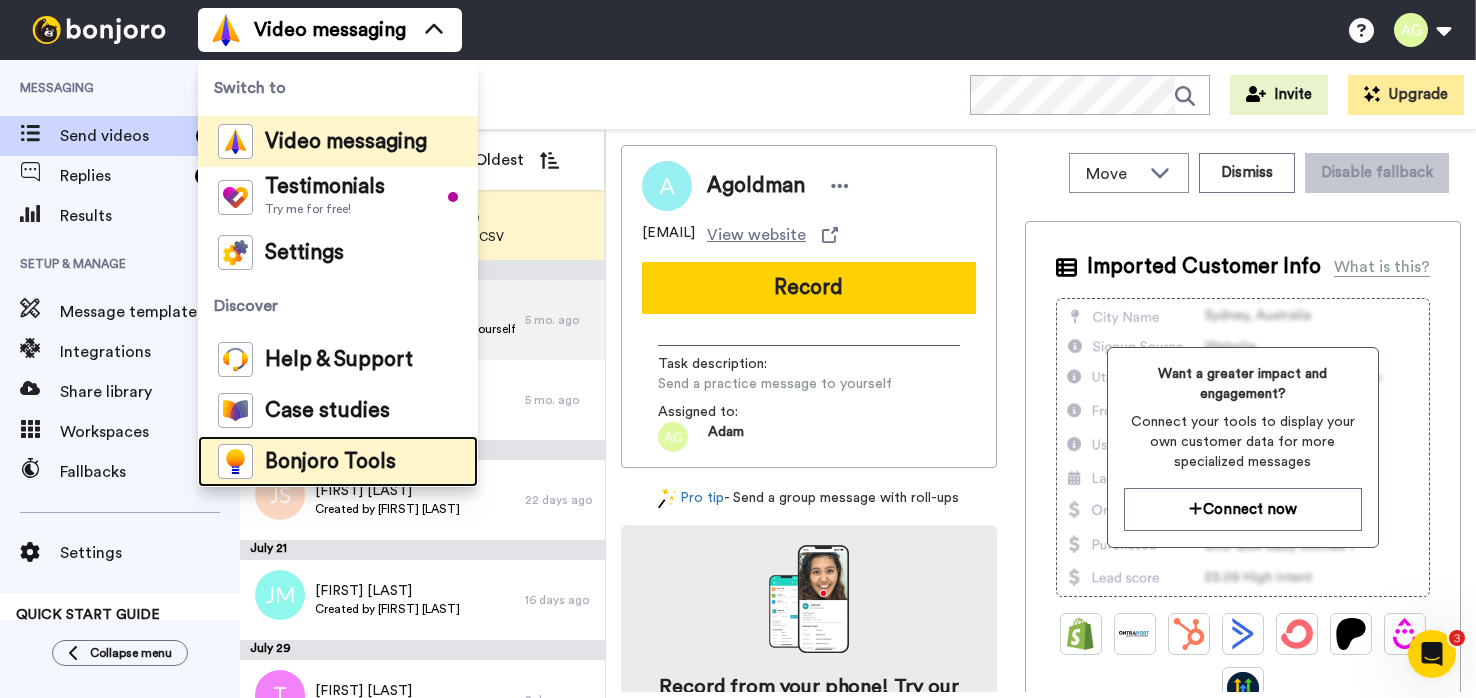 click on "Bonjoro Tools" at bounding box center (330, 462) 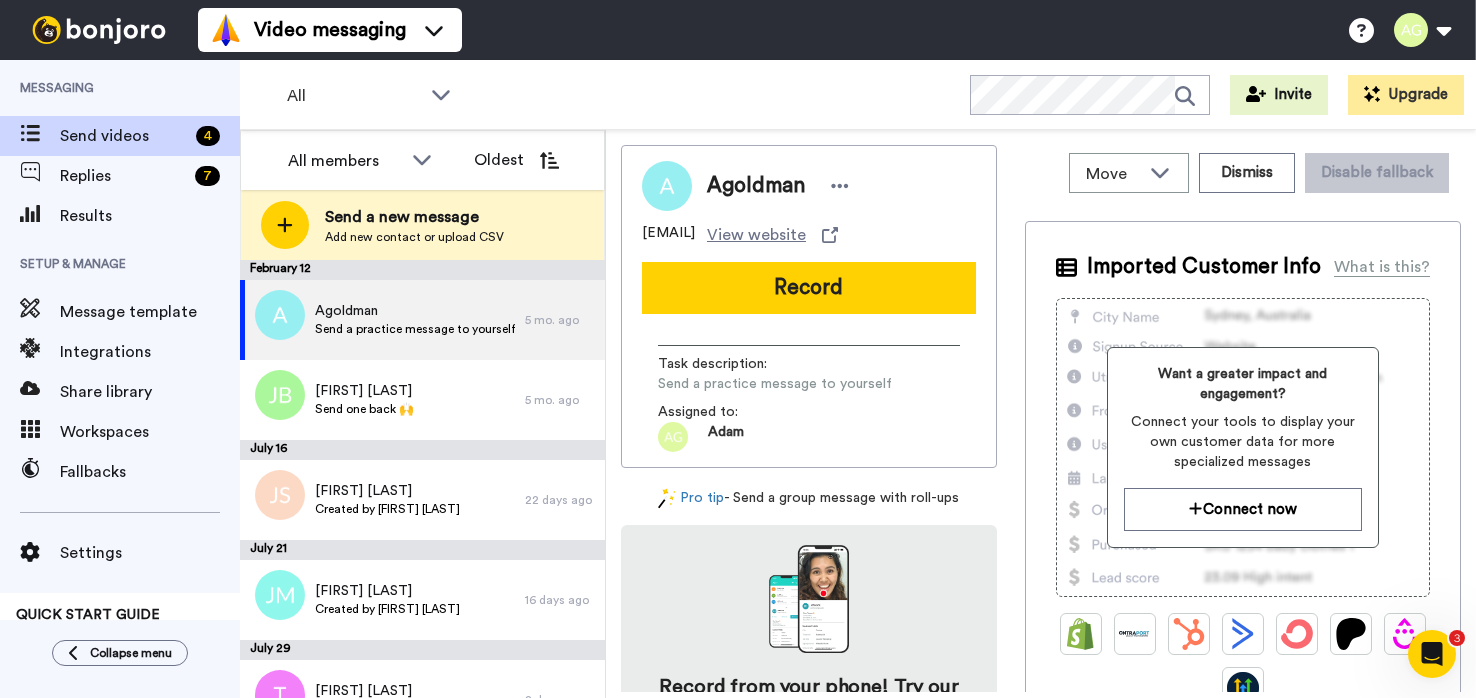 click at bounding box center [99, 30] 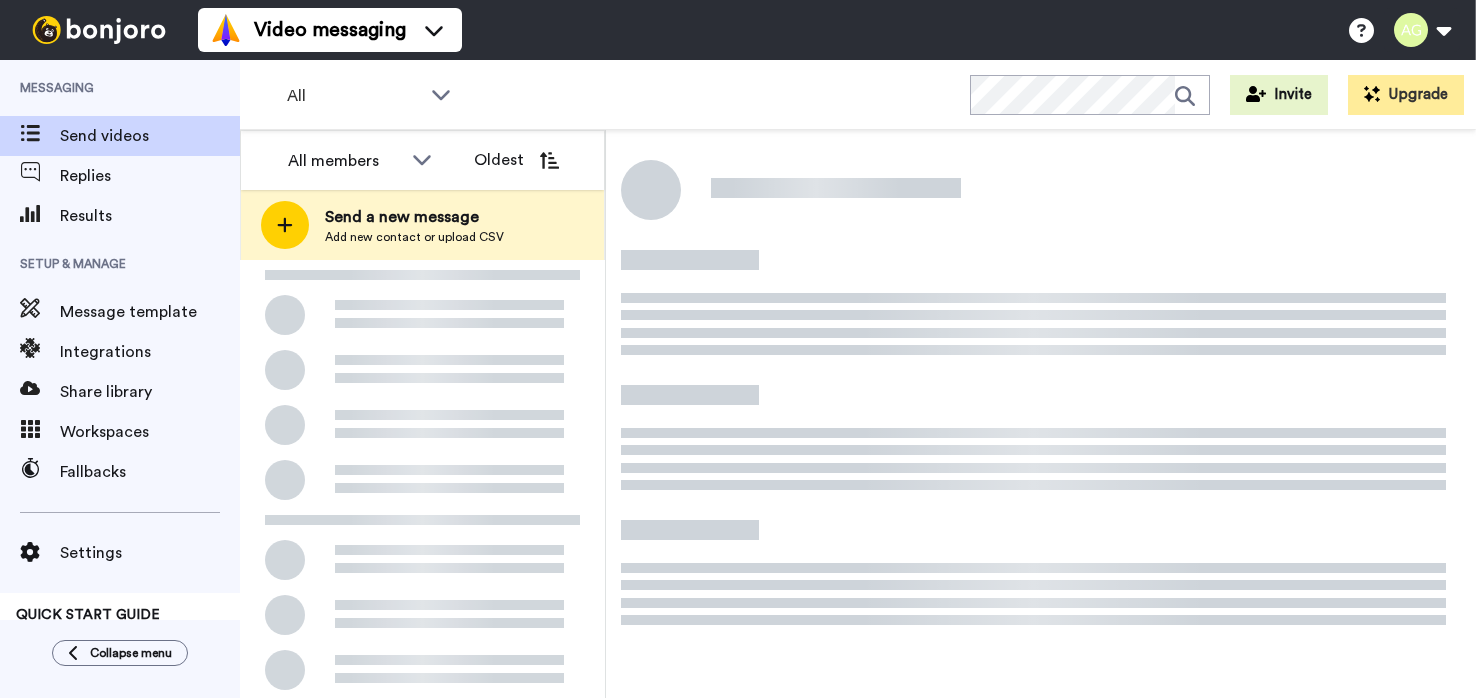 scroll, scrollTop: 0, scrollLeft: 0, axis: both 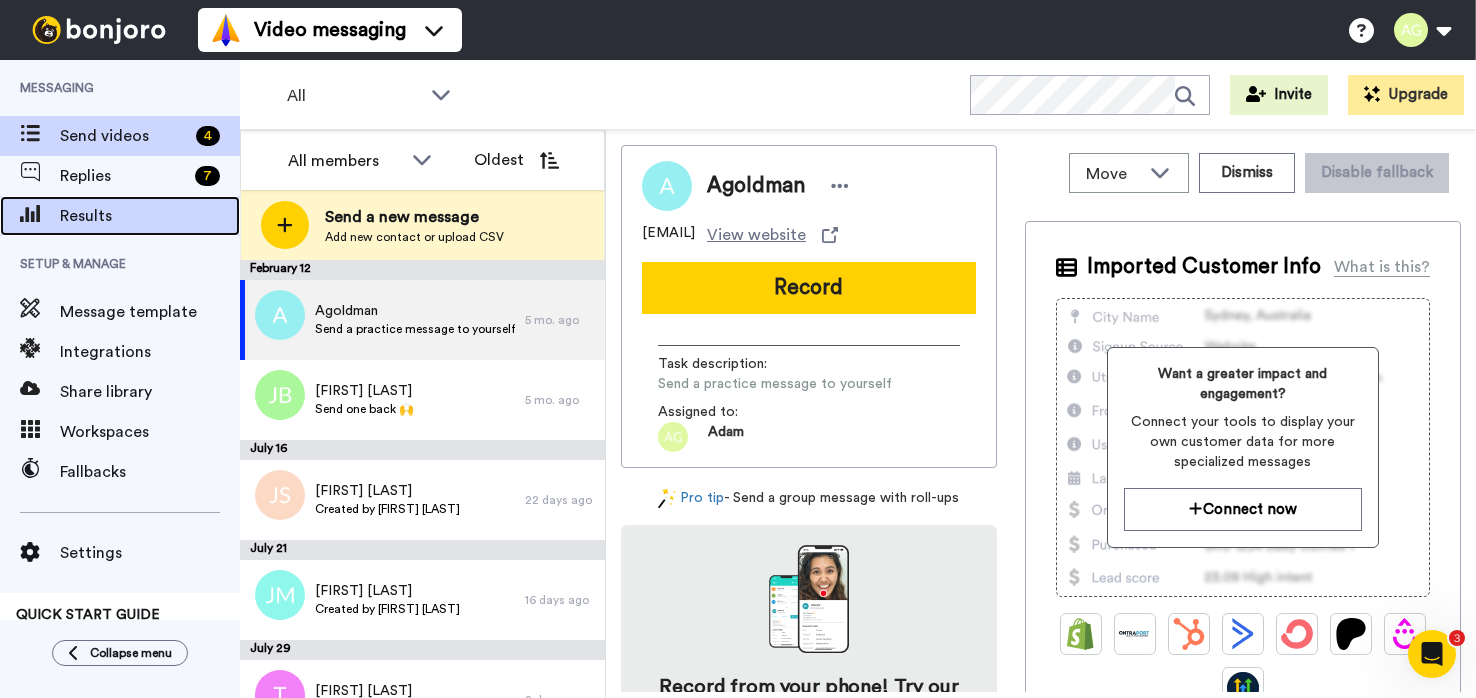 click on "Results" at bounding box center [120, 216] 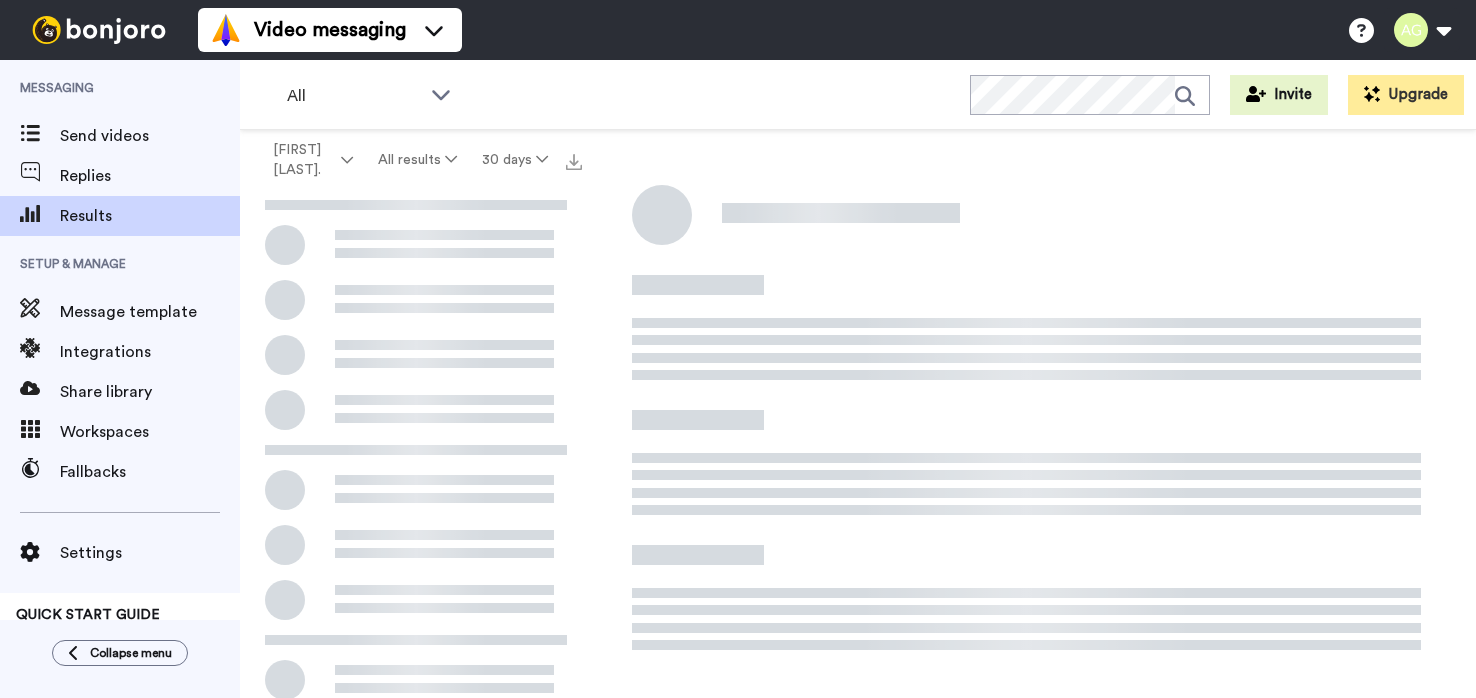 scroll, scrollTop: 0, scrollLeft: 0, axis: both 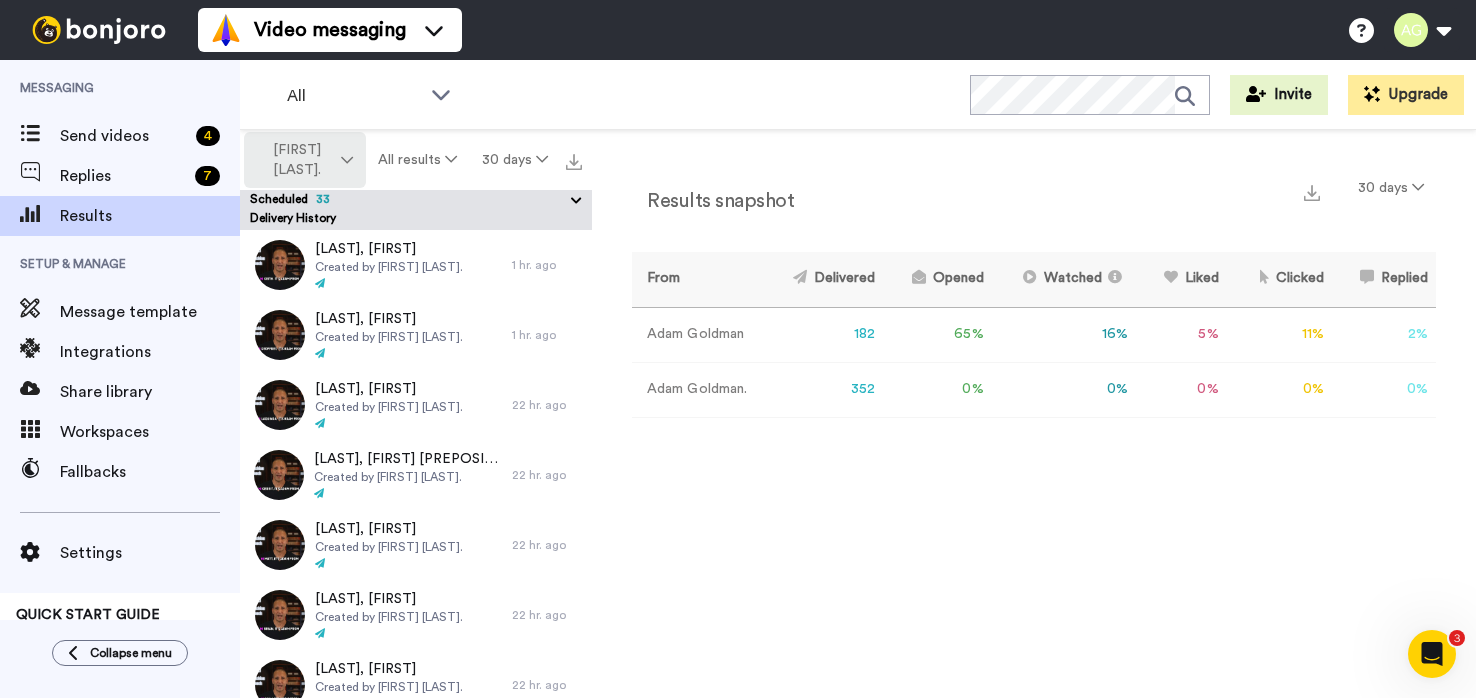 click on "Created by [NAME] [LAST]." at bounding box center [305, 160] 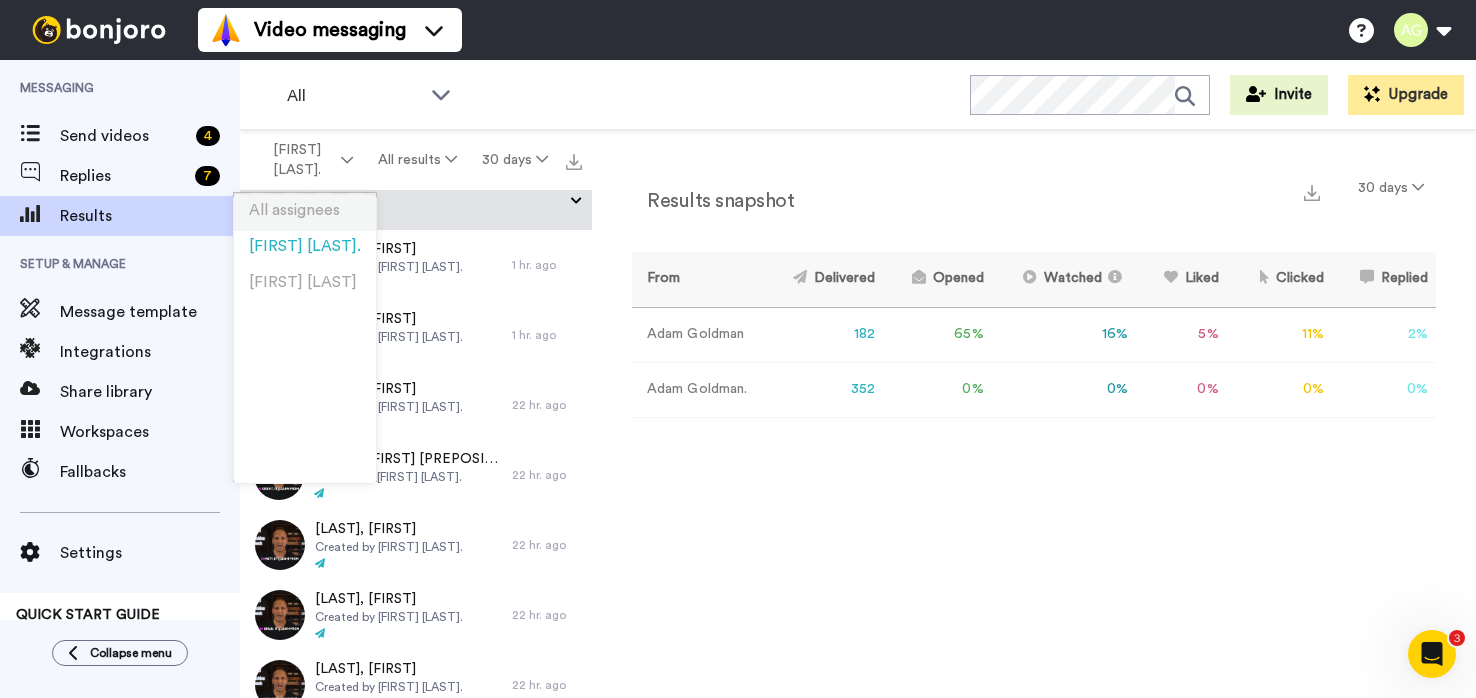 click on "All assignees" at bounding box center (294, 210) 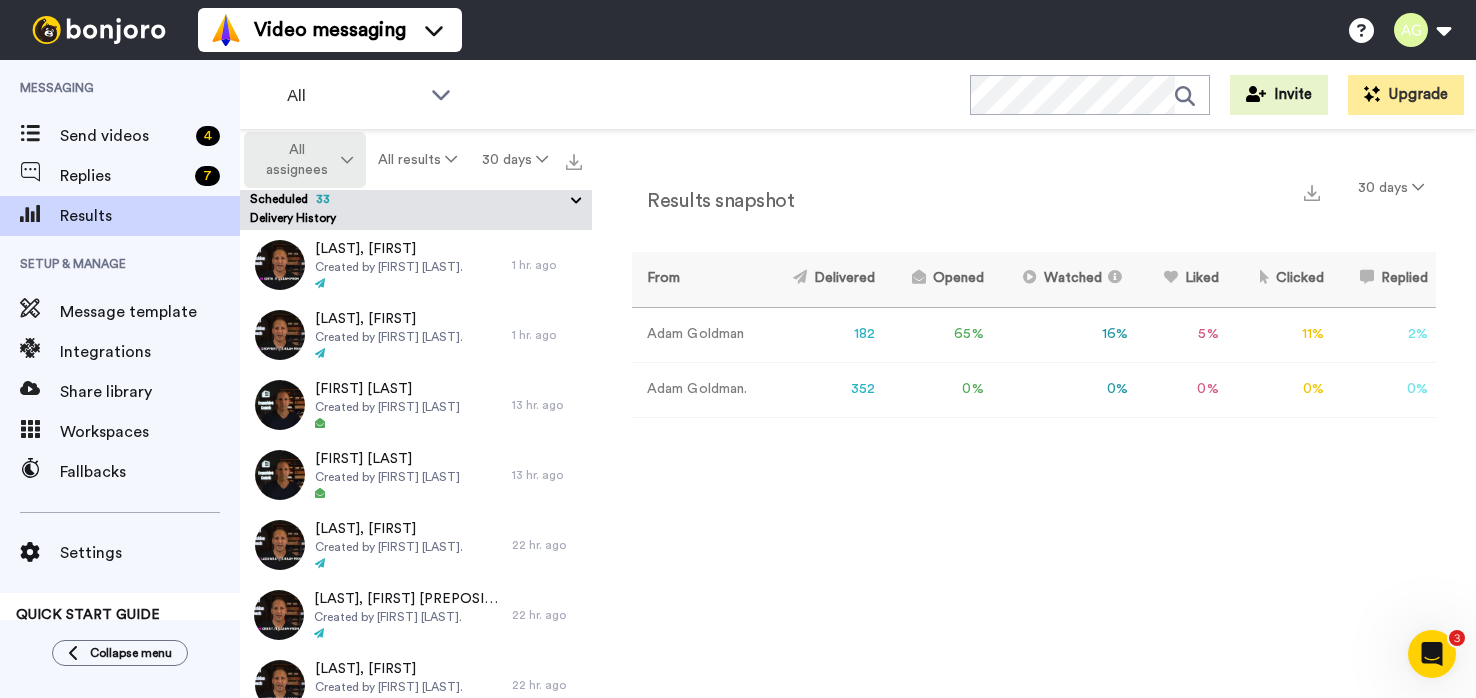 click on "All assignees" at bounding box center [305, 160] 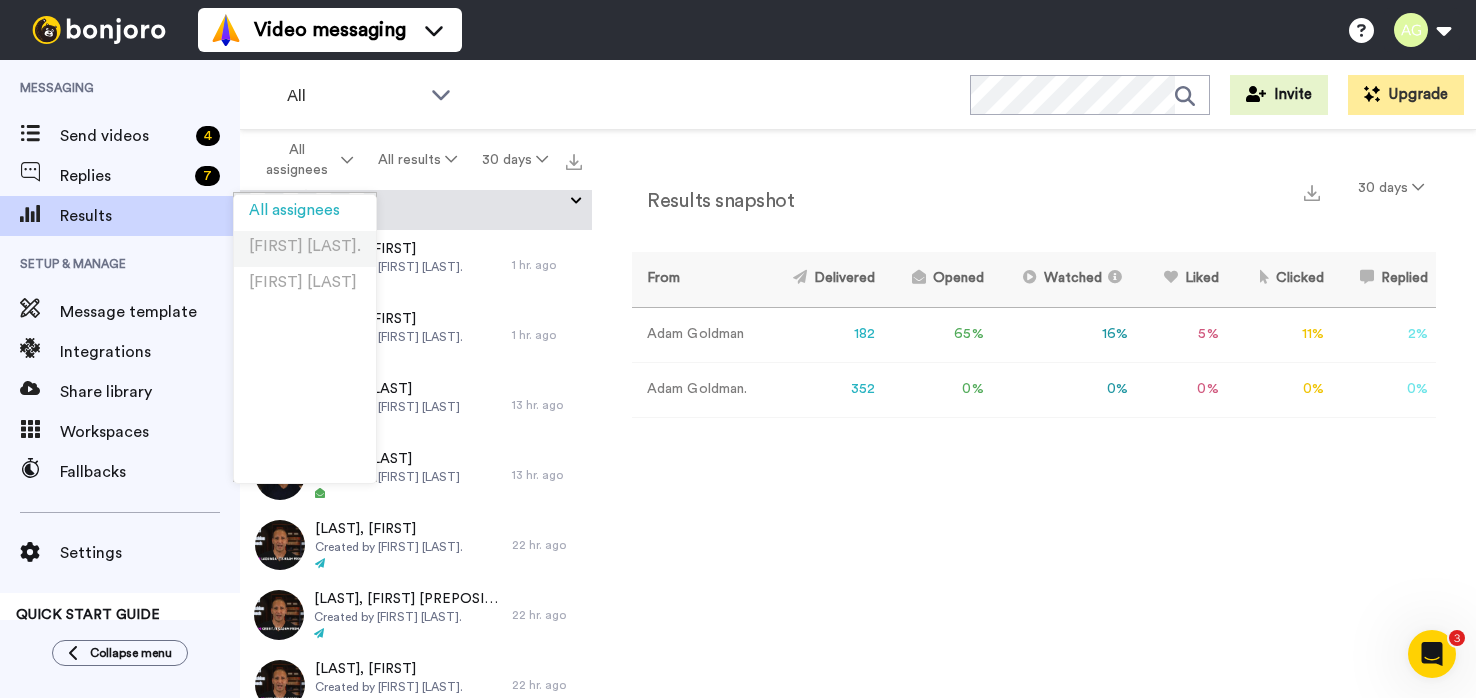 click on "Created by [NAME] [LAST]." at bounding box center [305, 246] 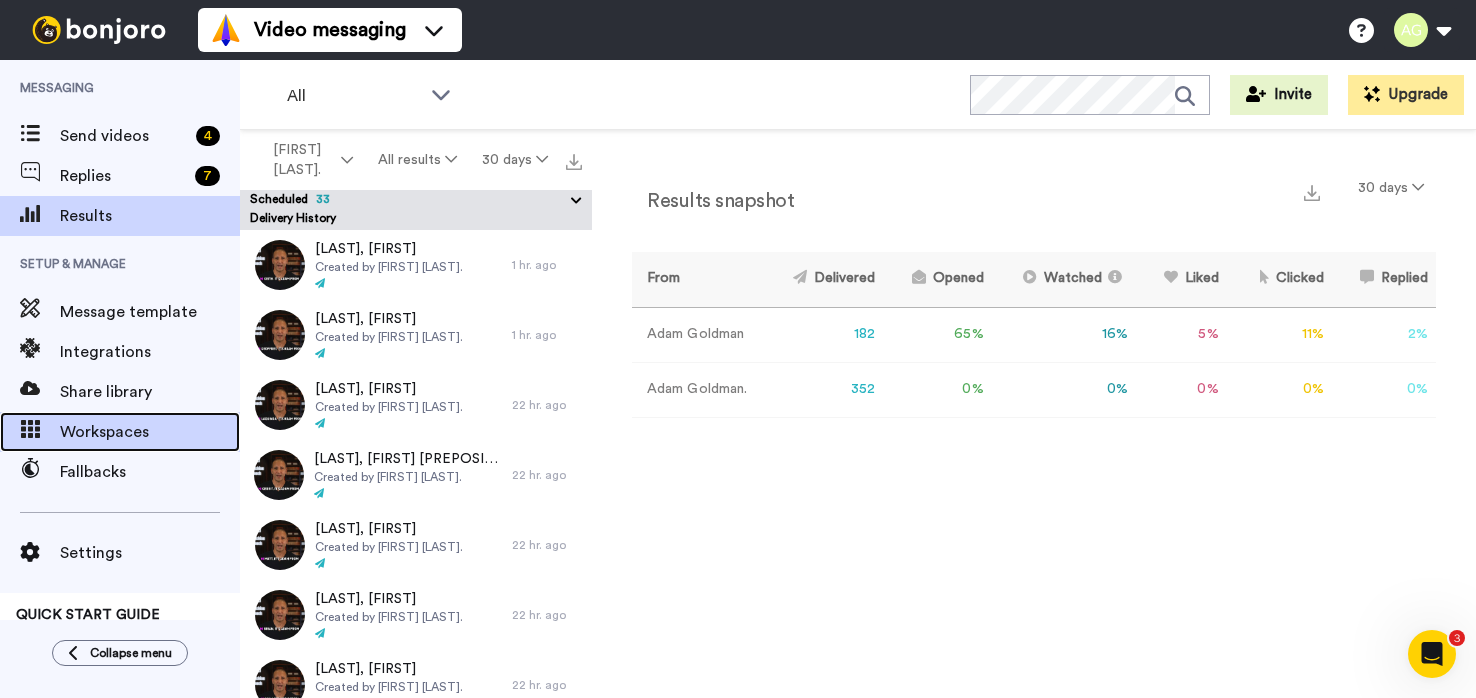 click on "Workspaces" at bounding box center (150, 432) 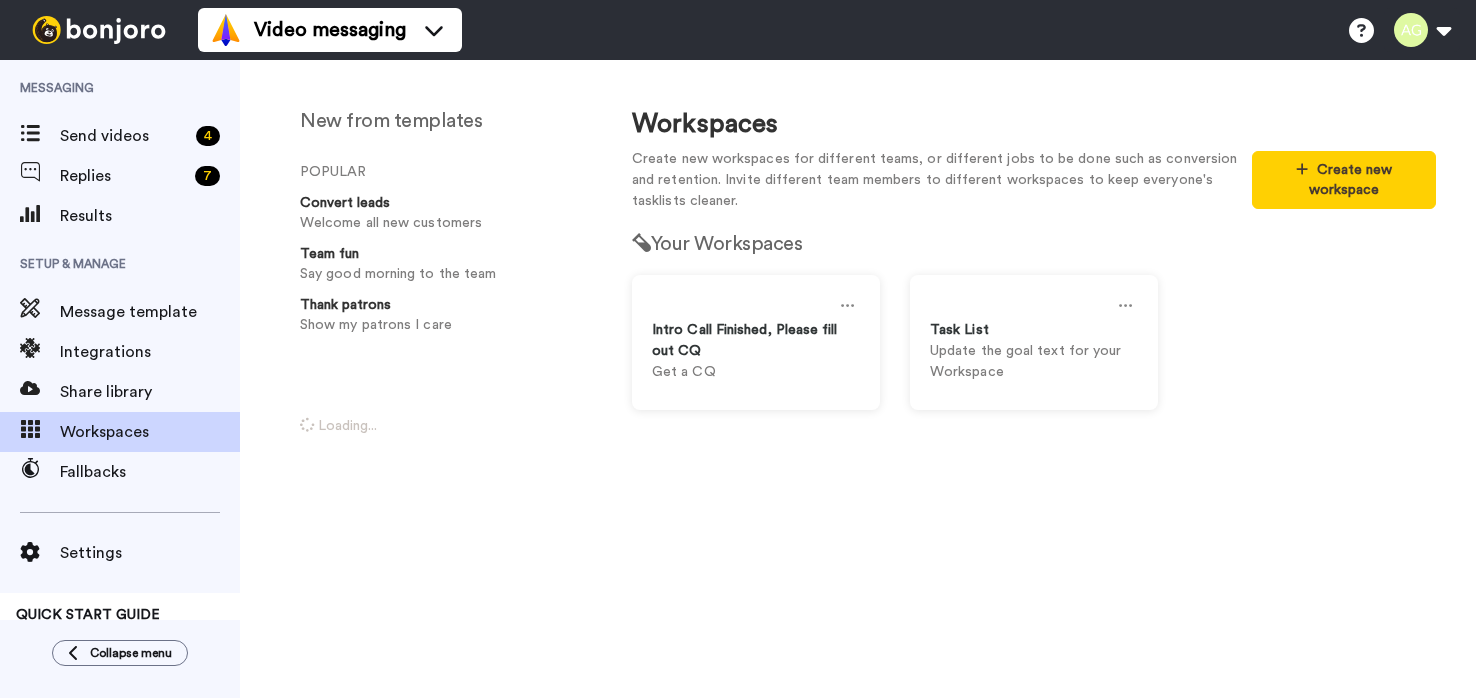scroll, scrollTop: 0, scrollLeft: 0, axis: both 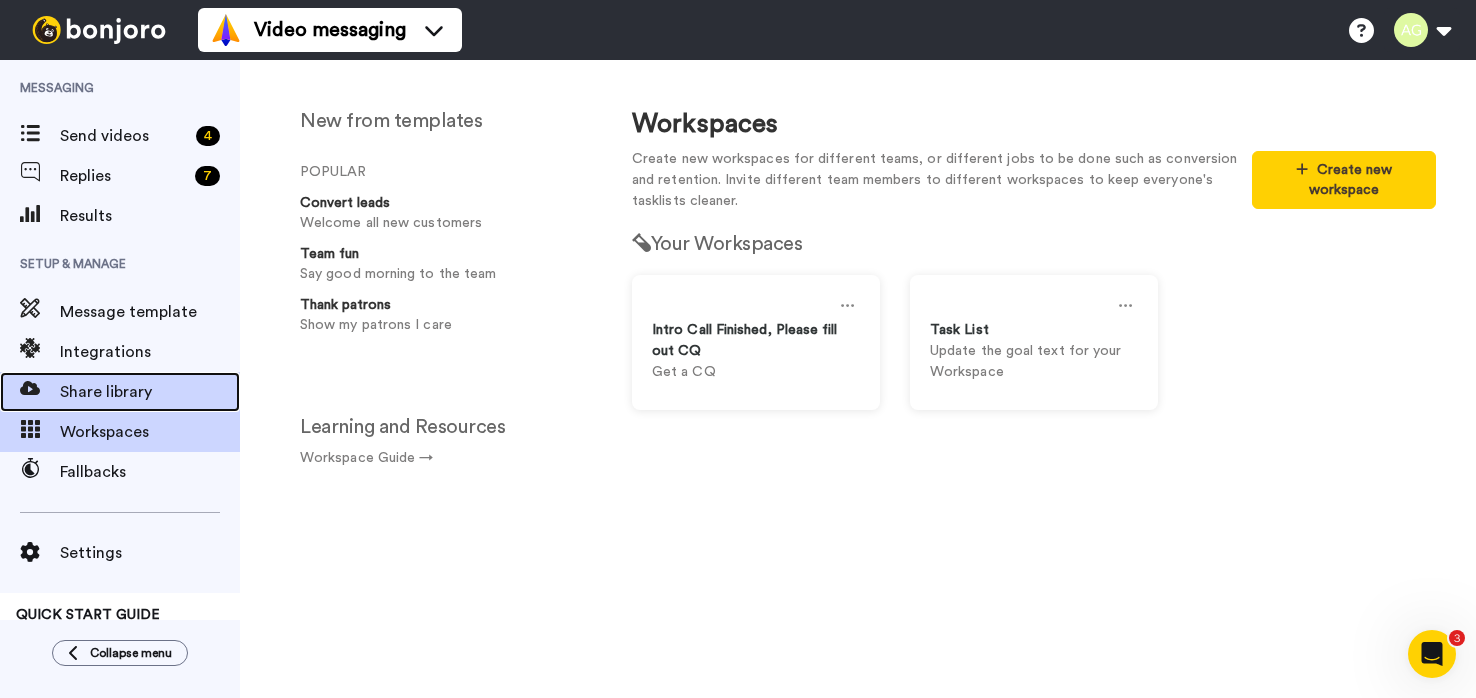 click on "Share library" at bounding box center [150, 392] 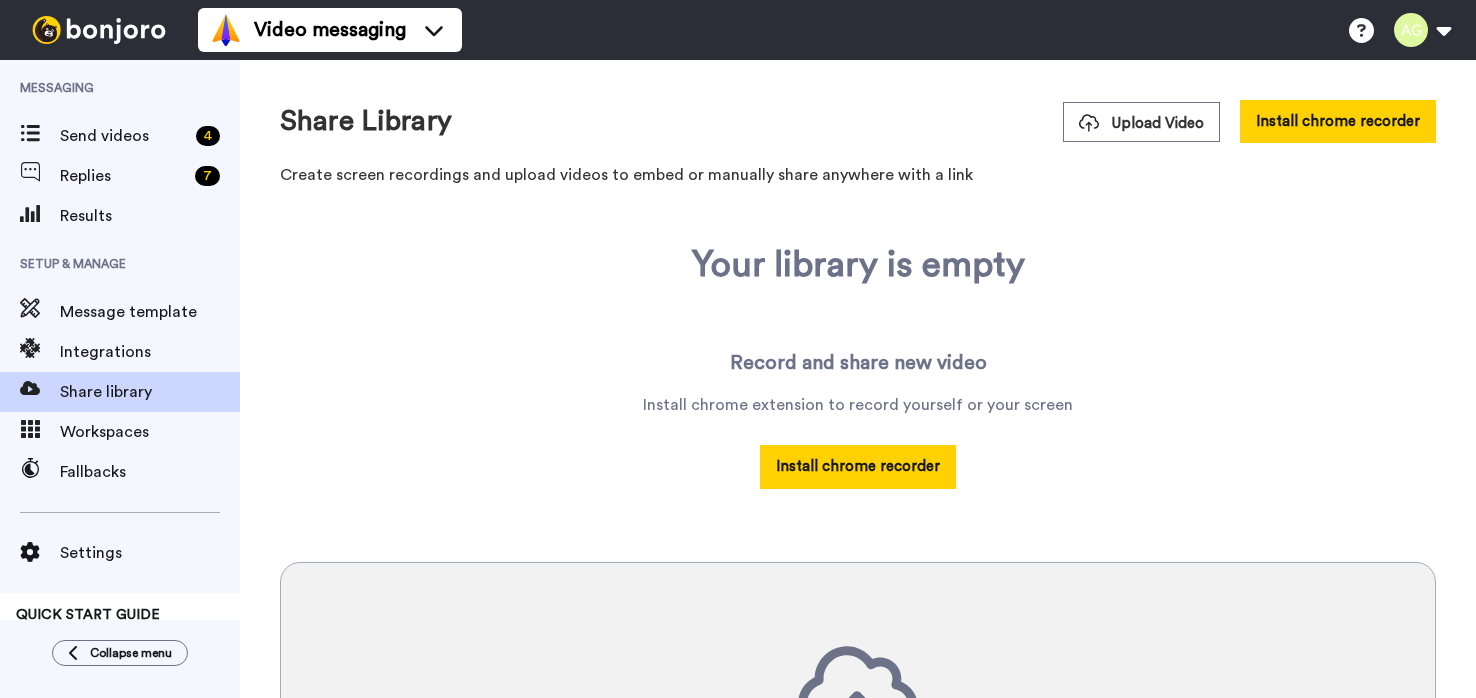 scroll, scrollTop: 0, scrollLeft: 0, axis: both 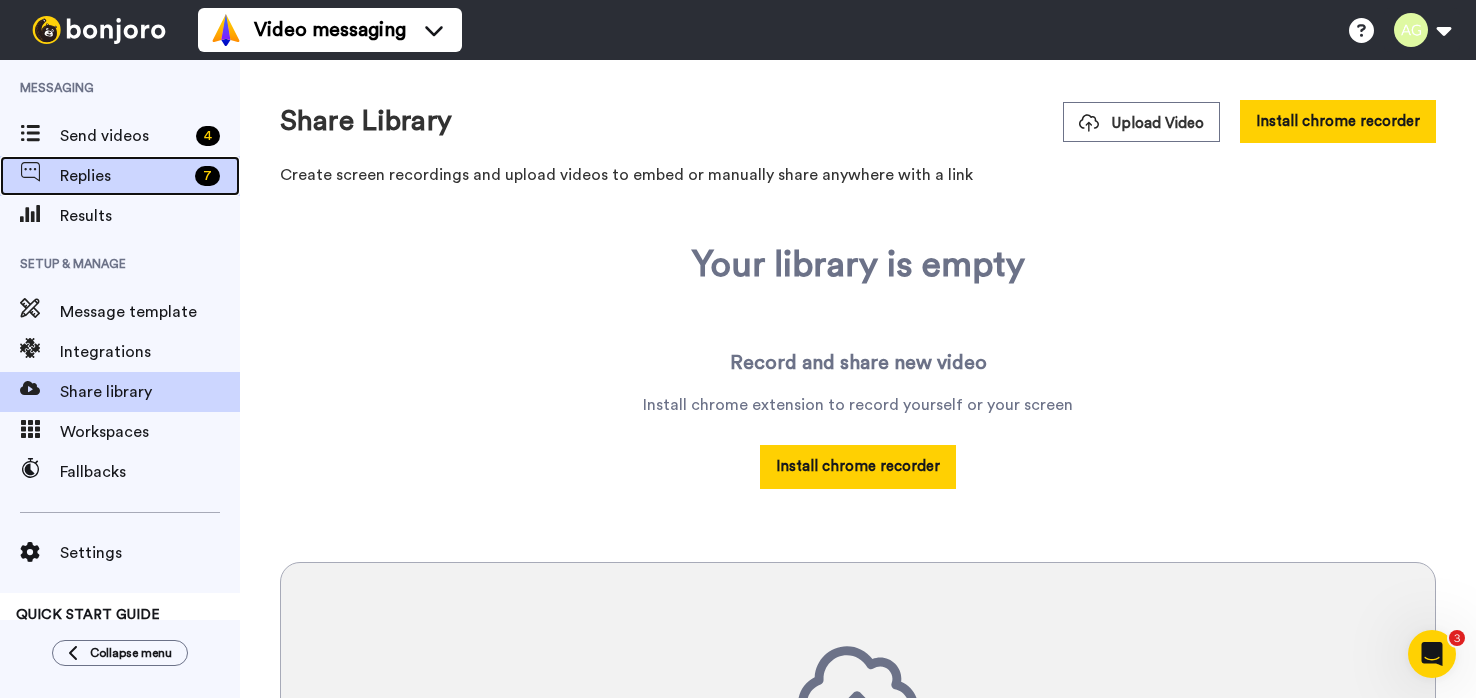click on "Replies" at bounding box center [123, 176] 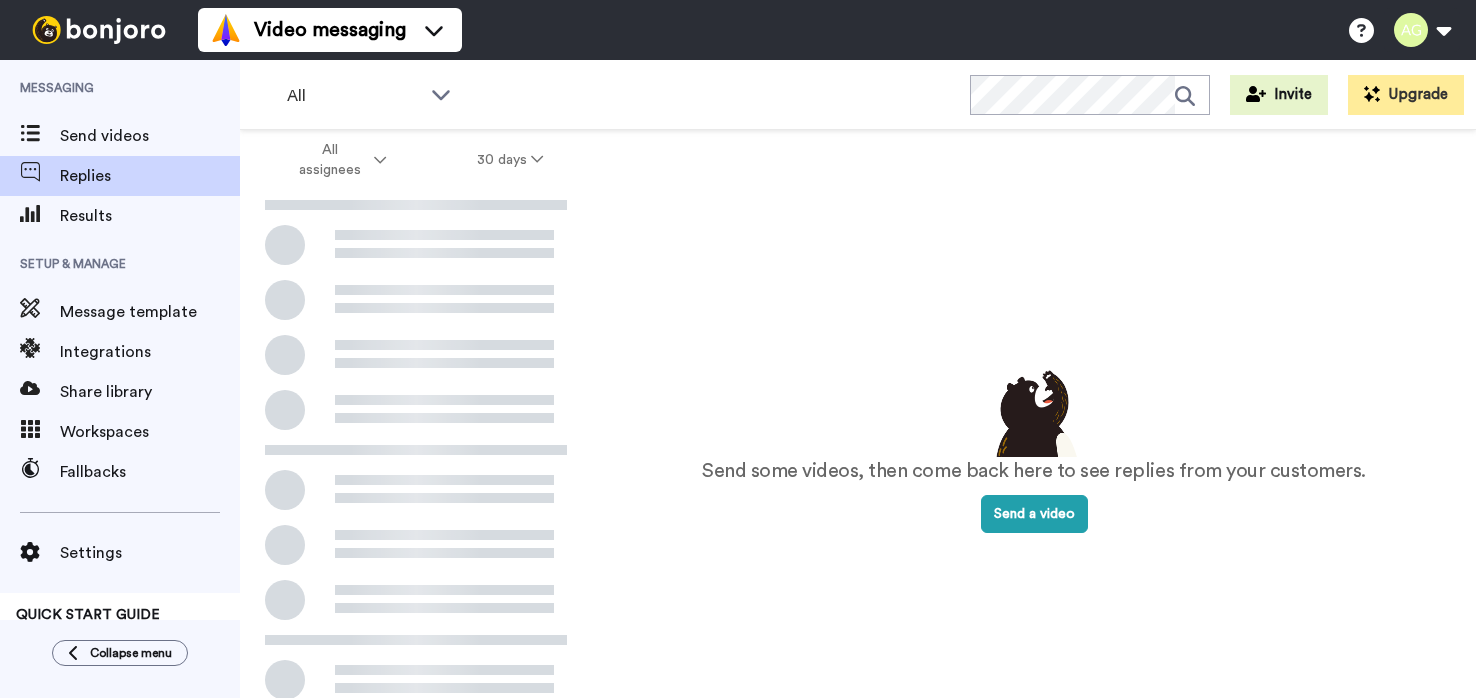 scroll, scrollTop: 0, scrollLeft: 0, axis: both 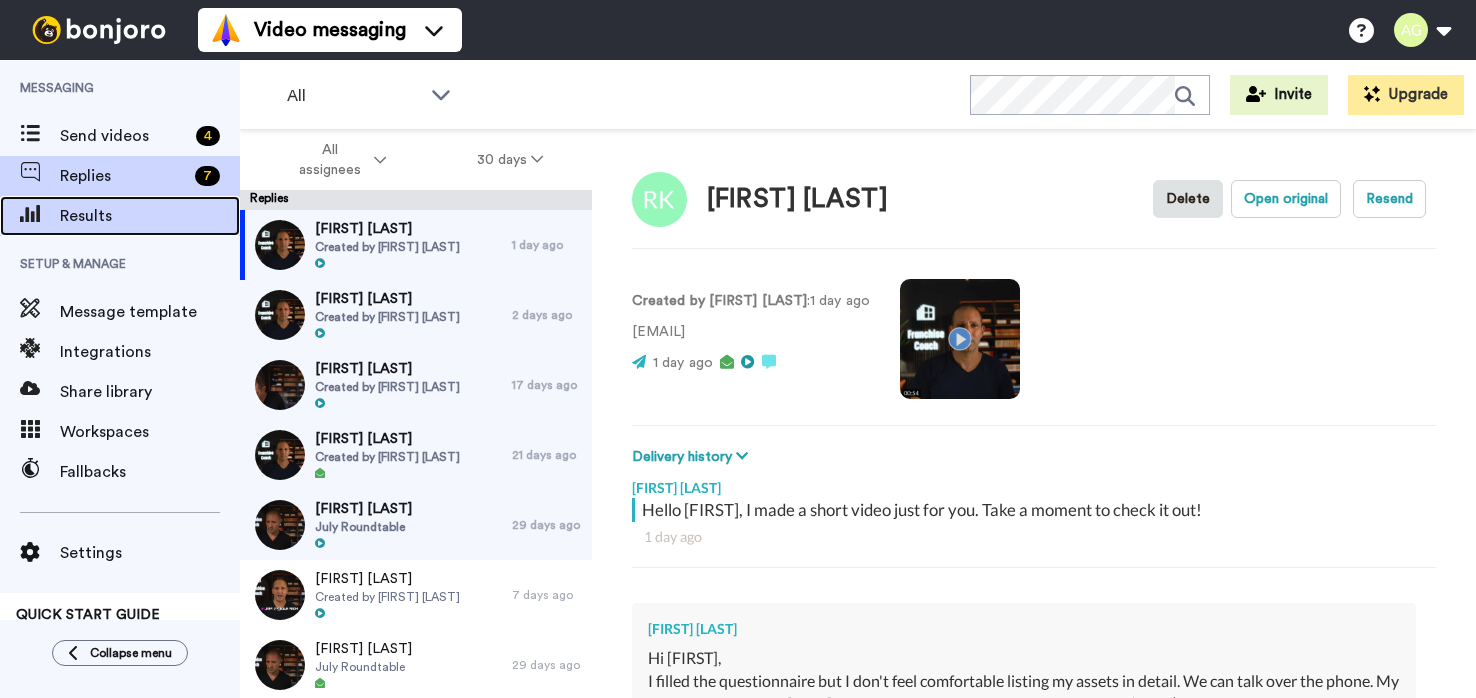 click on "Results" at bounding box center [150, 216] 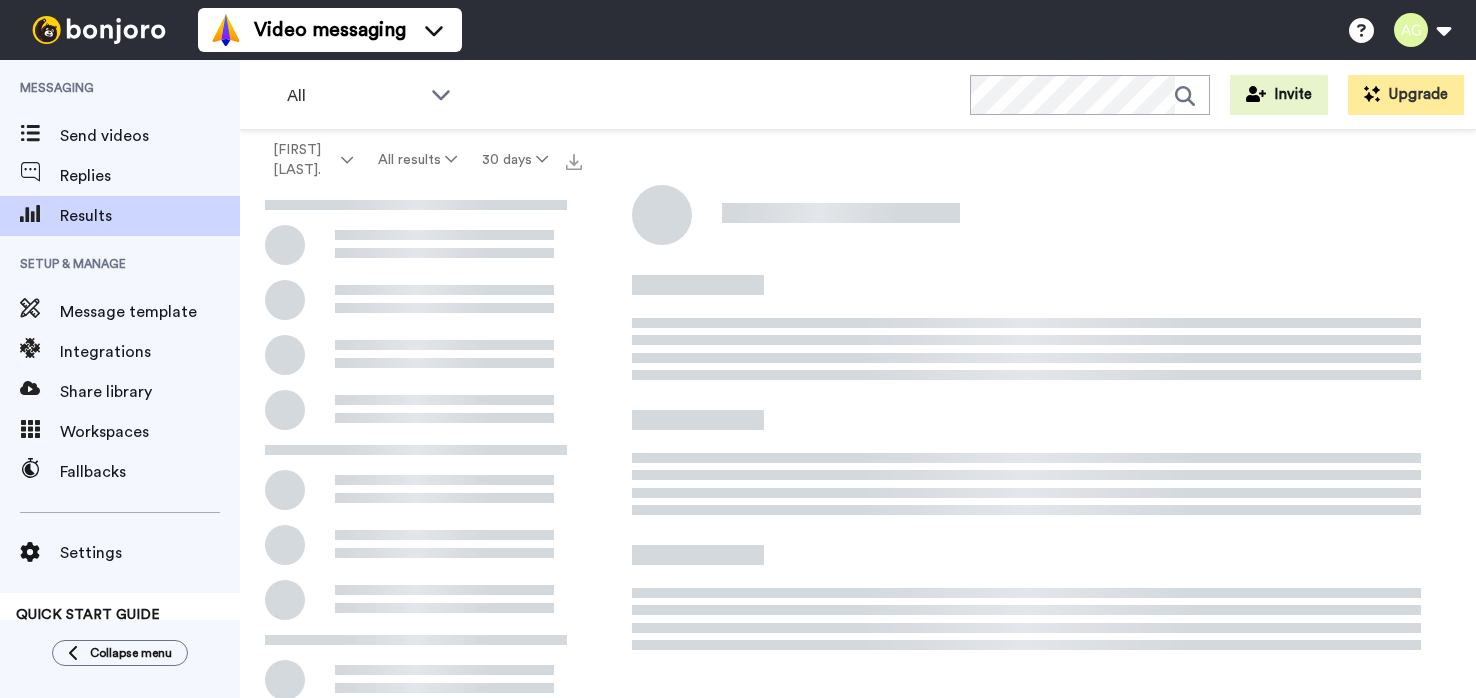 scroll, scrollTop: 0, scrollLeft: 0, axis: both 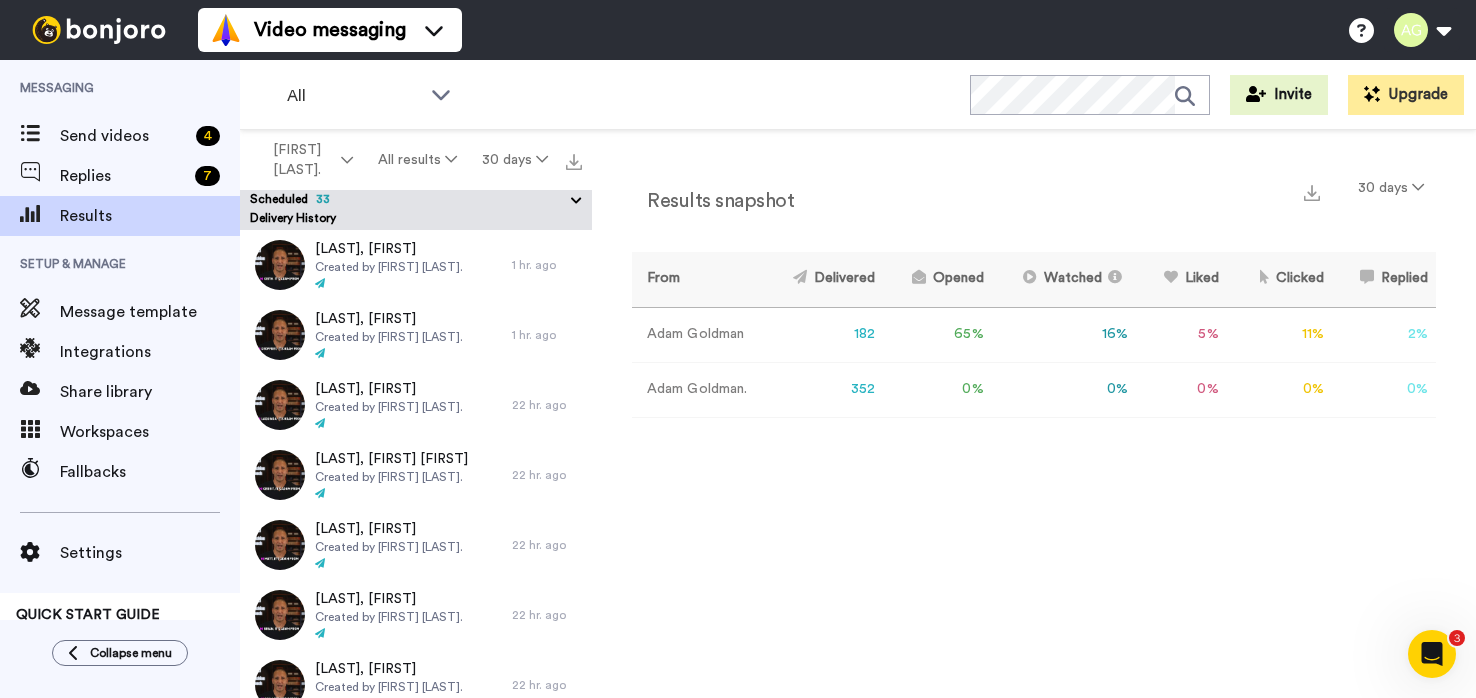 click at bounding box center [576, 201] 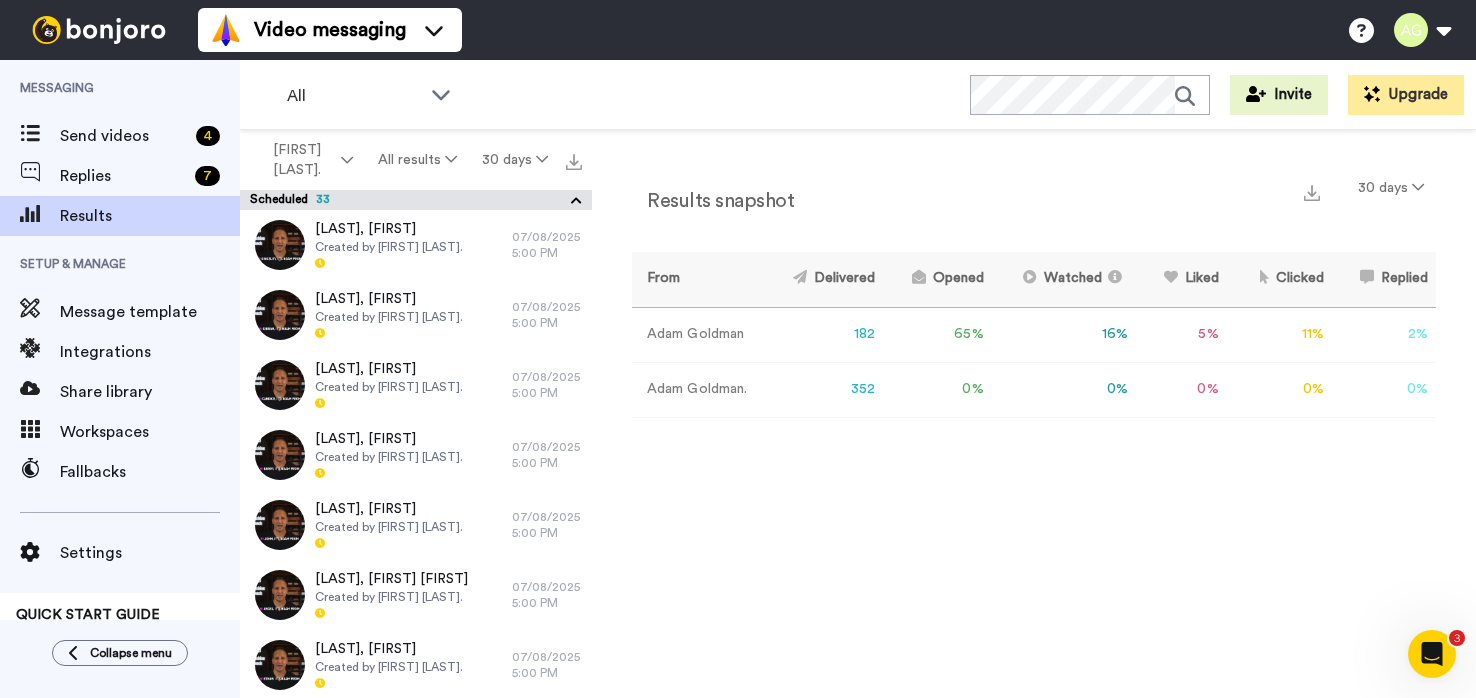 click at bounding box center [576, 201] 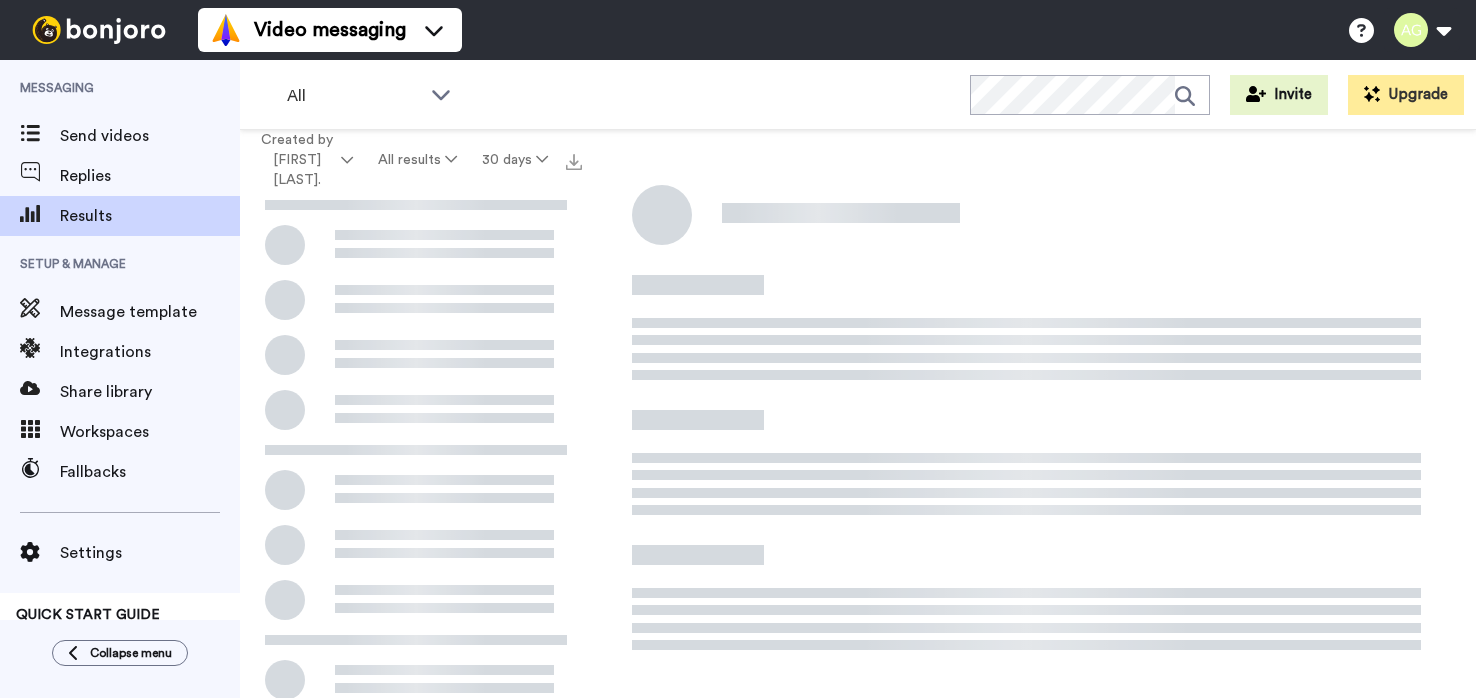 scroll, scrollTop: 0, scrollLeft: 0, axis: both 